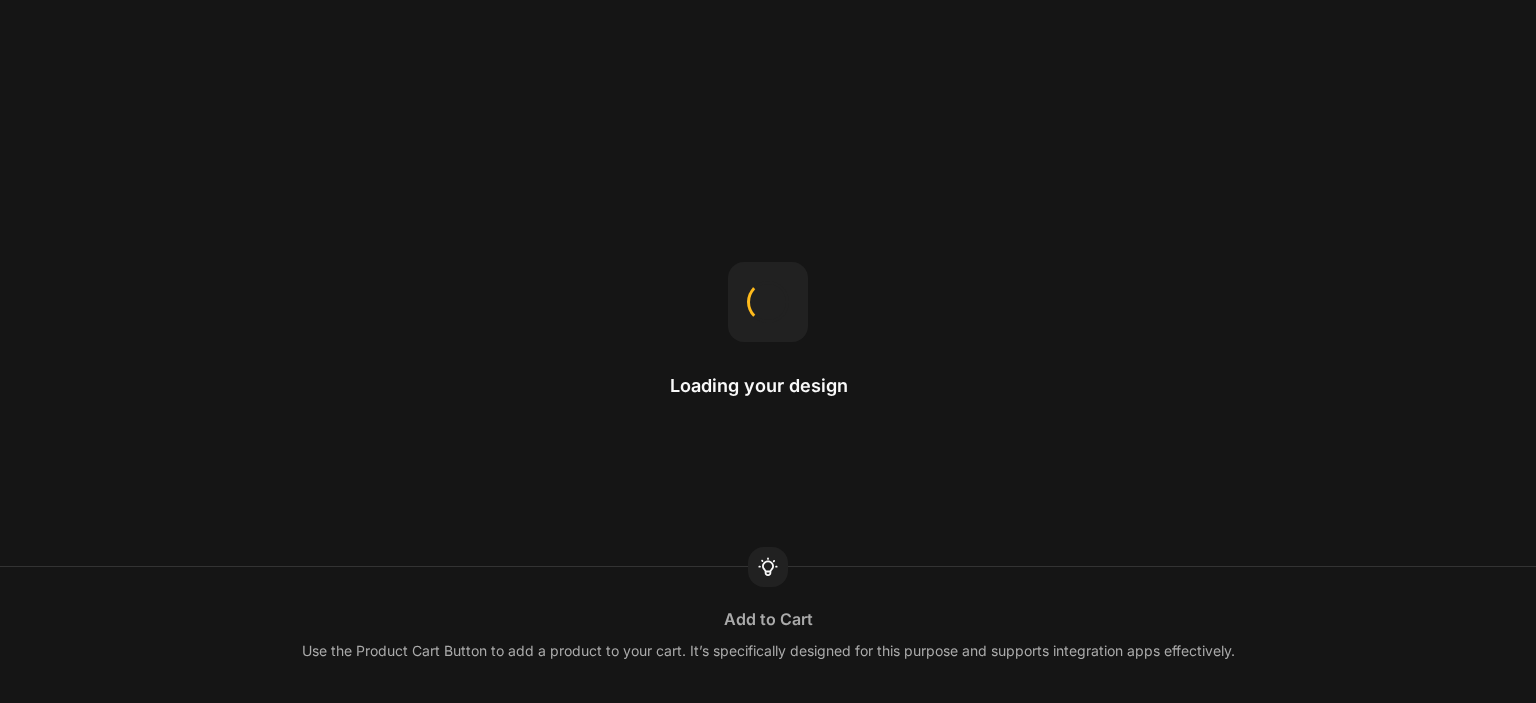 scroll, scrollTop: 0, scrollLeft: 0, axis: both 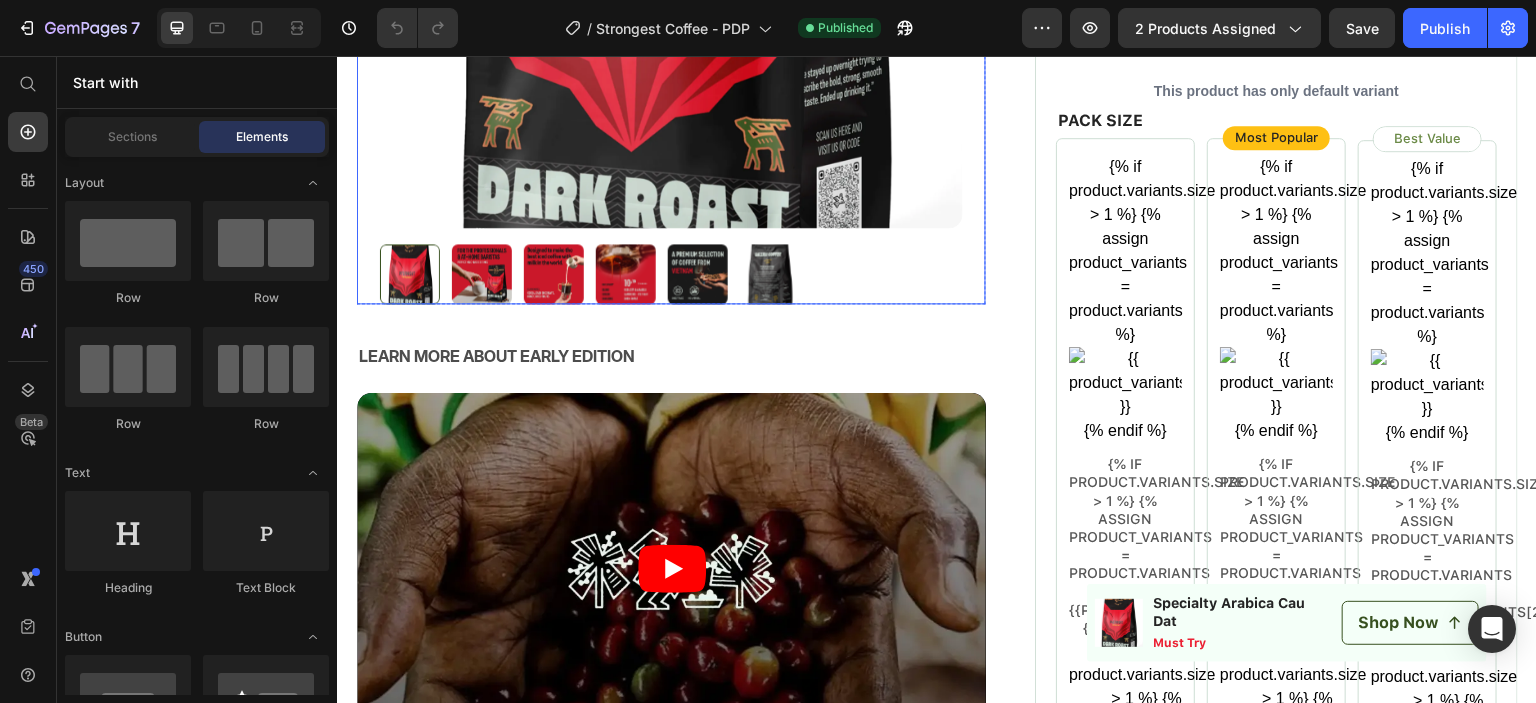 click on "This product has only default variant" at bounding box center (1276, 91) 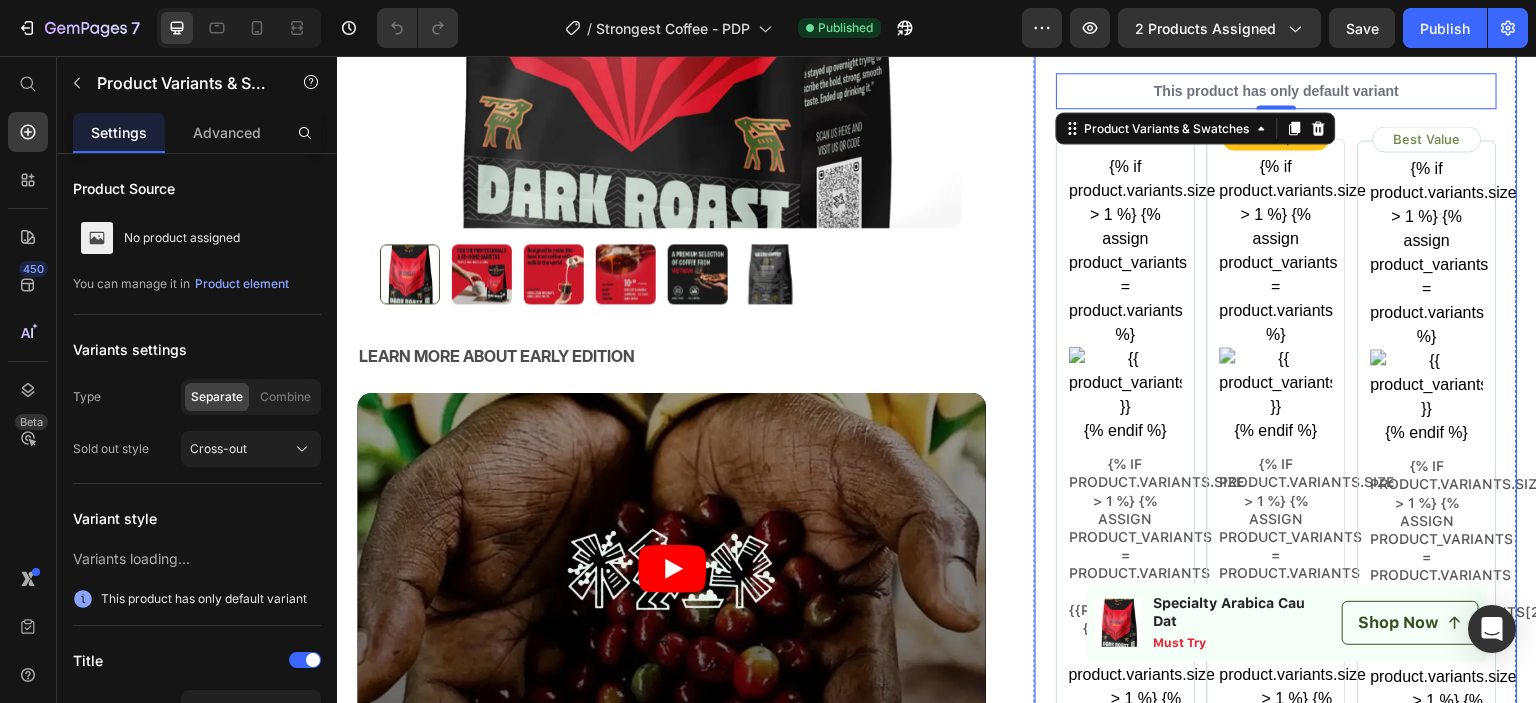 scroll, scrollTop: 200, scrollLeft: 0, axis: vertical 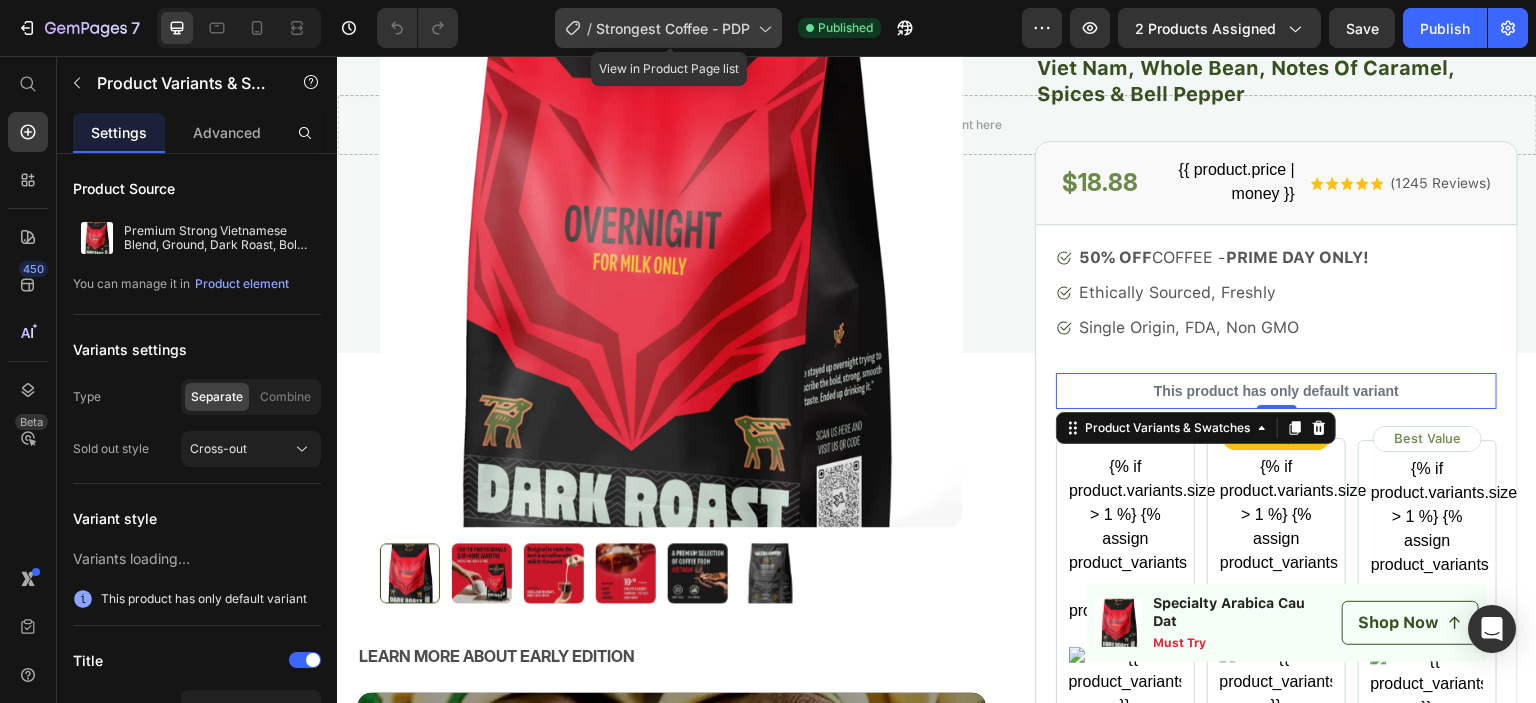 click on "Strongest Coffee - PDP" at bounding box center [673, 28] 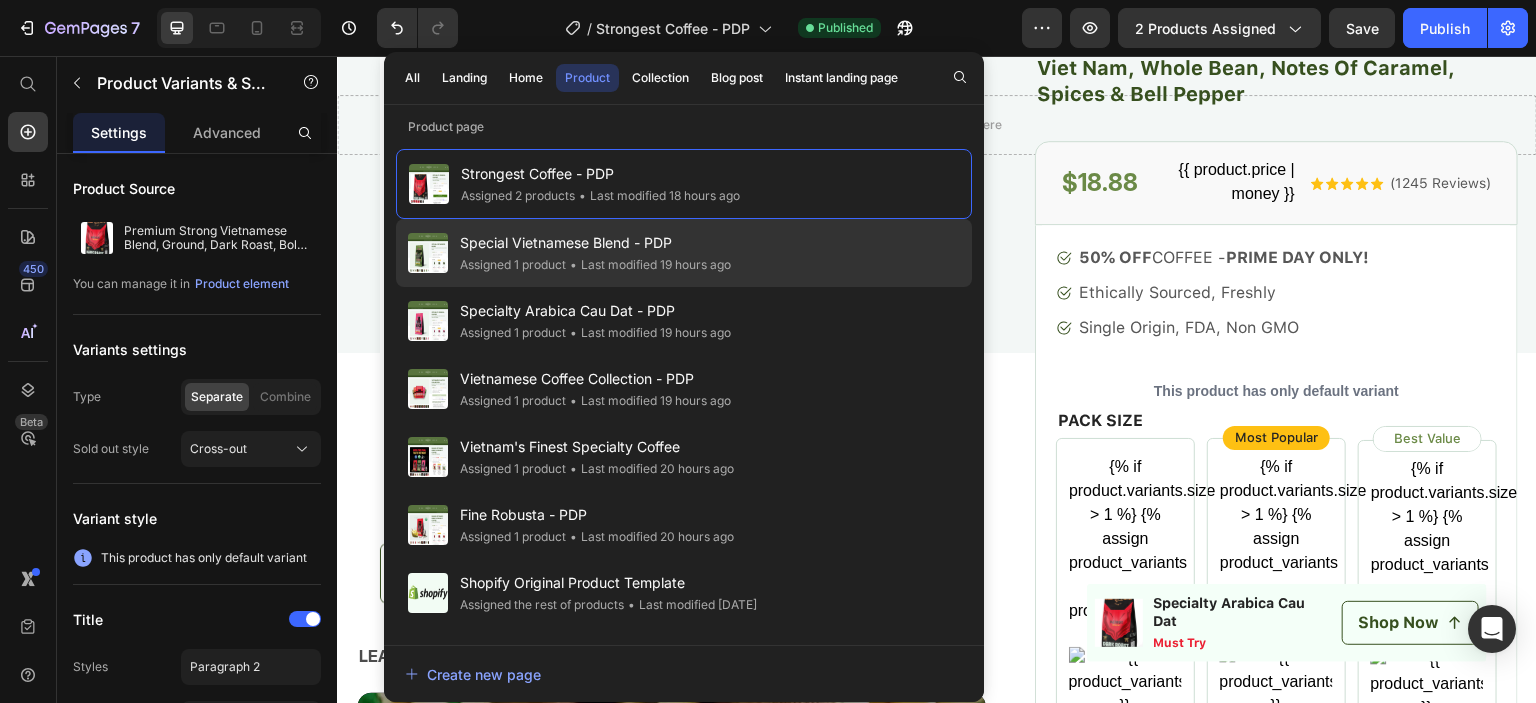 click on "• Last modified 19 hours ago" 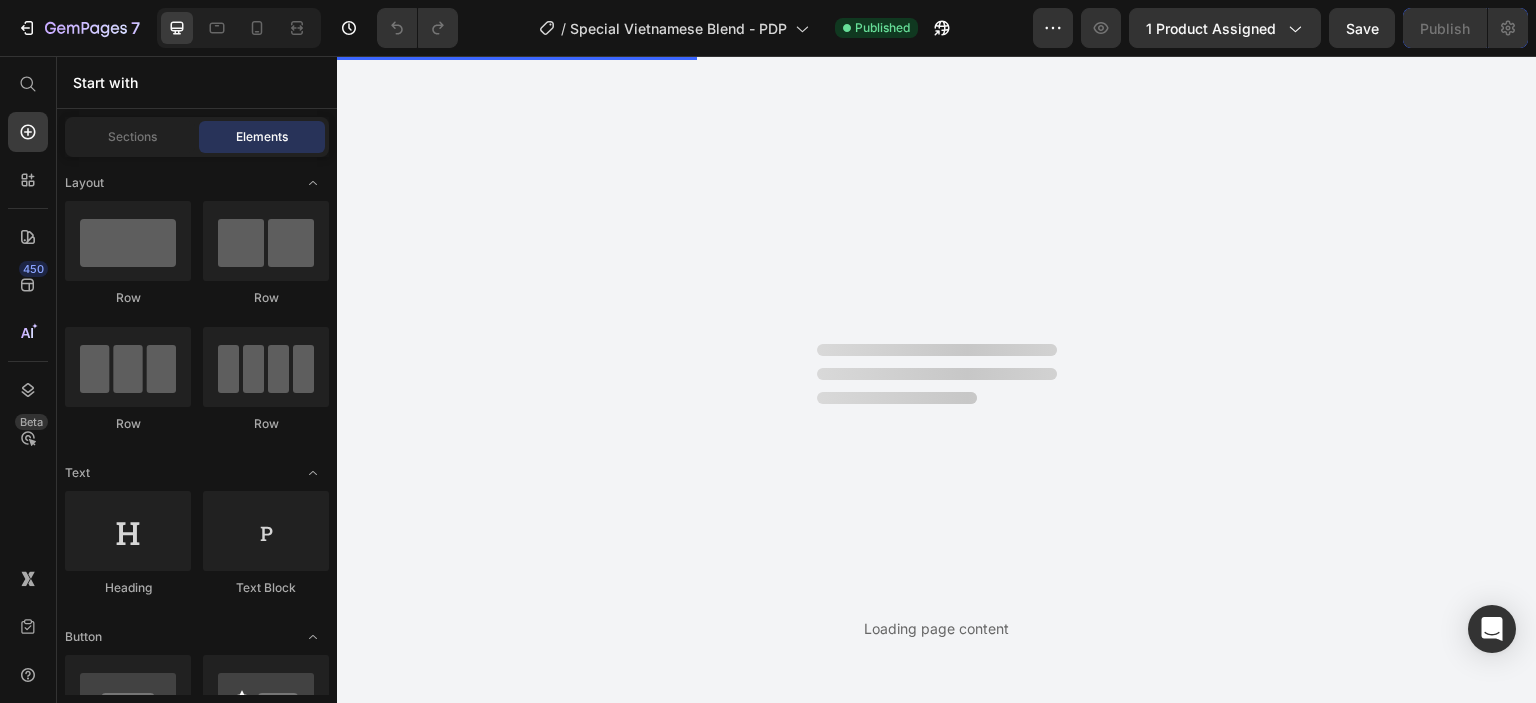 scroll, scrollTop: 0, scrollLeft: 0, axis: both 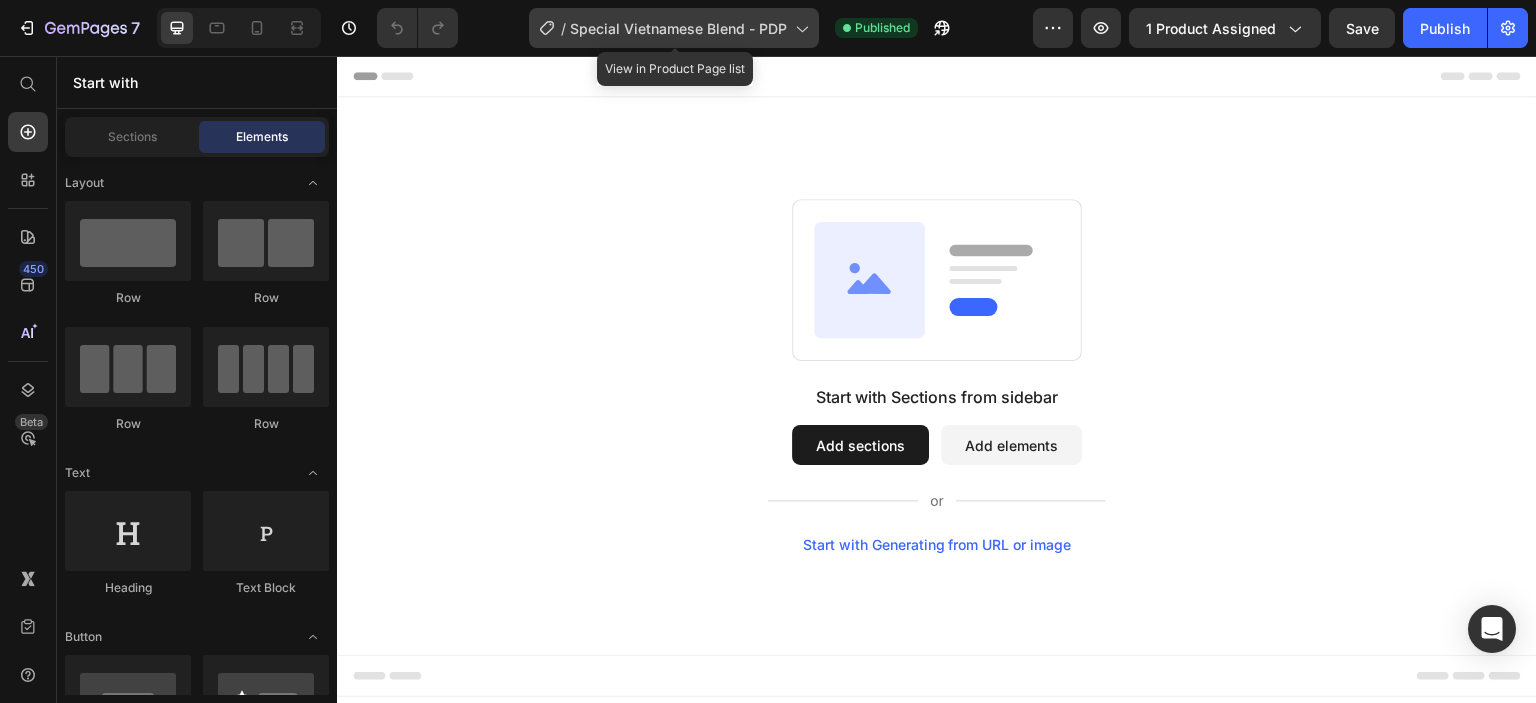 click on "Special Vietnamese Blend - PDP" at bounding box center (678, 28) 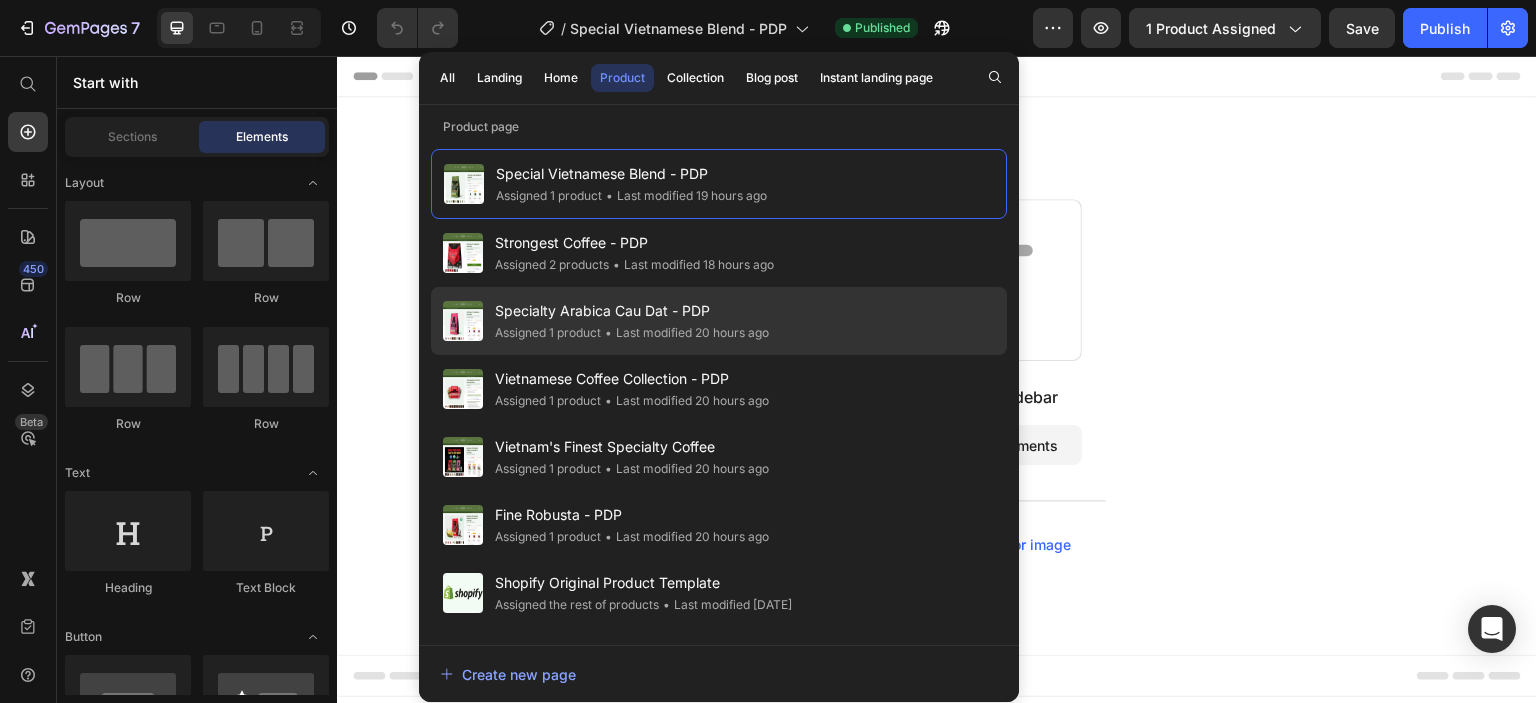 click on "• Last modified 20 hours ago" 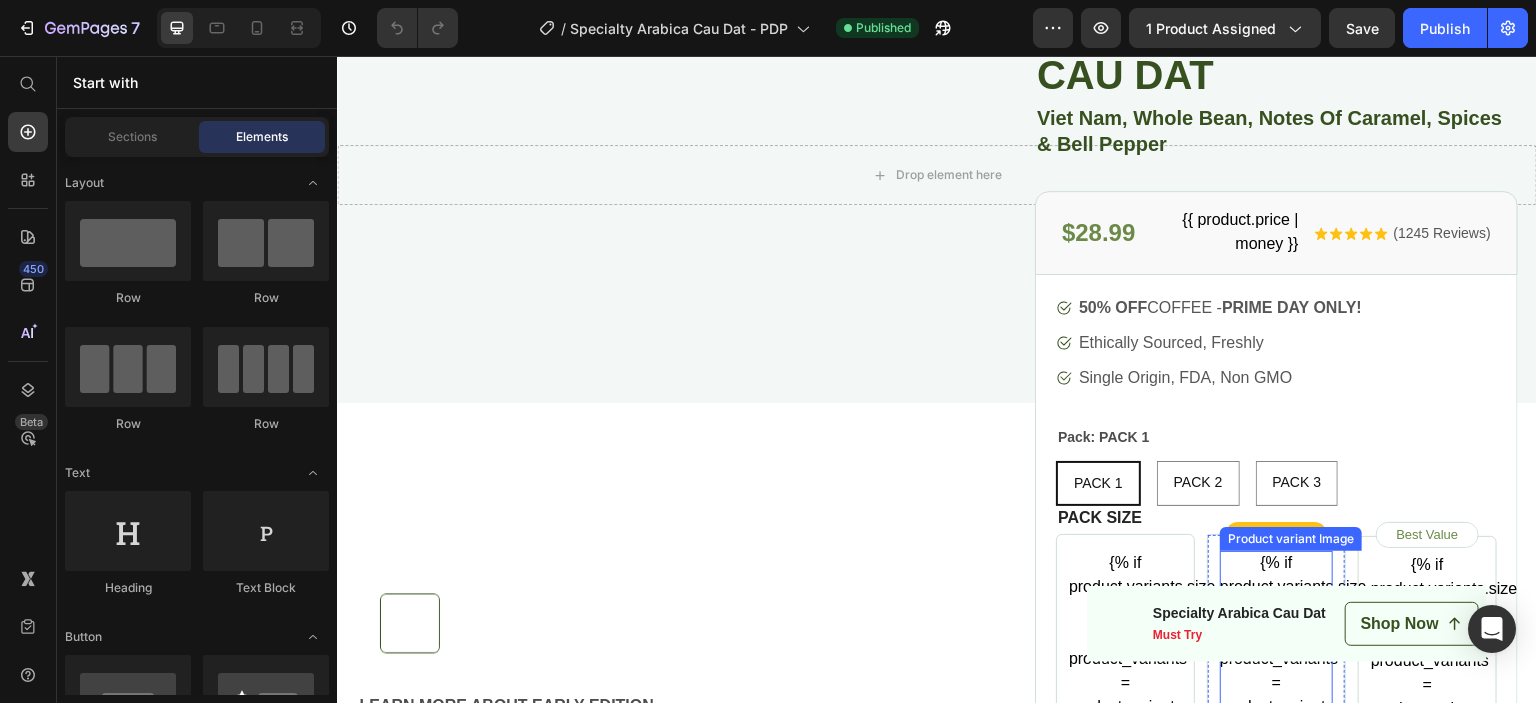 scroll, scrollTop: 300, scrollLeft: 0, axis: vertical 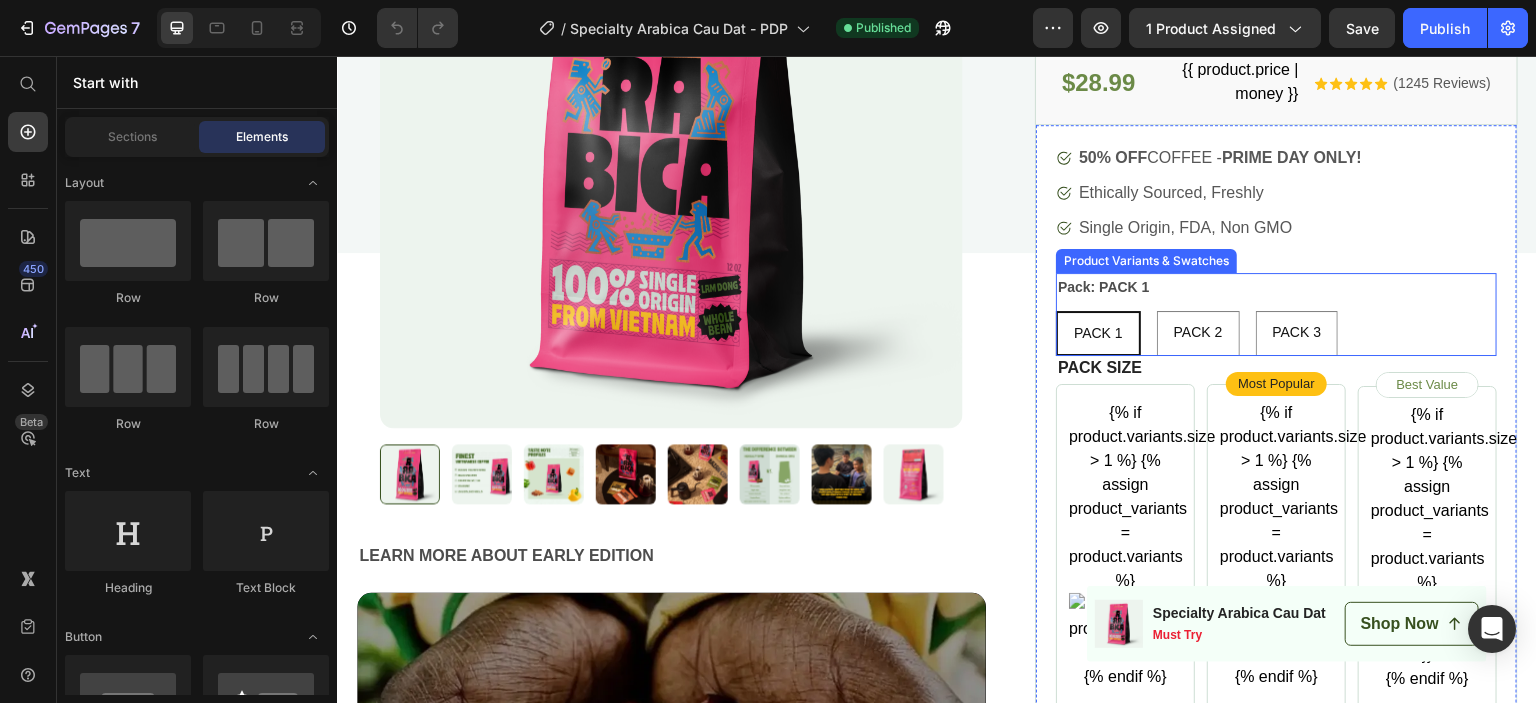 click on "PACK 2" at bounding box center (1198, 288) 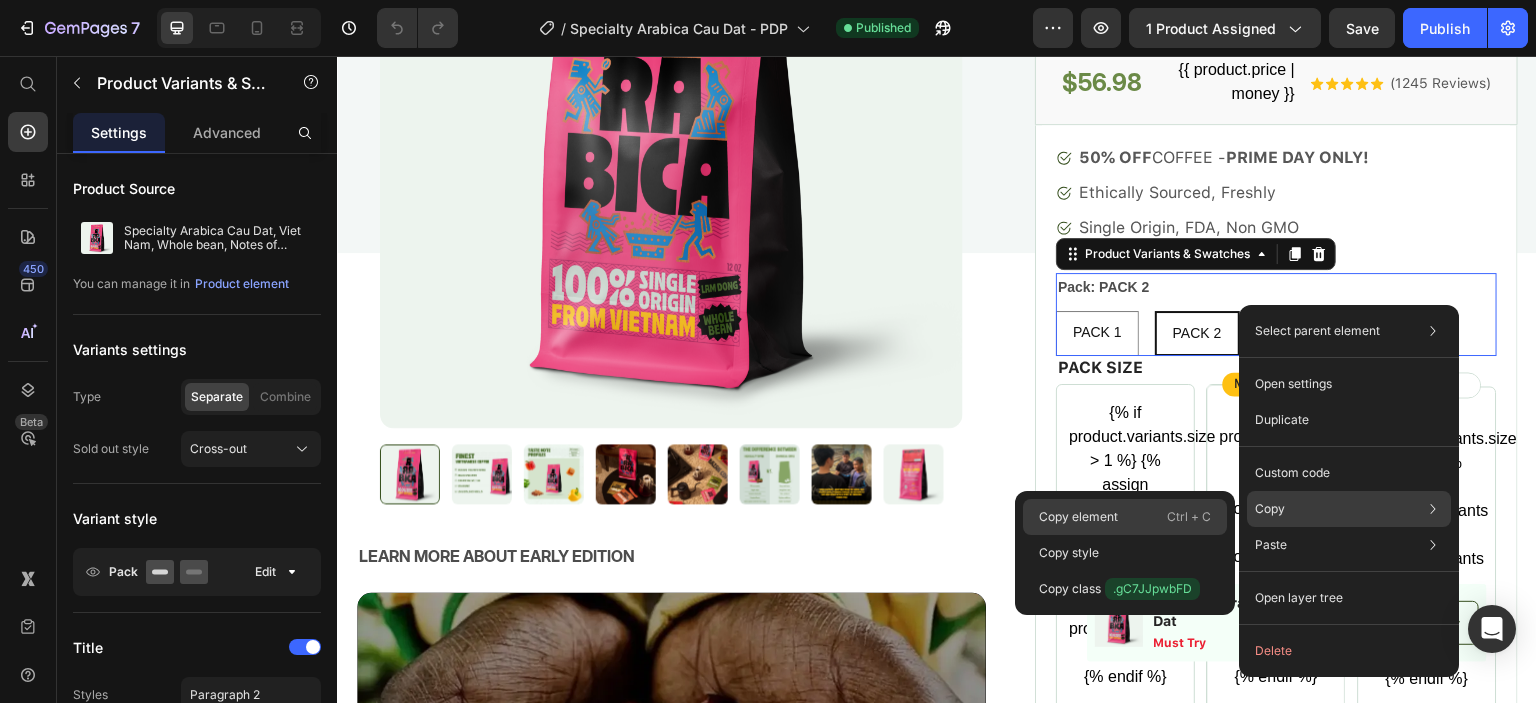 click on "Copy element  Ctrl + C" 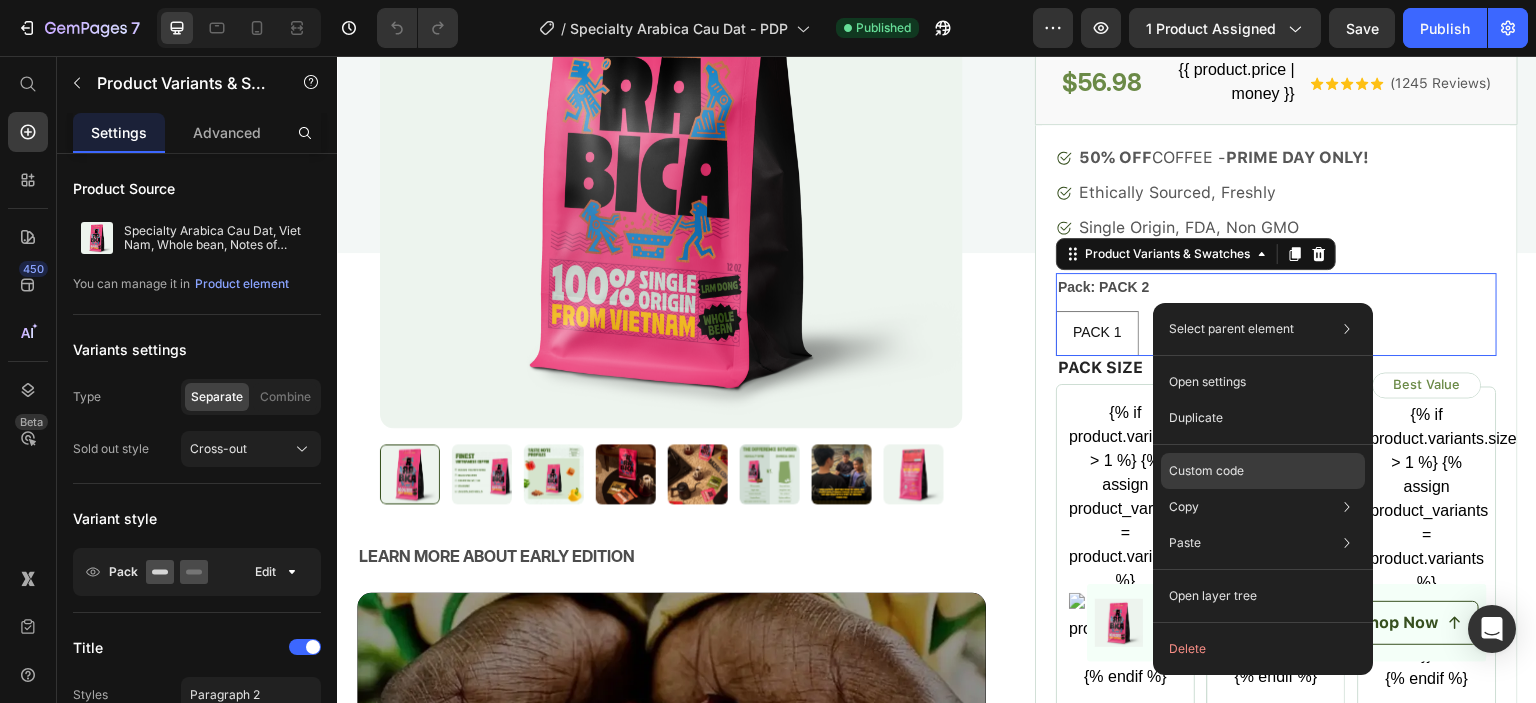 click on "Custom code" 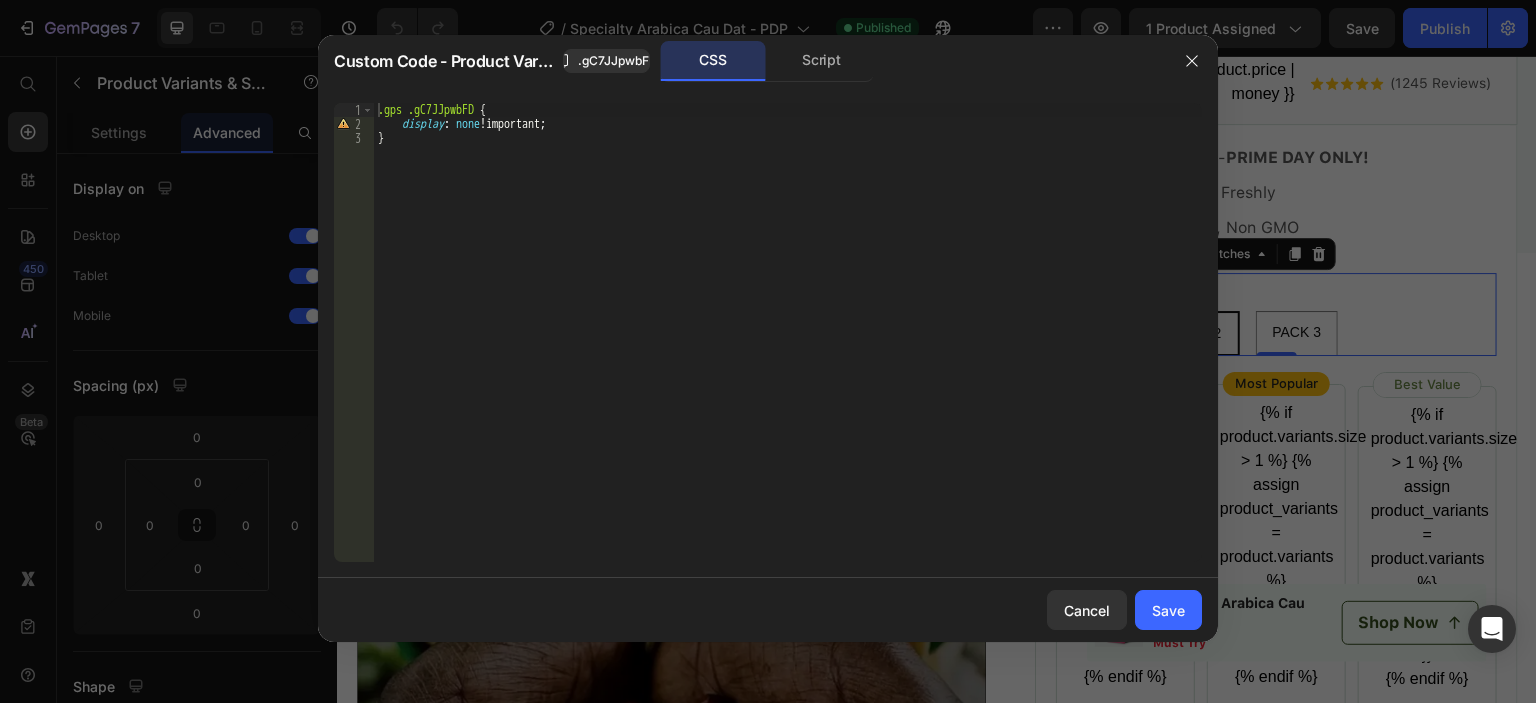 type on "display: none !important;" 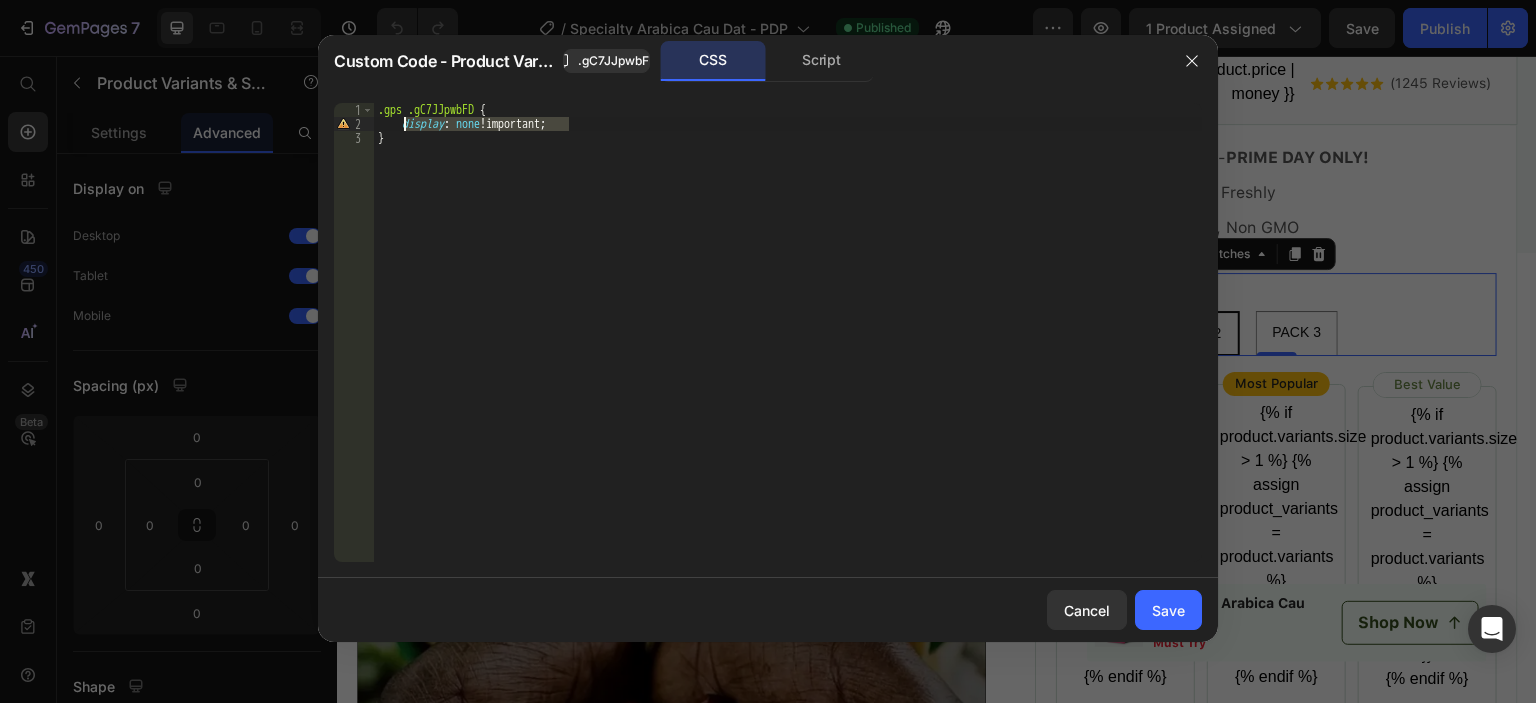 drag, startPoint x: 435, startPoint y: 123, endPoint x: 404, endPoint y: 123, distance: 31 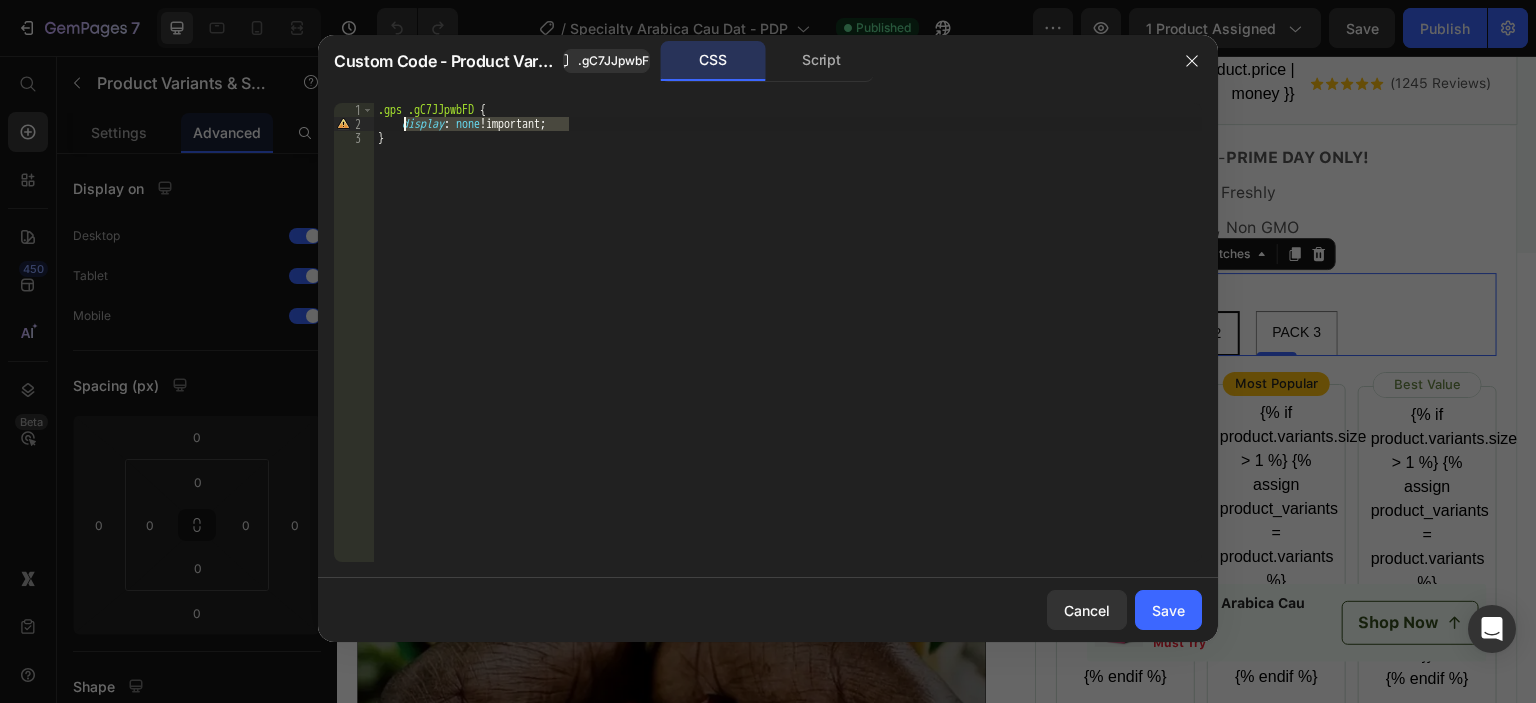 click on ".gps   .gC7JJpwbFD   {      display :   none  !important ; }" at bounding box center [788, 346] 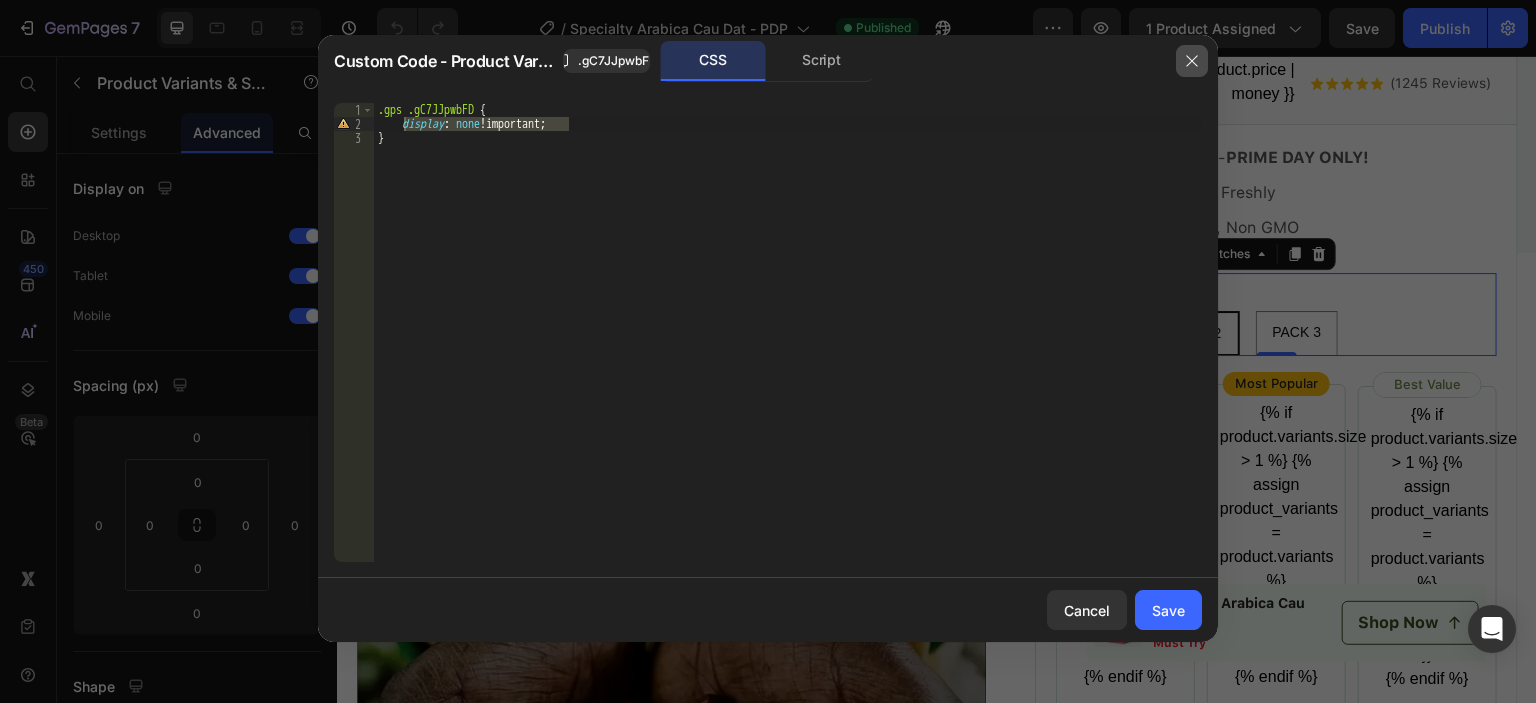 click at bounding box center (1192, 61) 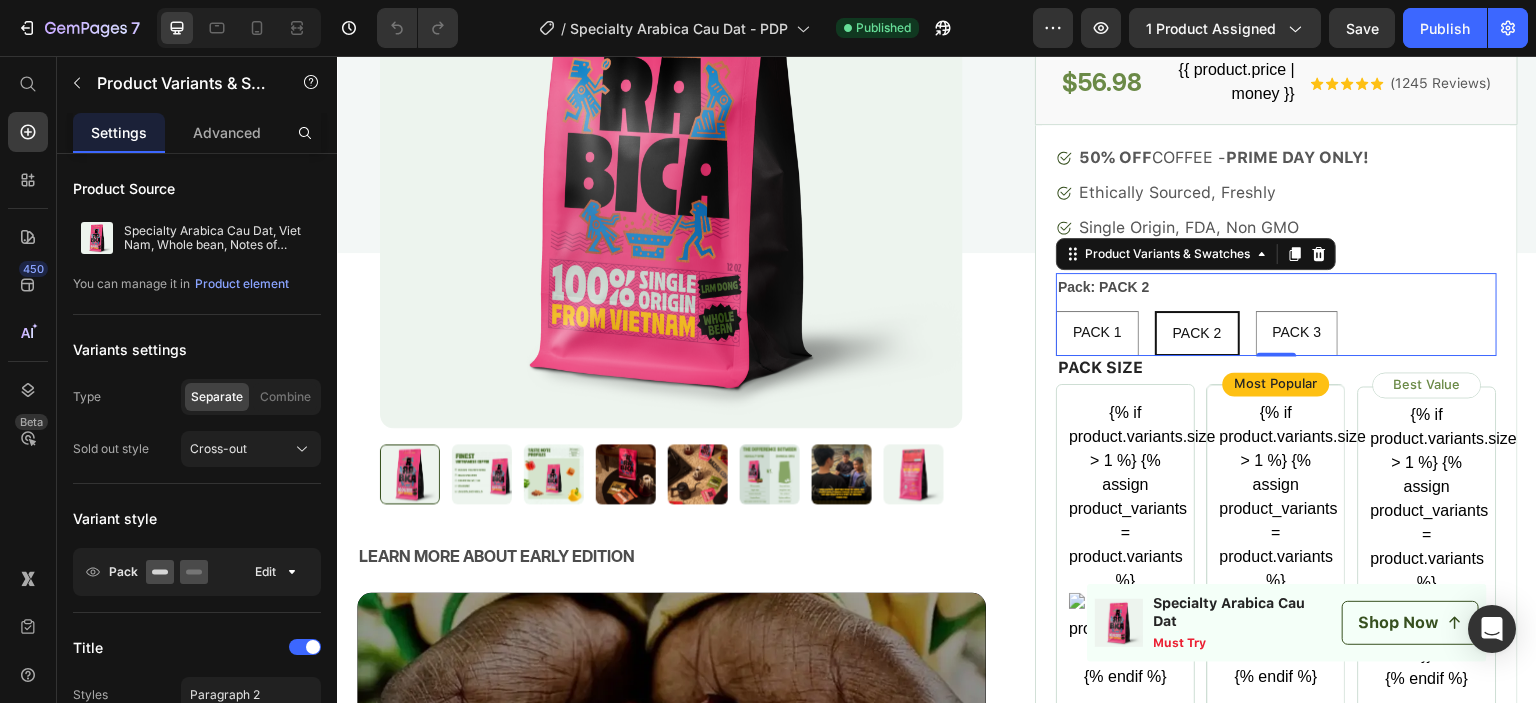 click on "Pack: PACK 2" at bounding box center [1104, 287] 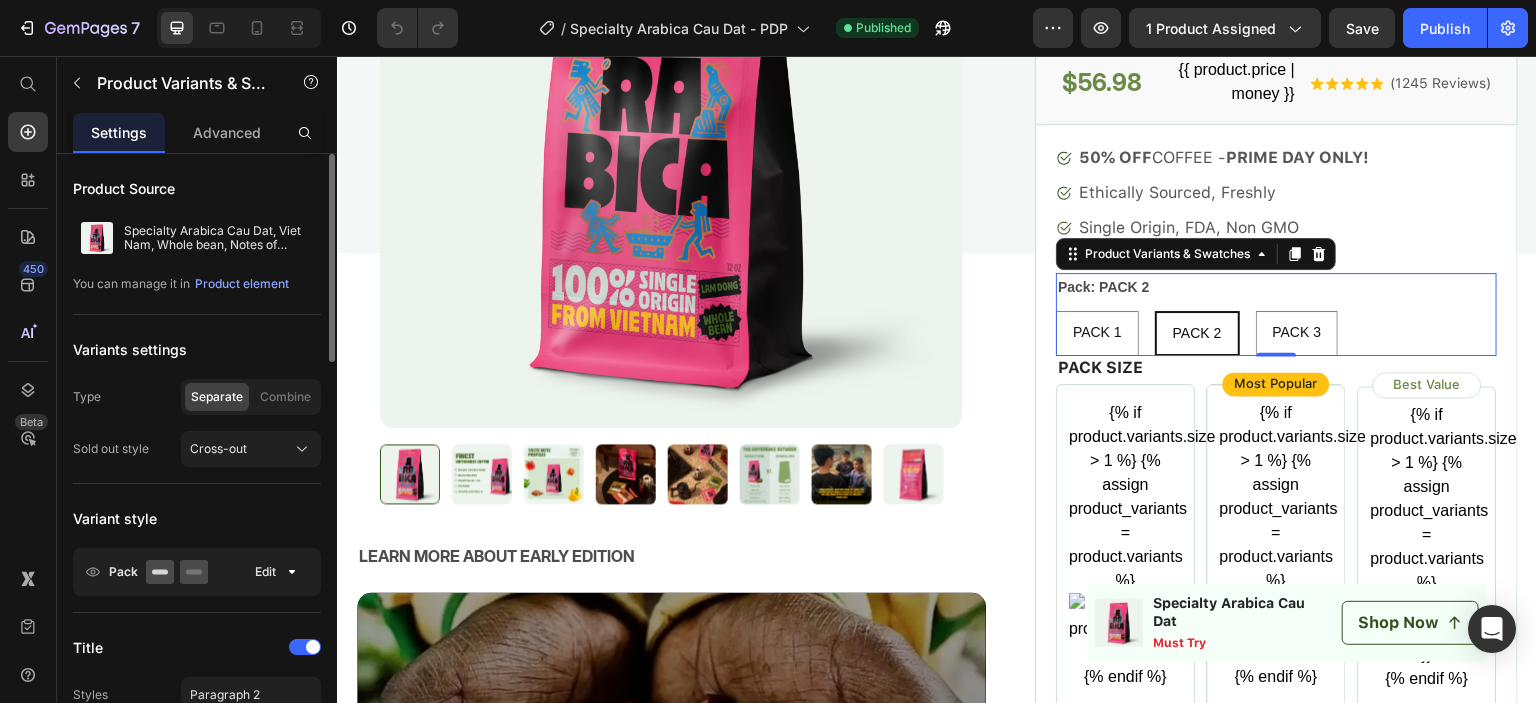 scroll, scrollTop: 500, scrollLeft: 0, axis: vertical 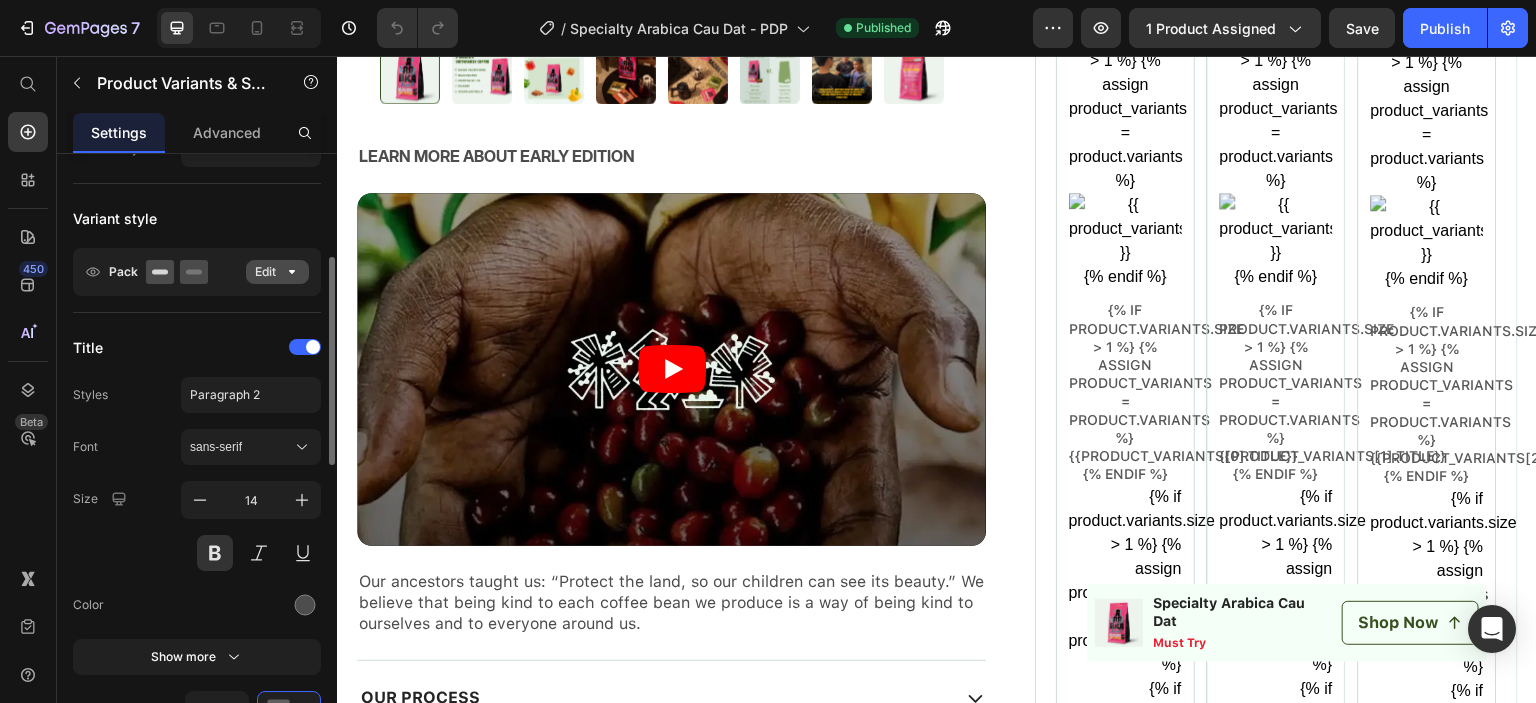 click 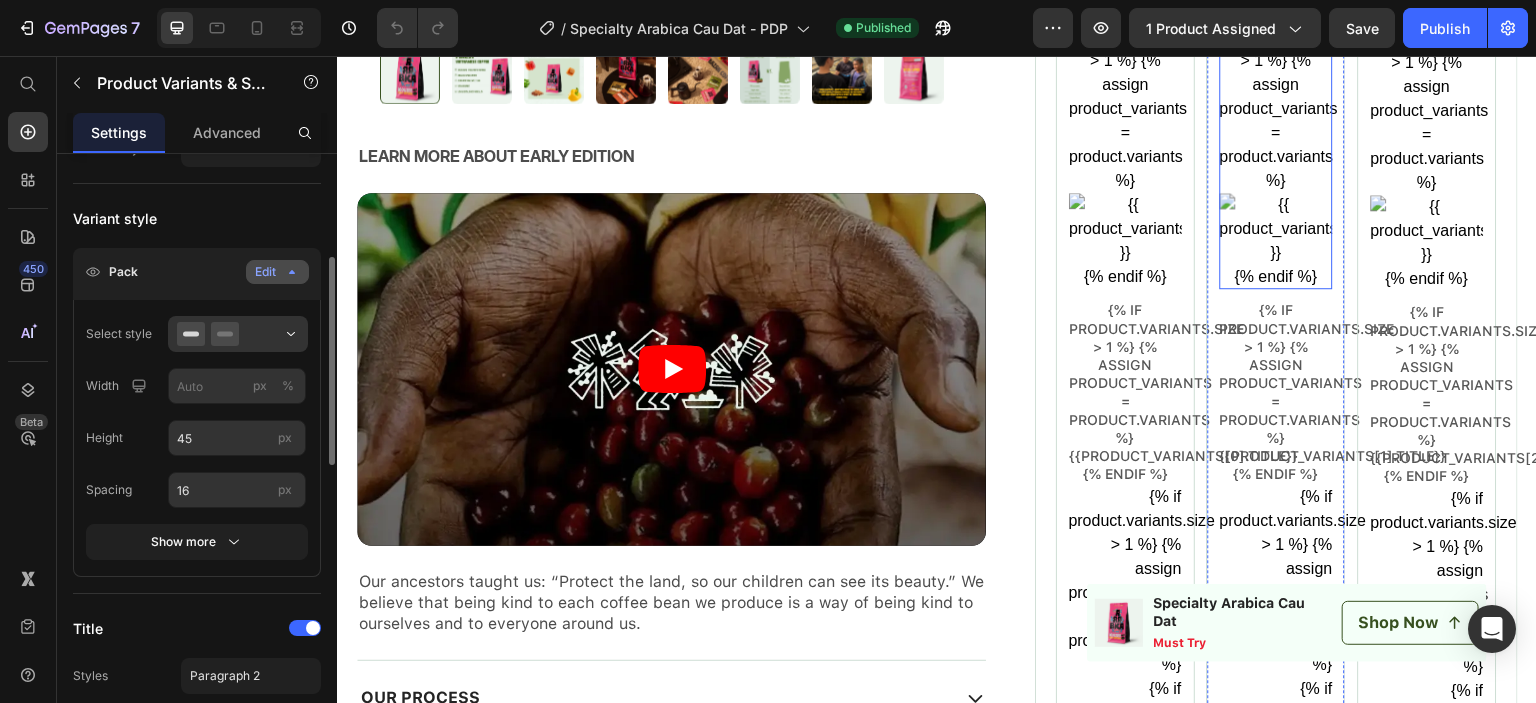 scroll, scrollTop: 400, scrollLeft: 0, axis: vertical 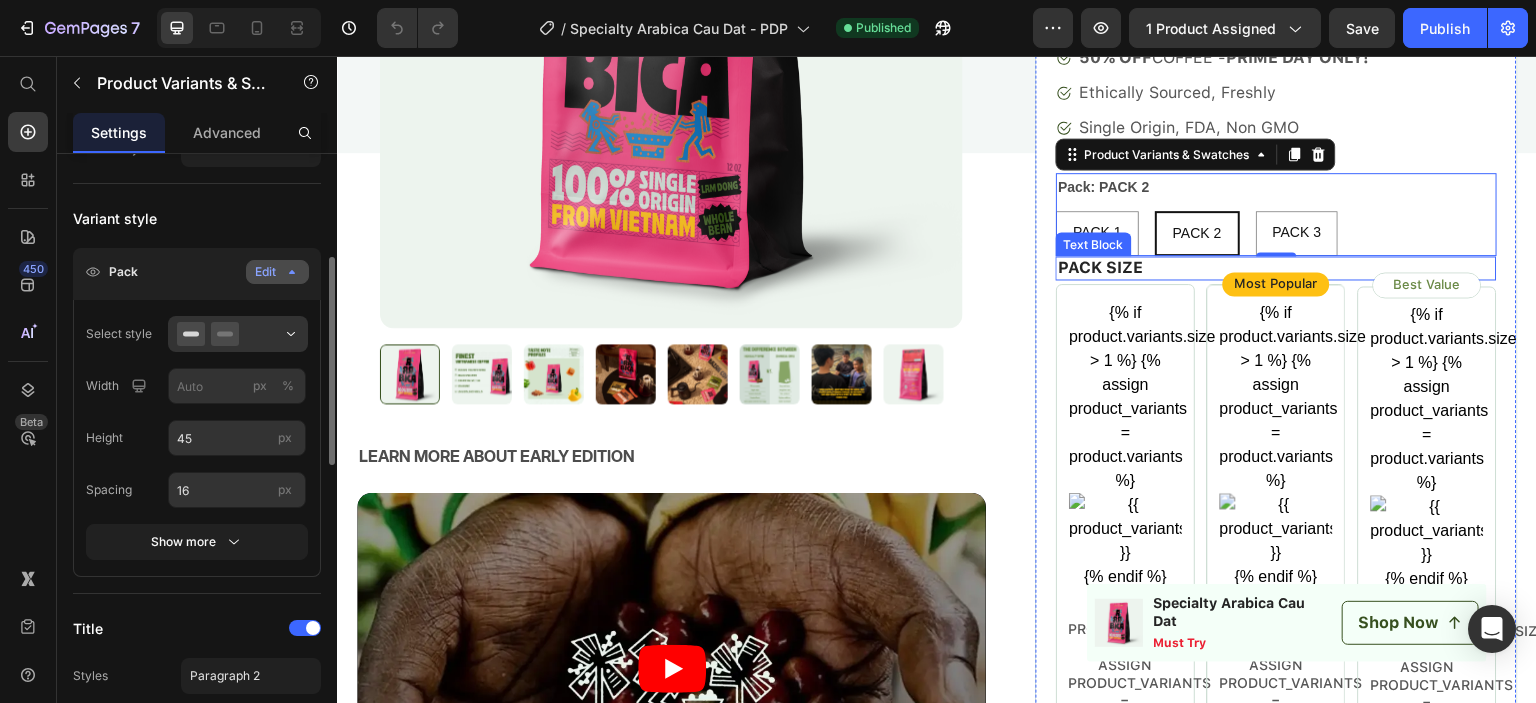 click on "PACK SIZE" at bounding box center [1276, 268] 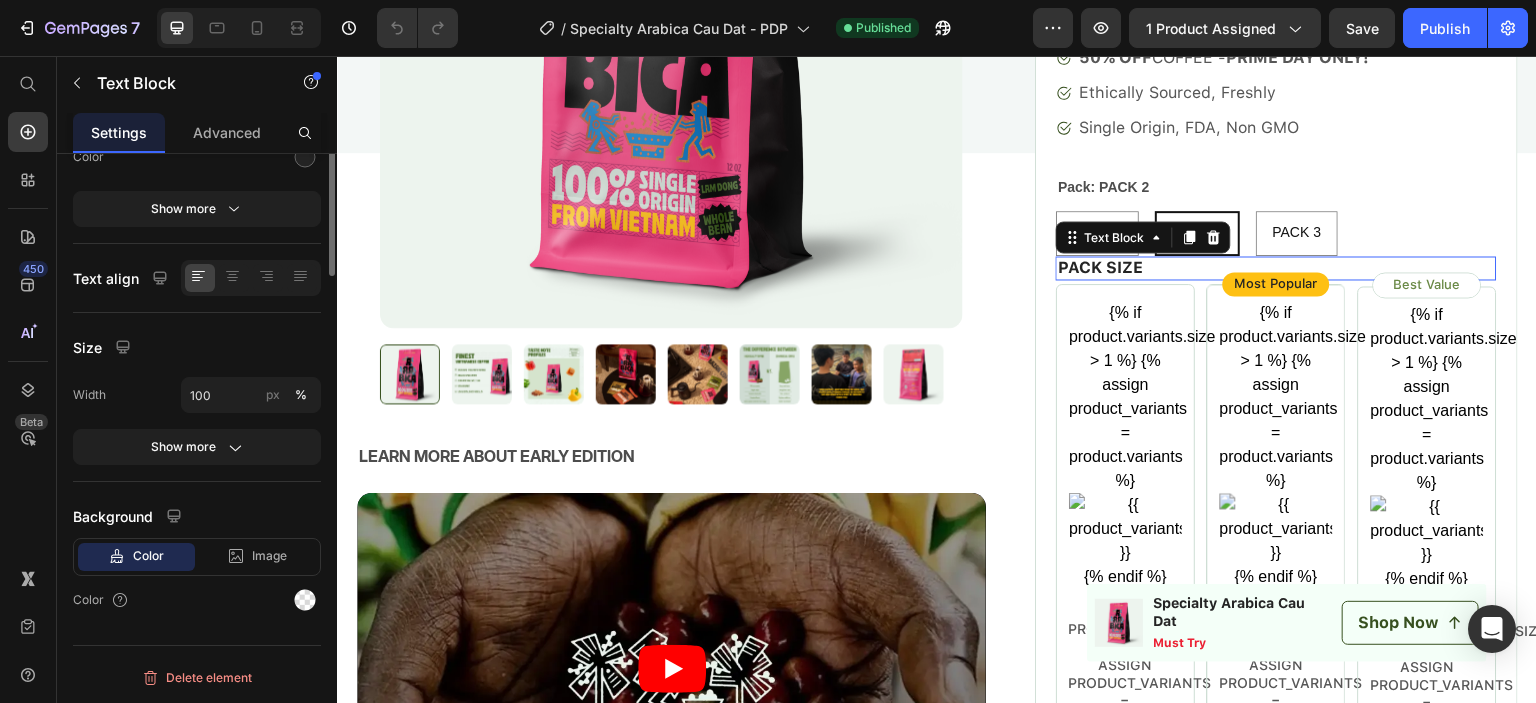 scroll, scrollTop: 0, scrollLeft: 0, axis: both 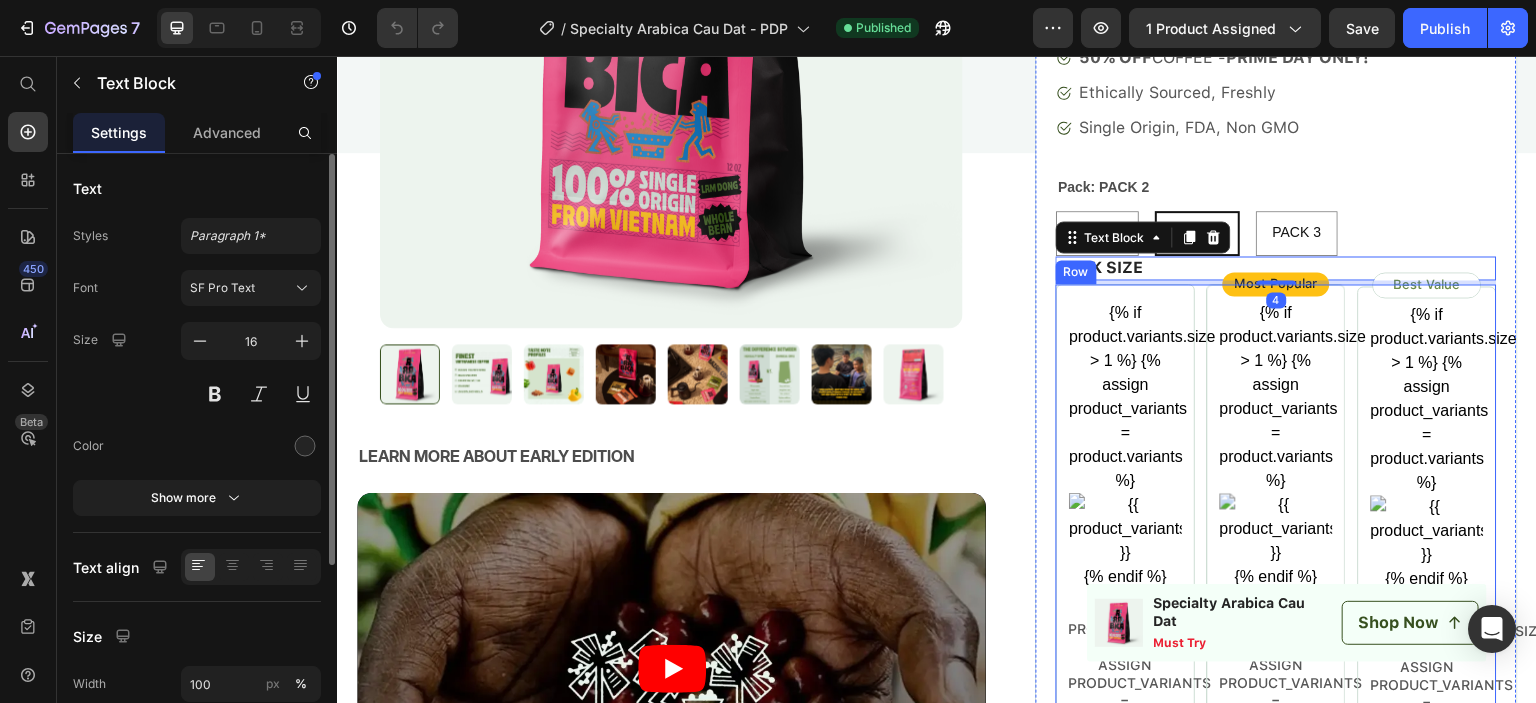 click on "{% if product.variants.size > 1 %}
{% assign product_variants = product.variants %}
{% endif %} Product variant Image {% if product.variants.size > 1 %}
{% assign product_variants = product.variants %}
{{product_variants[0].title}}
{% endif %} Product variant title {% if product.variants.size > 1 %}
{% assign product_variants = product.variants %}
{% if product_variants[0].selling_plan_allocations.size > 0 %}
{{product_variants[0].price | money | remove_last: '.00' }}
{% assign allocation_index = 0 %}
{% for allocation in product_variants[0].selling_plan_allocations %}
{{ allocation.price | money }}
{{ [DOMAIN_NAME]_at_price | money }}
{% assign allocation_index = allocation_index | plus: 1 %}
{% endfor %}
{% endif %}
{% endif %} Product variant price
{% assign allocation_index = allocation_index | plus: 1 %}
{% endfor %}
Product variant discount" at bounding box center (1276, 1254) 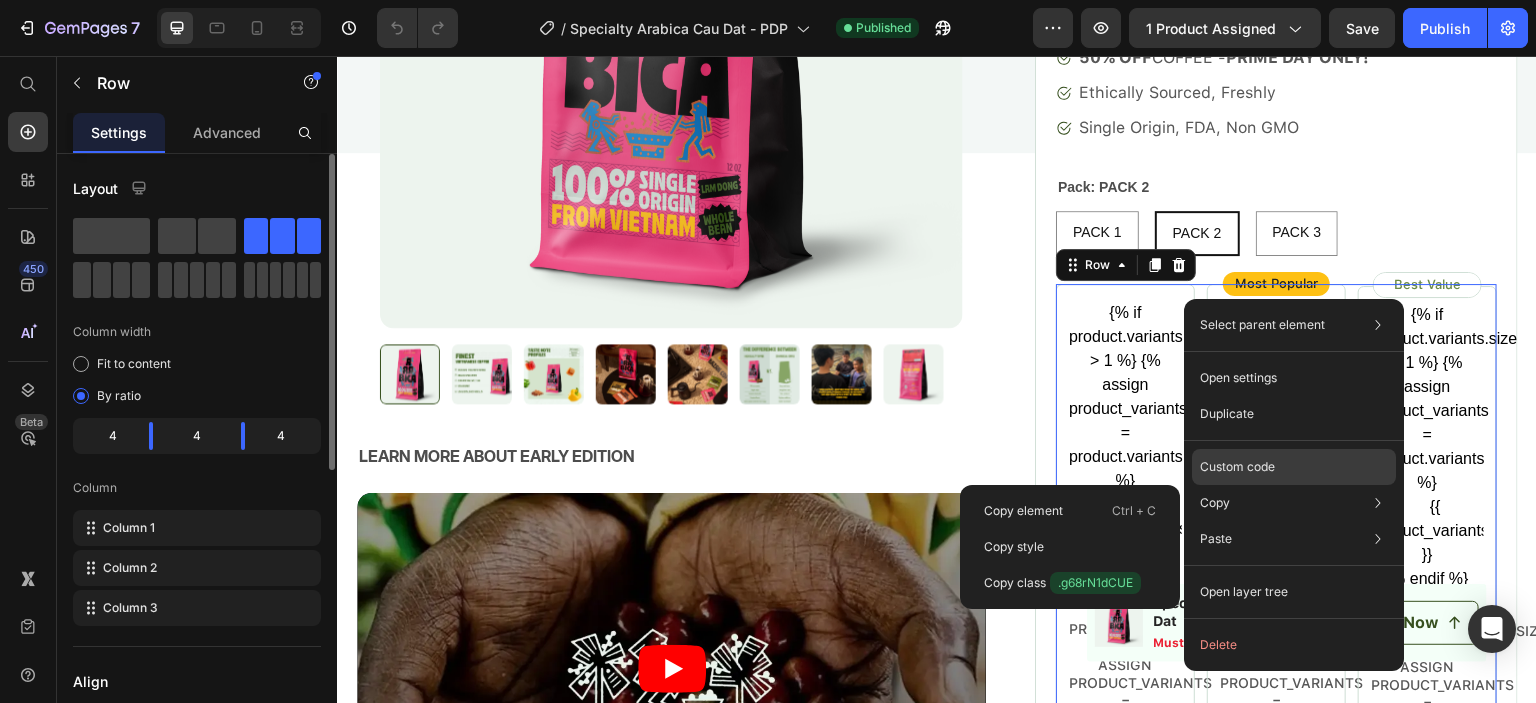 click on "Custom code" at bounding box center [1237, 467] 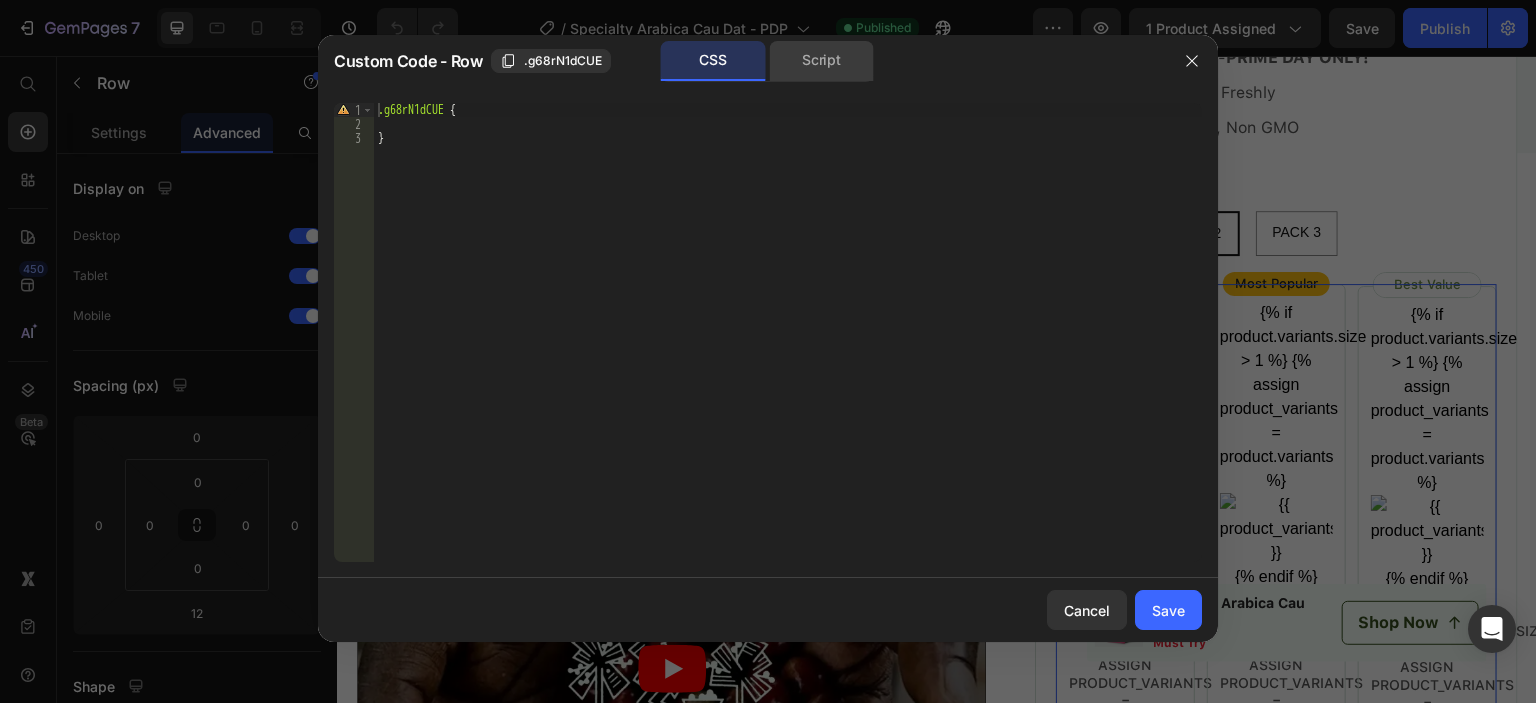 click on "Script" 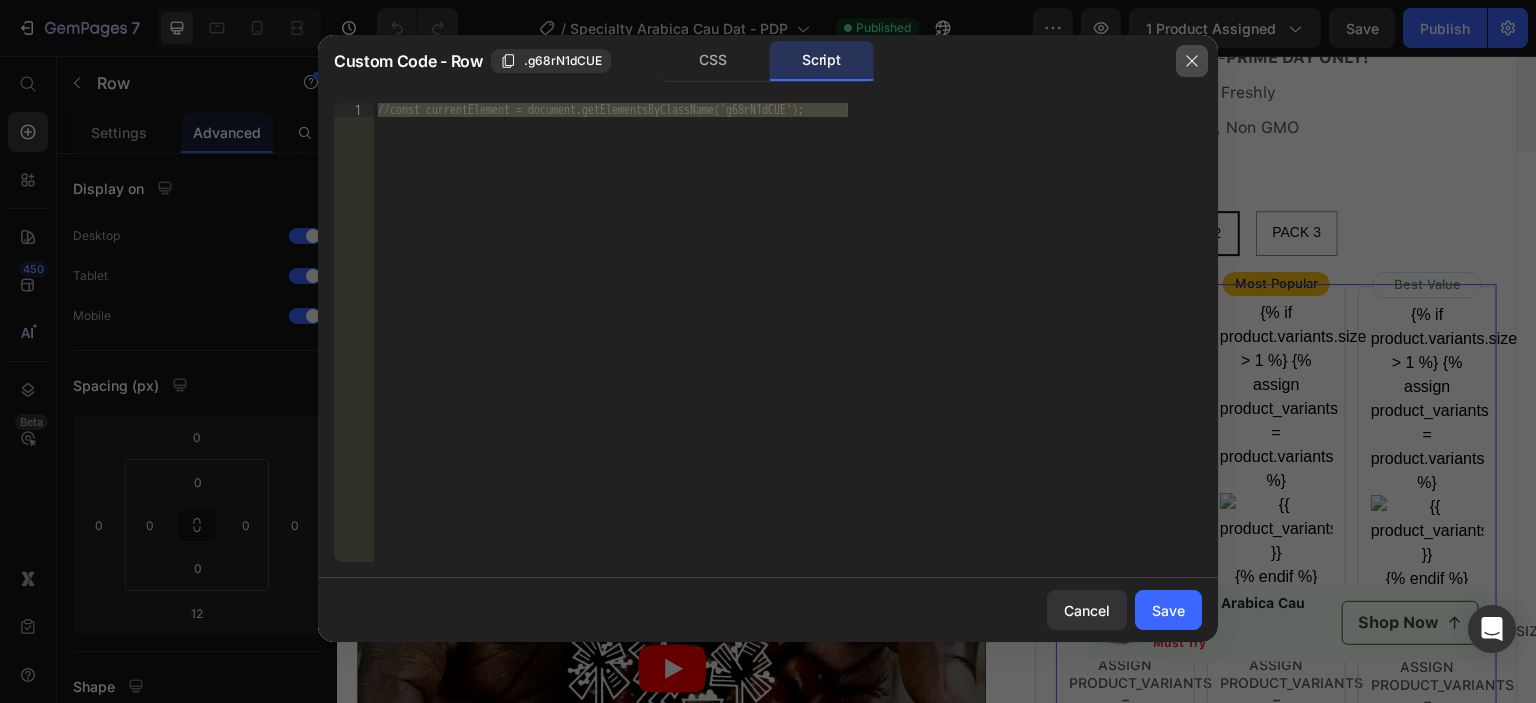 click 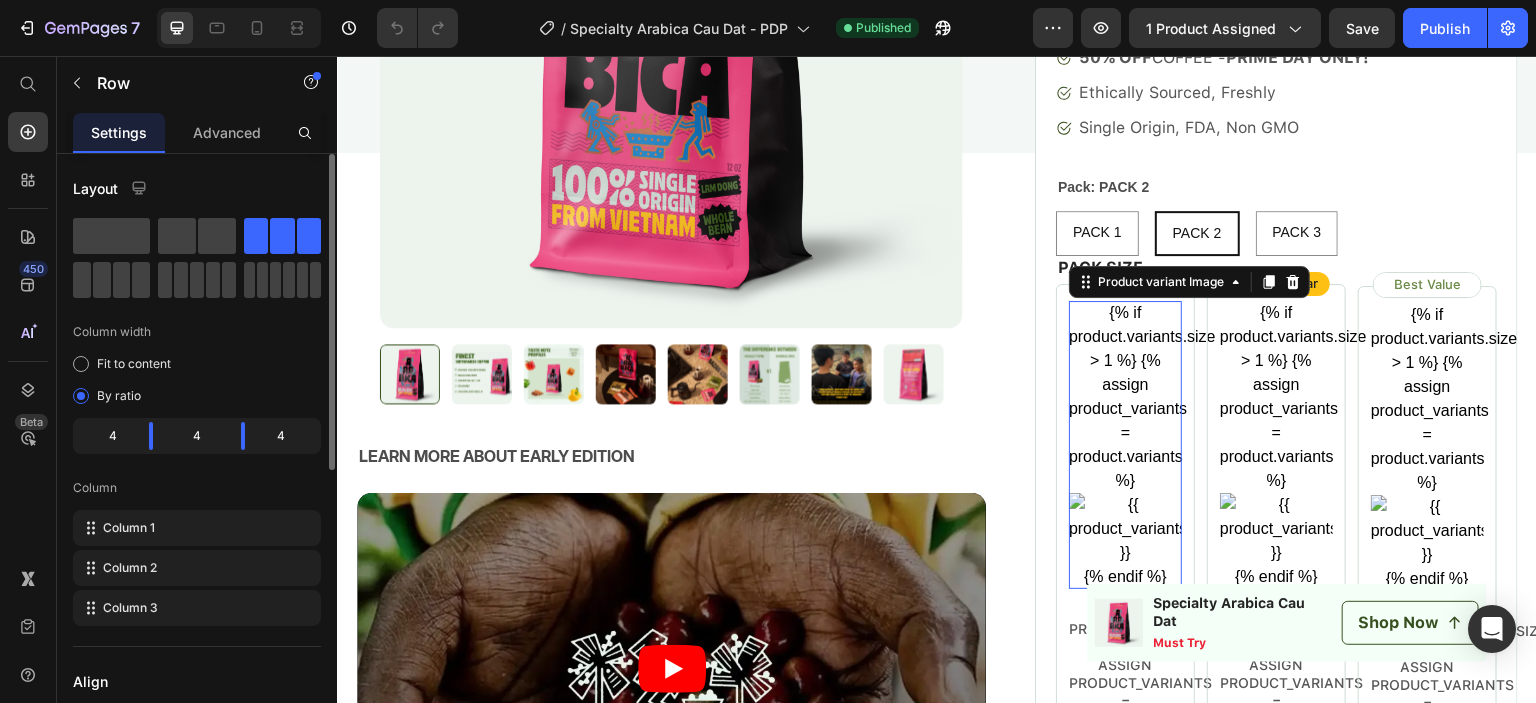 click on "{% if product.variants.size > 1 %}
{% assign product_variants = product.variants %}
{% endif %}" at bounding box center [1125, 445] 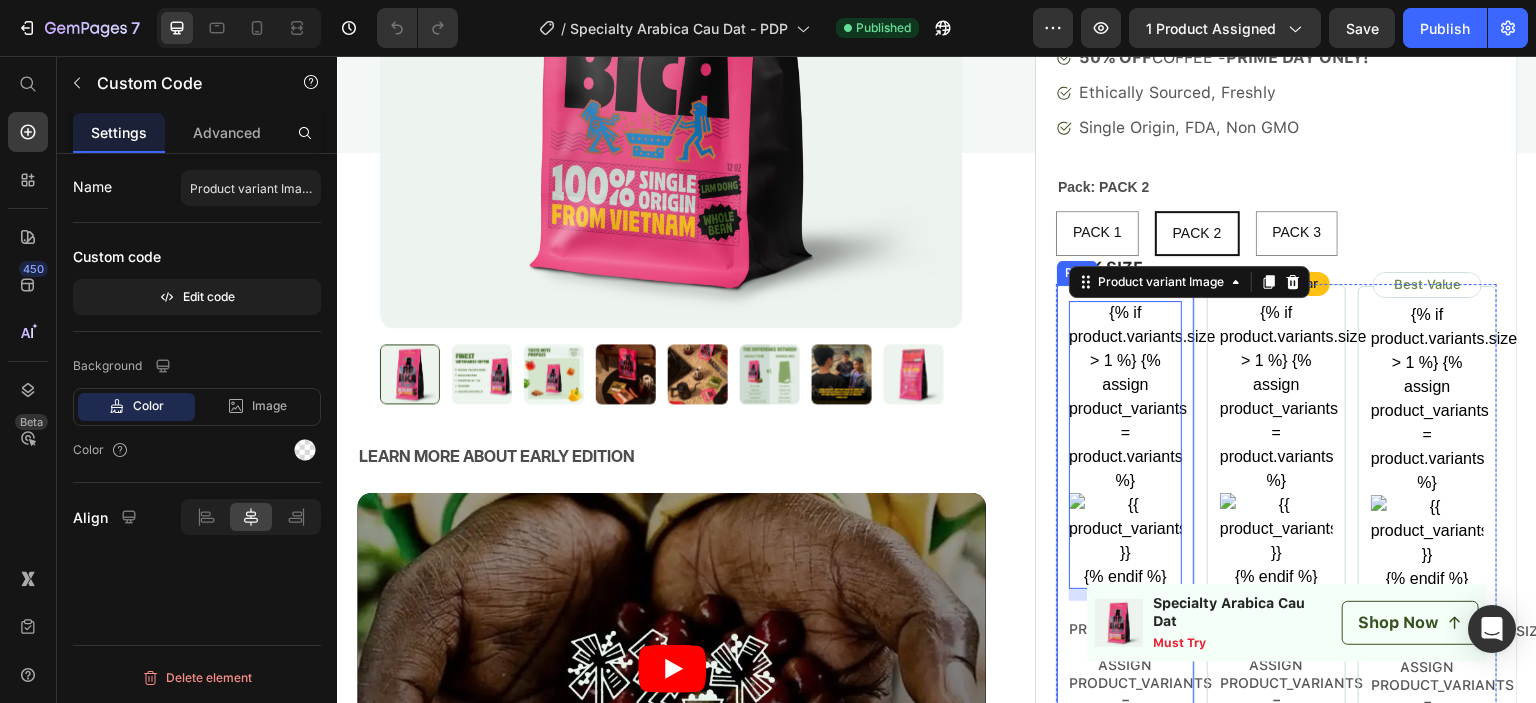 click on "{% if product.variants.size > 1 %}
{% assign product_variants = product.variants %}
{% endif %} Product variant Image   12 {% if product.variants.size > 1 %}
{% assign product_variants = product.variants %}
{{product_variants[0].title}}
{% endif %} Product variant title {% if product.variants.size > 1 %}
{% assign product_variants = product.variants %}
{% if product_variants[0].selling_plan_allocations.size > 0 %}
{{product_variants[0].price | money | remove_last: '.00' }}
{% assign allocation_index = 0 %}
{% for allocation in product_variants[0].selling_plan_allocations %}
{{ allocation.price | money }}
{{ [DOMAIN_NAME]_at_price | money }}
{% assign allocation_index = allocation_index | plus: 1 %}
{% endfor %}
{% endif %}
{% endif %} Product variant price
{% assign allocation_index = allocation_index | plus: 1 %}
{% endfor %}
Row" at bounding box center (1125, 1254) 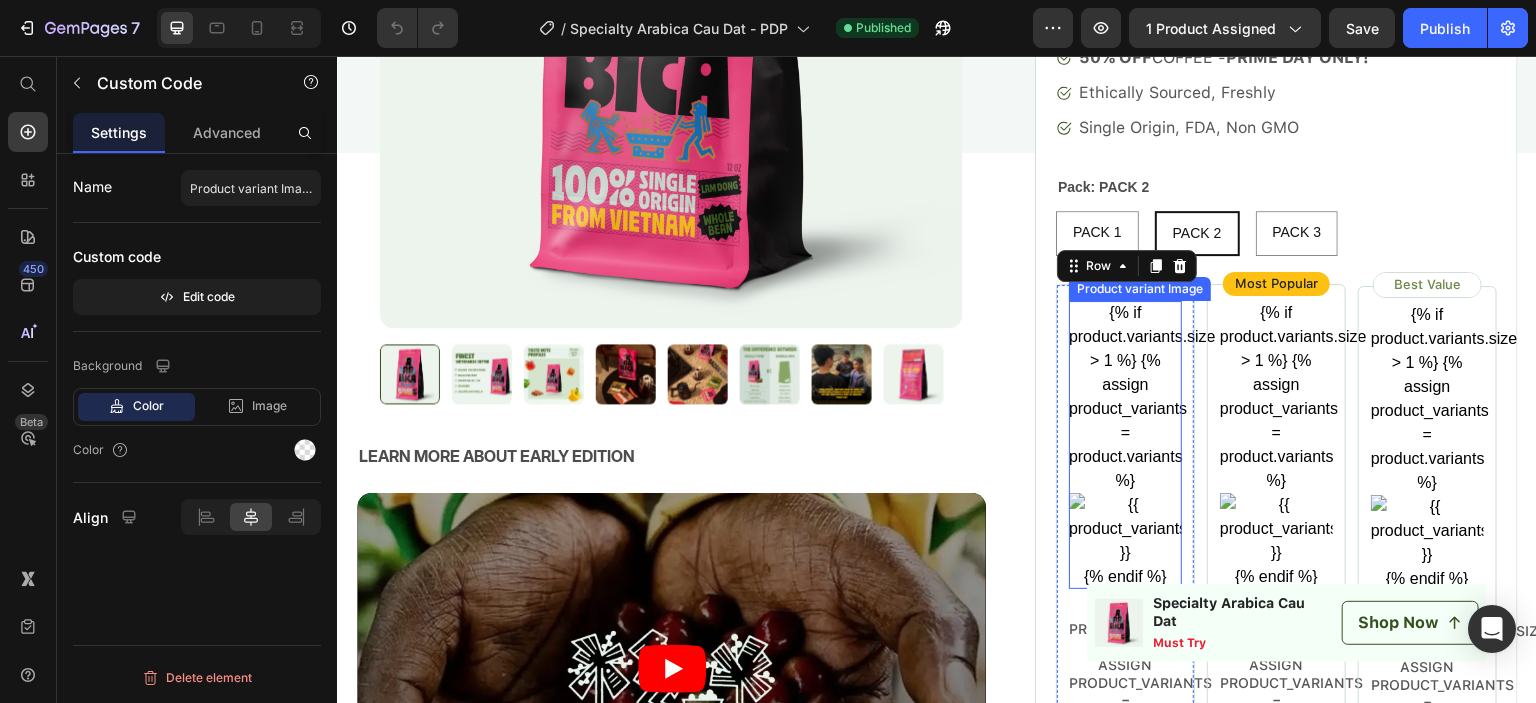click on "{% if product.variants.size > 1 %}
{% assign product_variants = product.variants %}
{% endif %}" at bounding box center [1125, 445] 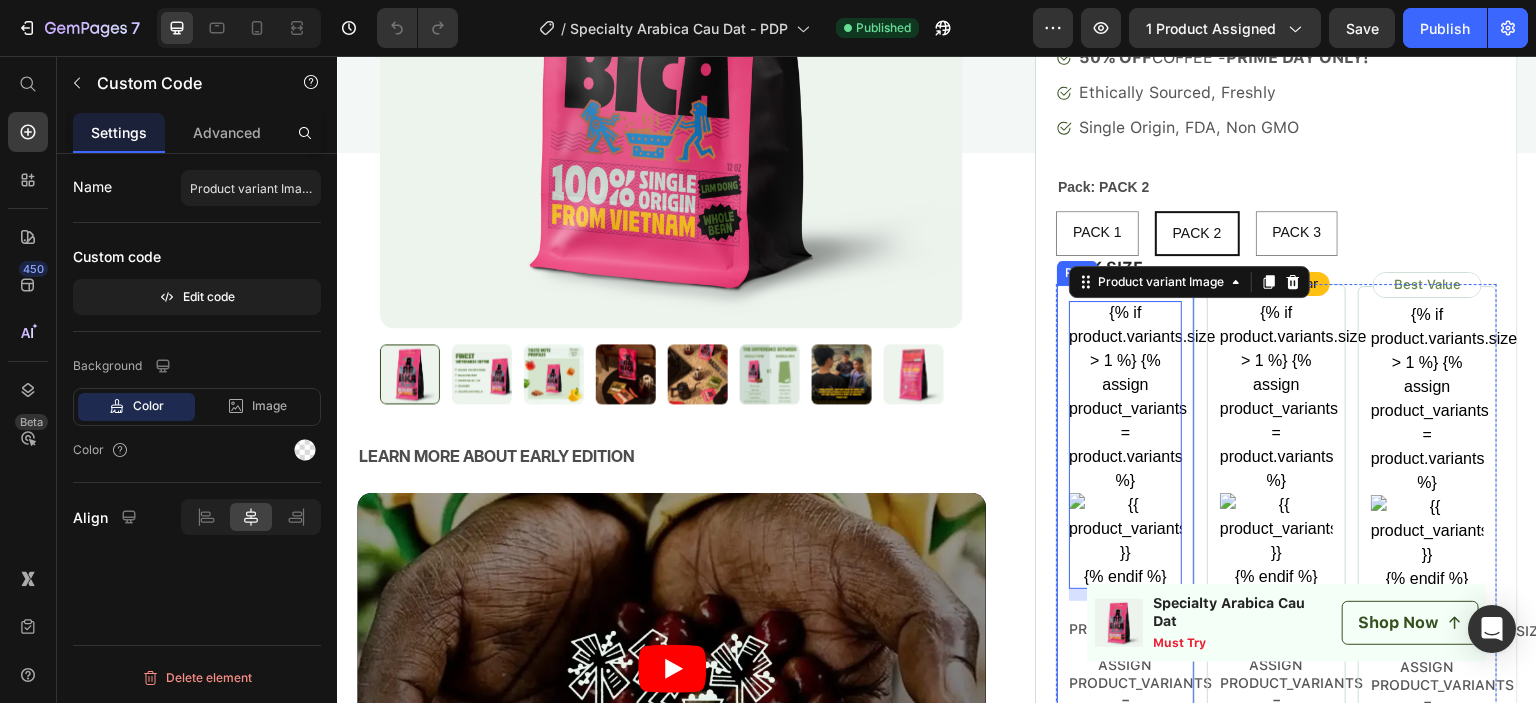 click on "{% if product.variants.size > 1 %}
{% assign product_variants = product.variants %}
{% endif %} Product variant Image   12 {% if product.variants.size > 1 %}
{% assign product_variants = product.variants %}
{{product_variants[0].title}}
{% endif %} Product variant title {% if product.variants.size > 1 %}
{% assign product_variants = product.variants %}
{% if product_variants[0].selling_plan_allocations.size > 0 %}
{{product_variants[0].price | money | remove_last: '.00' }}
{% assign allocation_index = 0 %}
{% for allocation in product_variants[0].selling_plan_allocations %}
{{ allocation.price | money }}
{{ [DOMAIN_NAME]_at_price | money }}
{% assign allocation_index = allocation_index | plus: 1 %}
{% endfor %}
{% endif %}
{% endif %} Product variant price
{% assign allocation_index = allocation_index | plus: 1 %}
{% endfor %}
Row" at bounding box center [1125, 1254] 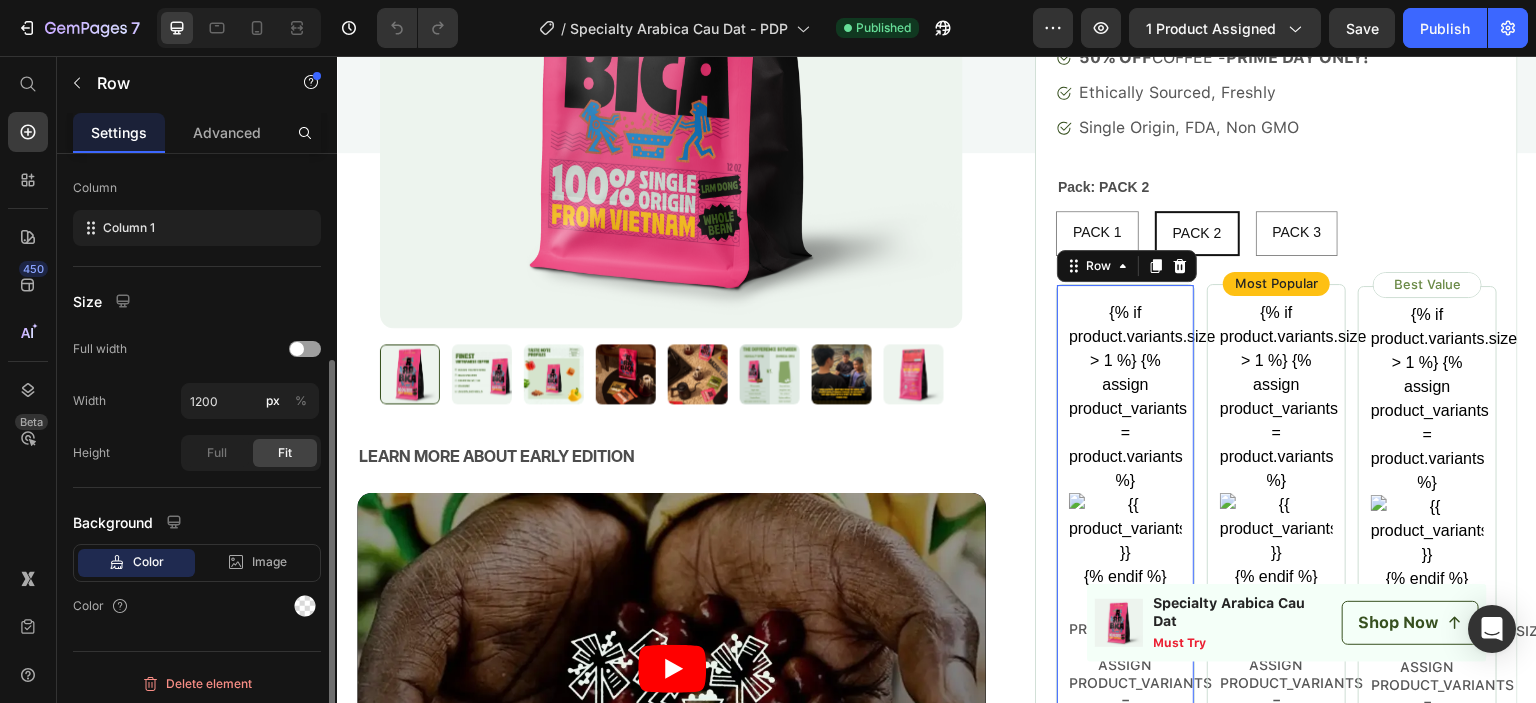 scroll, scrollTop: 304, scrollLeft: 0, axis: vertical 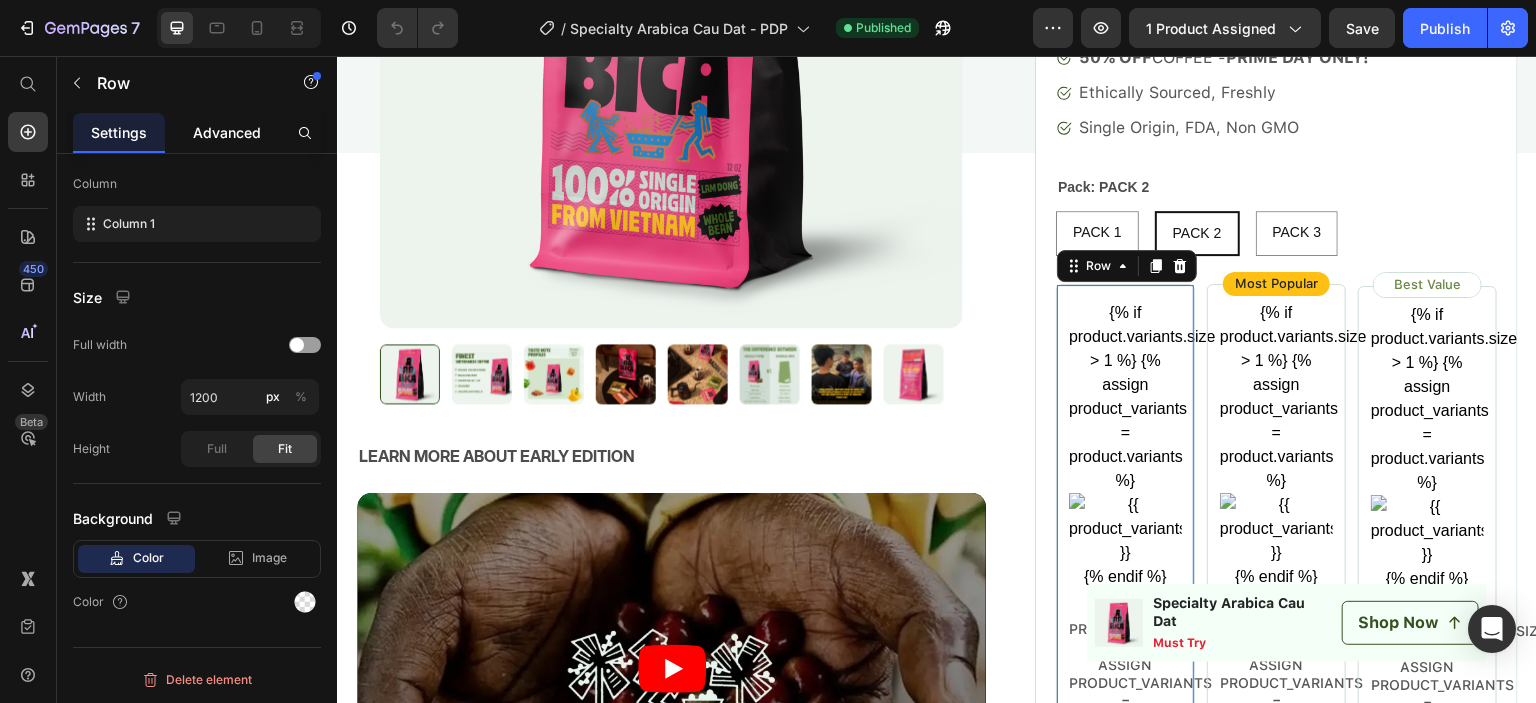 click on "Advanced" at bounding box center [227, 132] 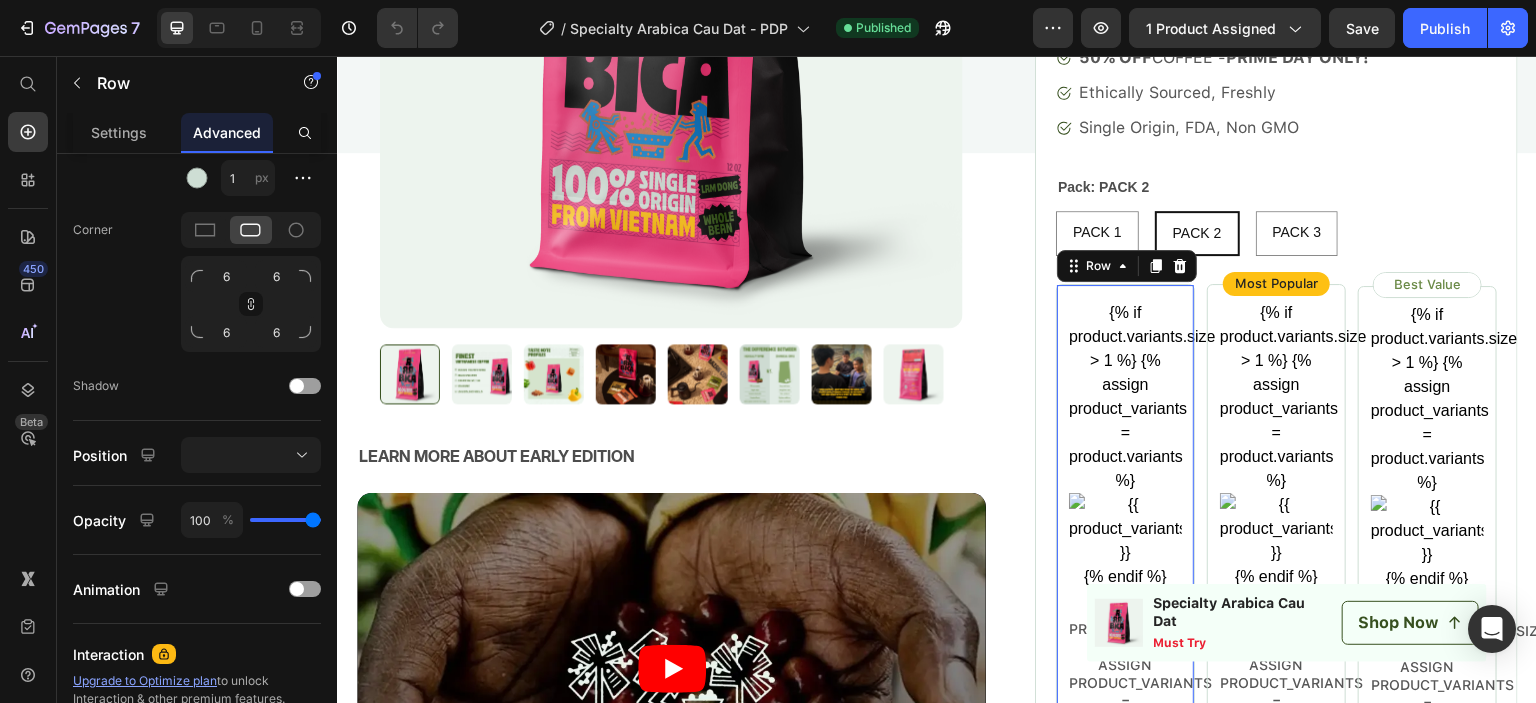 scroll, scrollTop: 808, scrollLeft: 0, axis: vertical 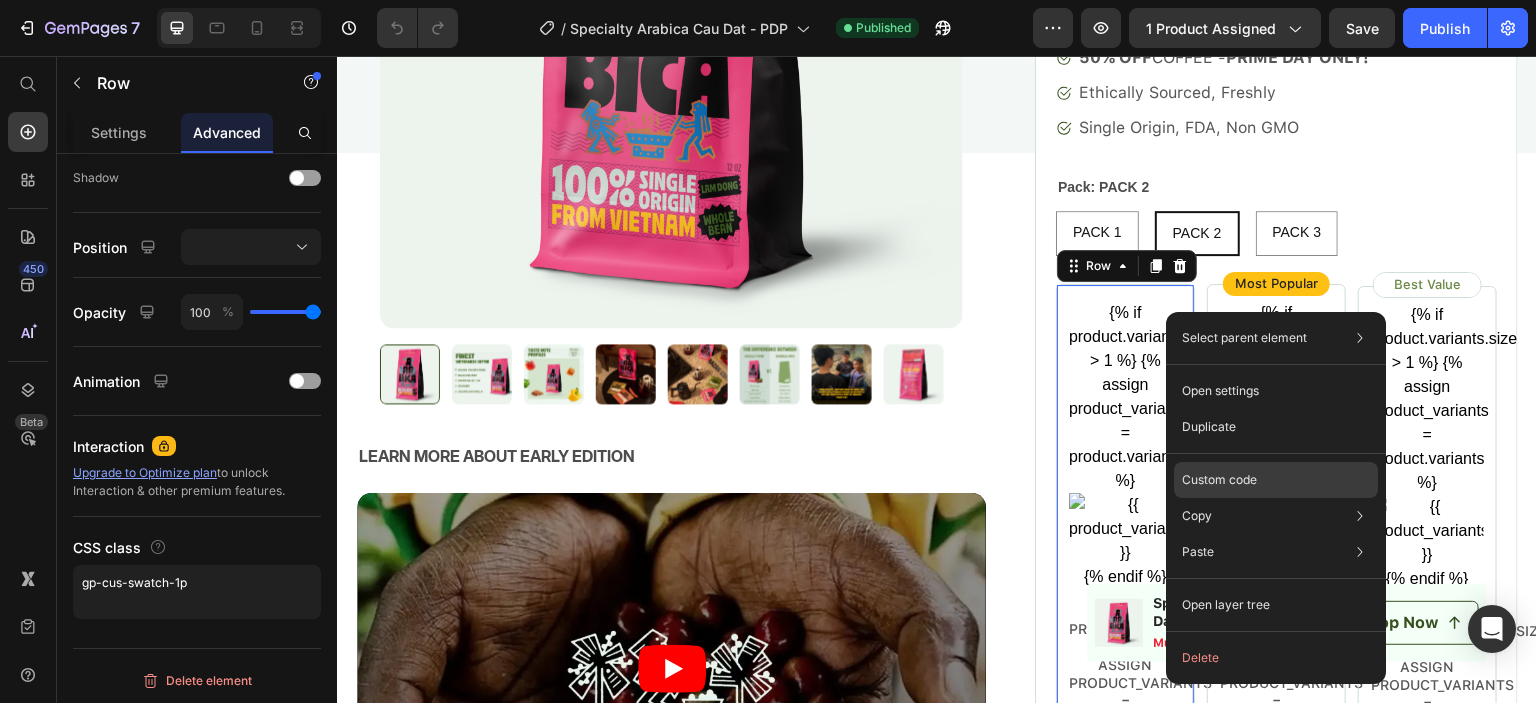 click on "Custom code" at bounding box center [1219, 480] 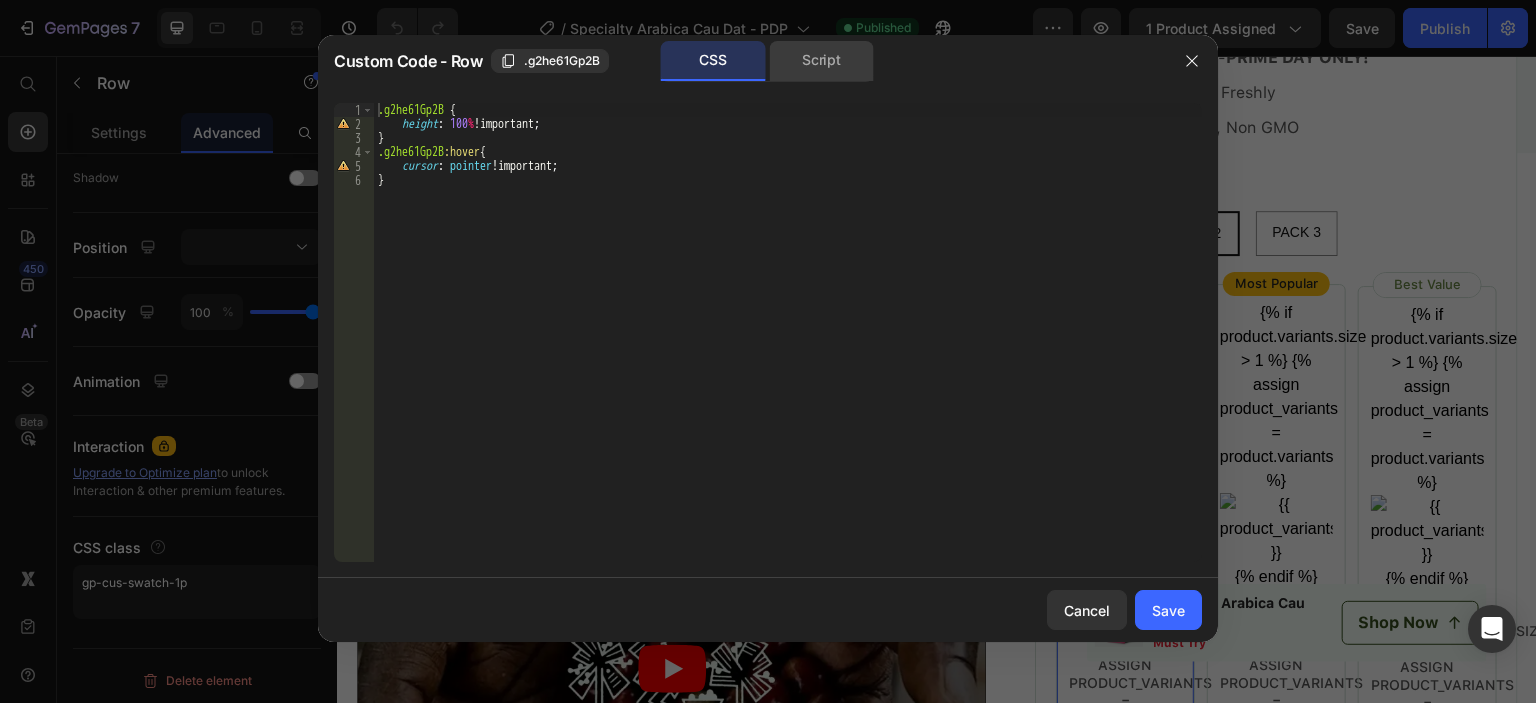 click on "Script" 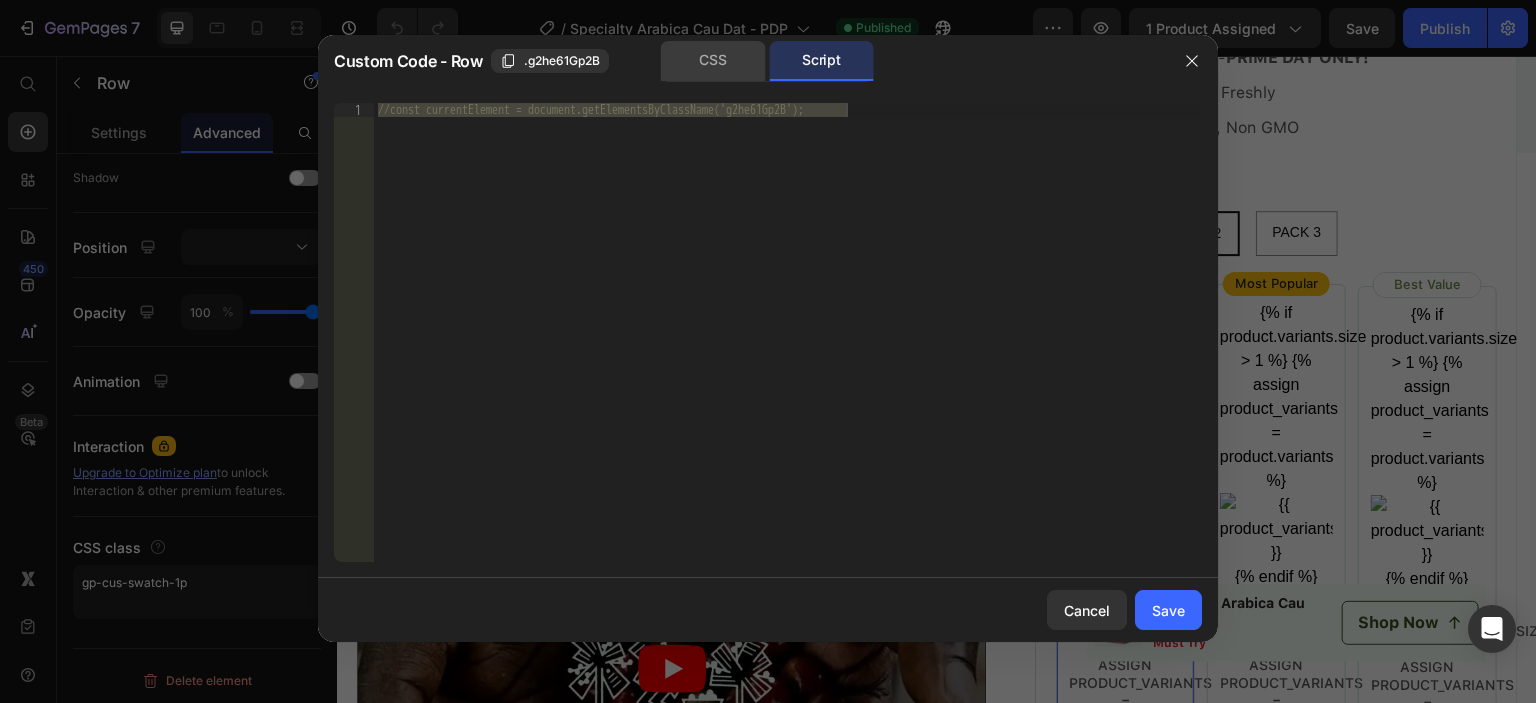 click on "CSS" 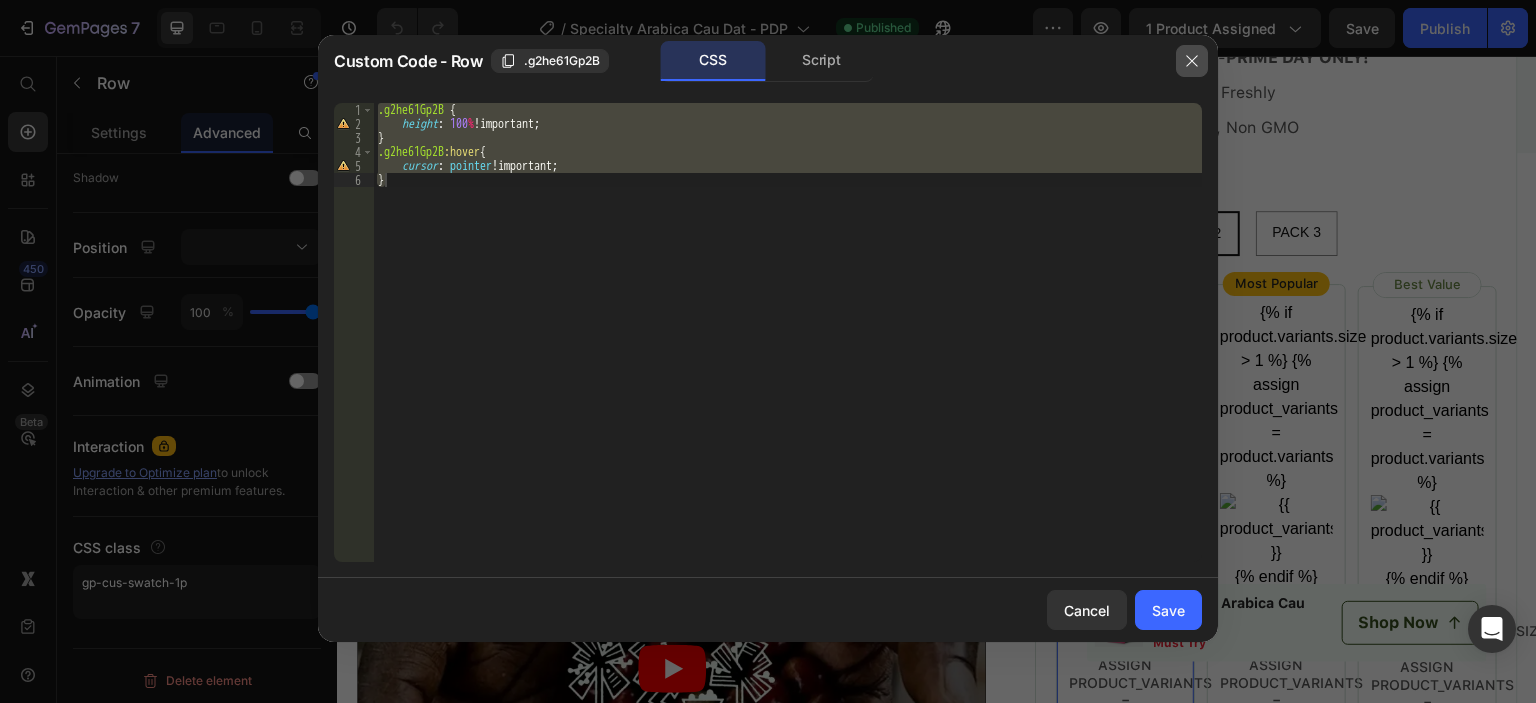 click 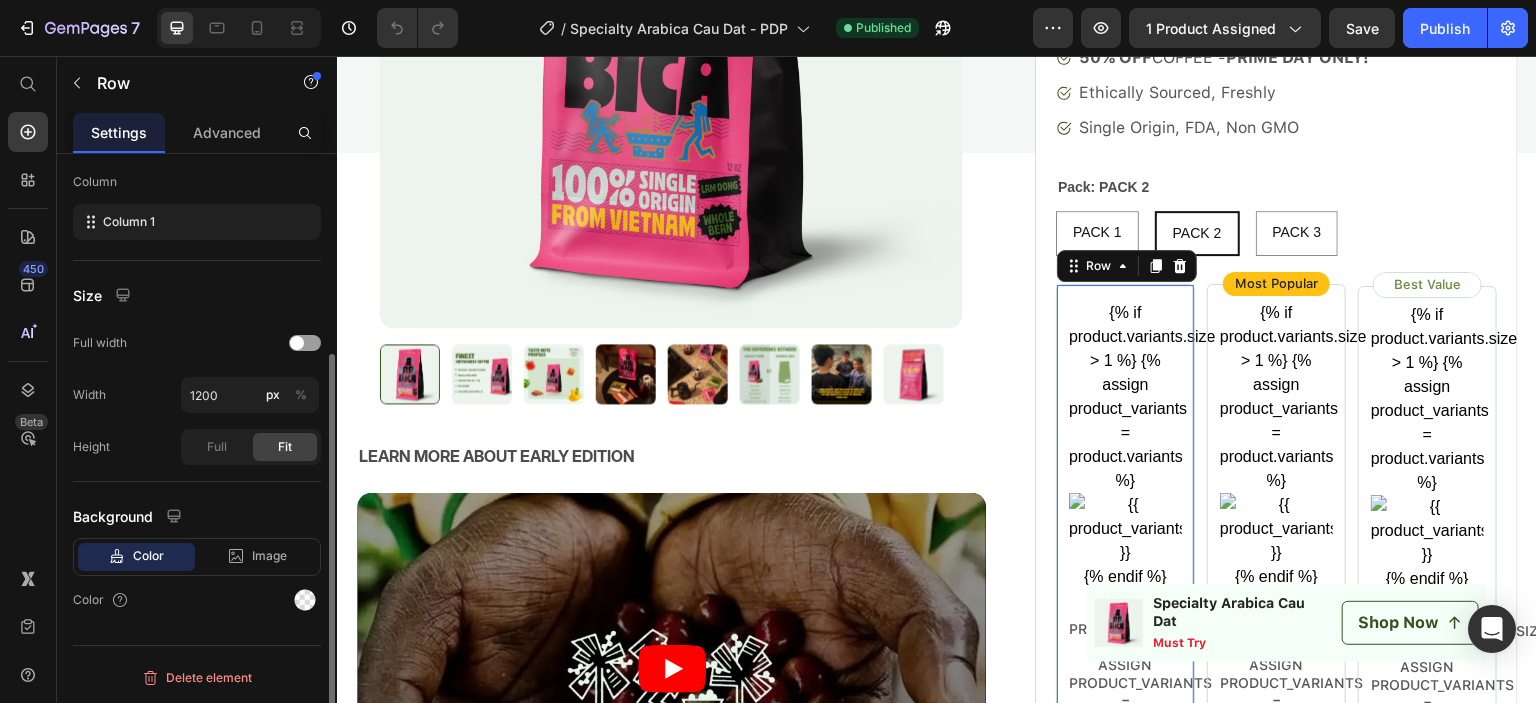 scroll, scrollTop: 304, scrollLeft: 0, axis: vertical 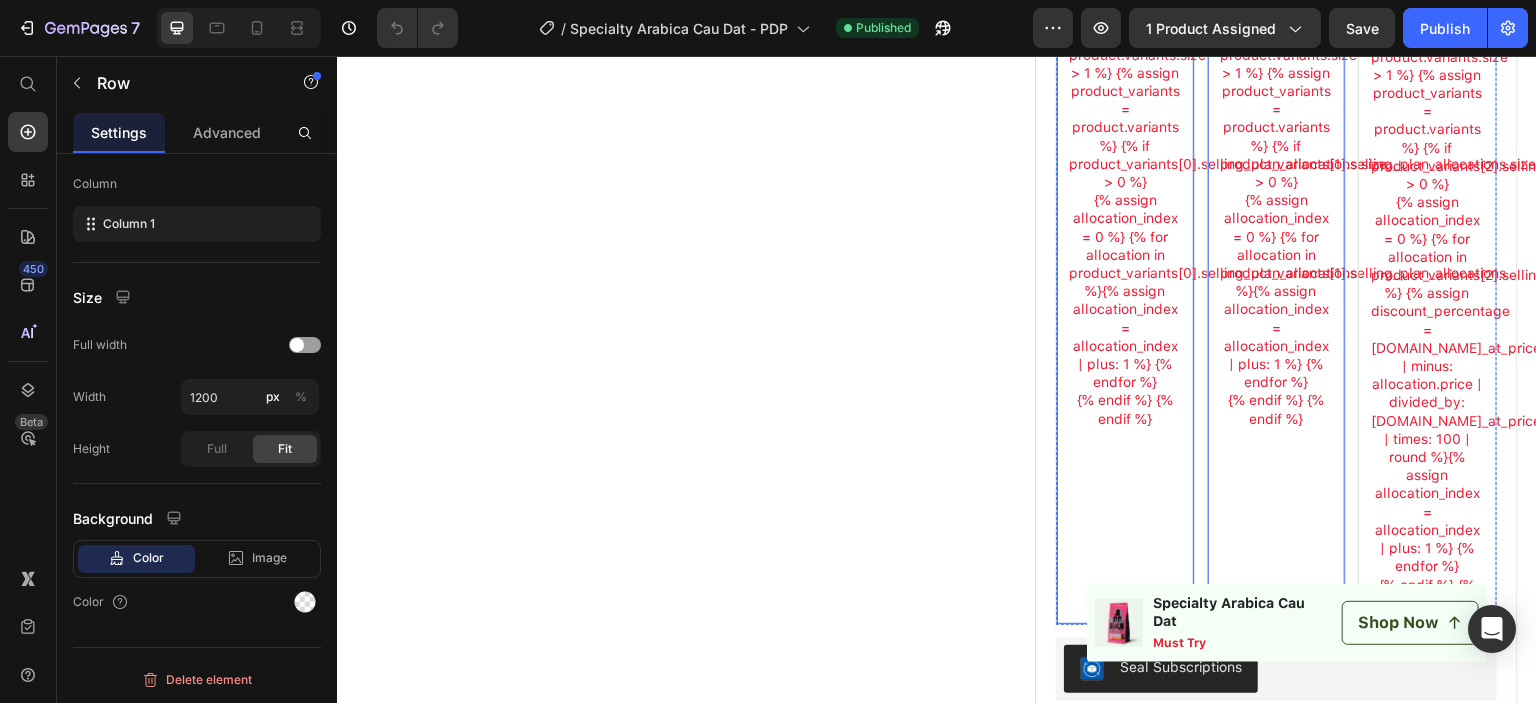 click on "{% if product.variants.size > 1 %}
{% assign product_variants = product.variants %}
{% endif %} Product variant Image {% if product.variants.size > 1 %}
{% assign product_variants = product.variants %}
{{product_variants[1].title}}
{% endif %} Product variant title {% if product.variants.size > 1 %}
{% assign product_variants = product.variants %}
{% if product_variants[1].selling_plan_allocations.size > 0 %}
{{product_variants[1].price | money | remove_last: '.00' }}
{% assign allocation_index = 0 %}
{% for allocation in product_variants[1].selling_plan_allocations %}
{{ allocation.price | money }}
{{ [DOMAIN_NAME]_at_price | money }}
{% assign allocation_index = allocation_index | plus: 1 %}
{% endfor %}
{% endif %}
{% endif %} Product variant price
{% assign allocation_index = allocation_index | plus: 1 %}
{% endfor %}
Product variant discount" at bounding box center [1276, -344] 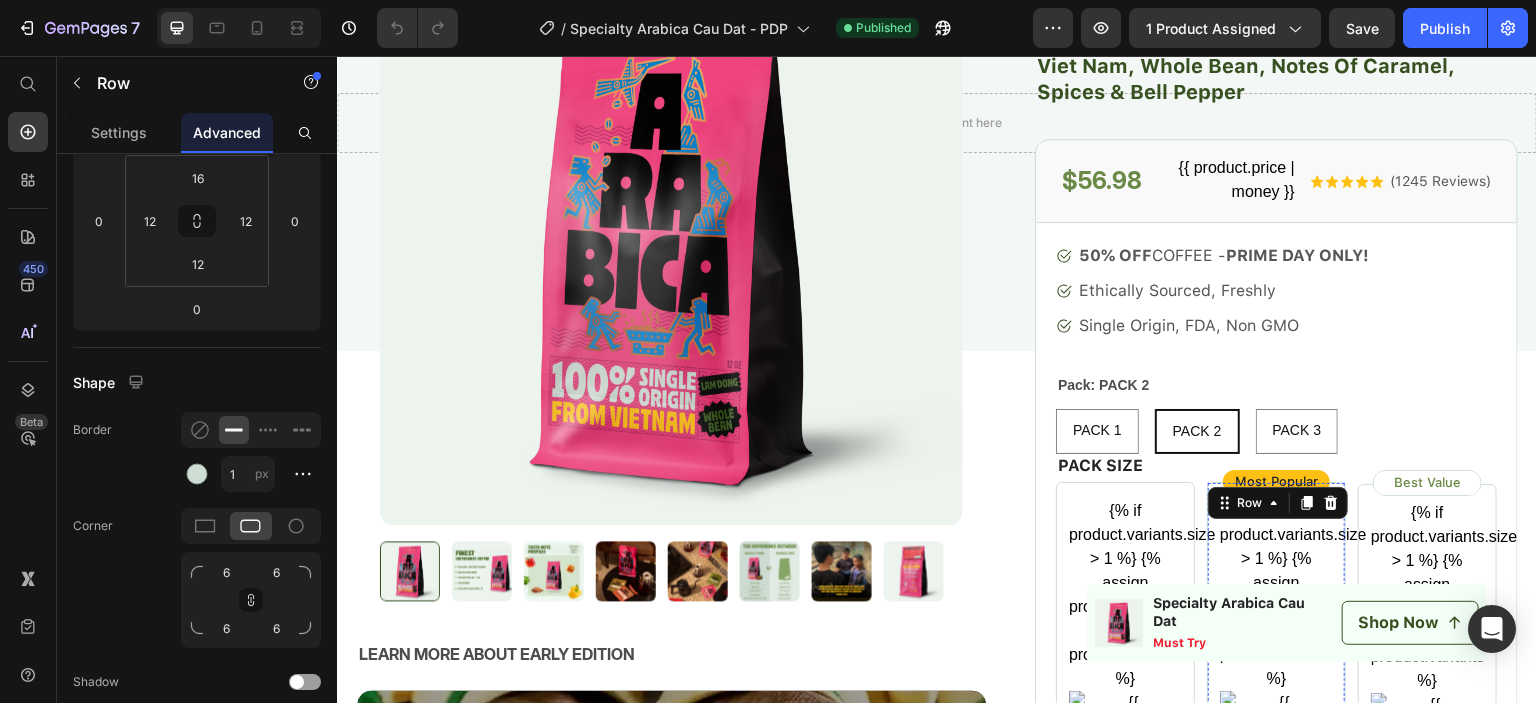 scroll, scrollTop: 200, scrollLeft: 0, axis: vertical 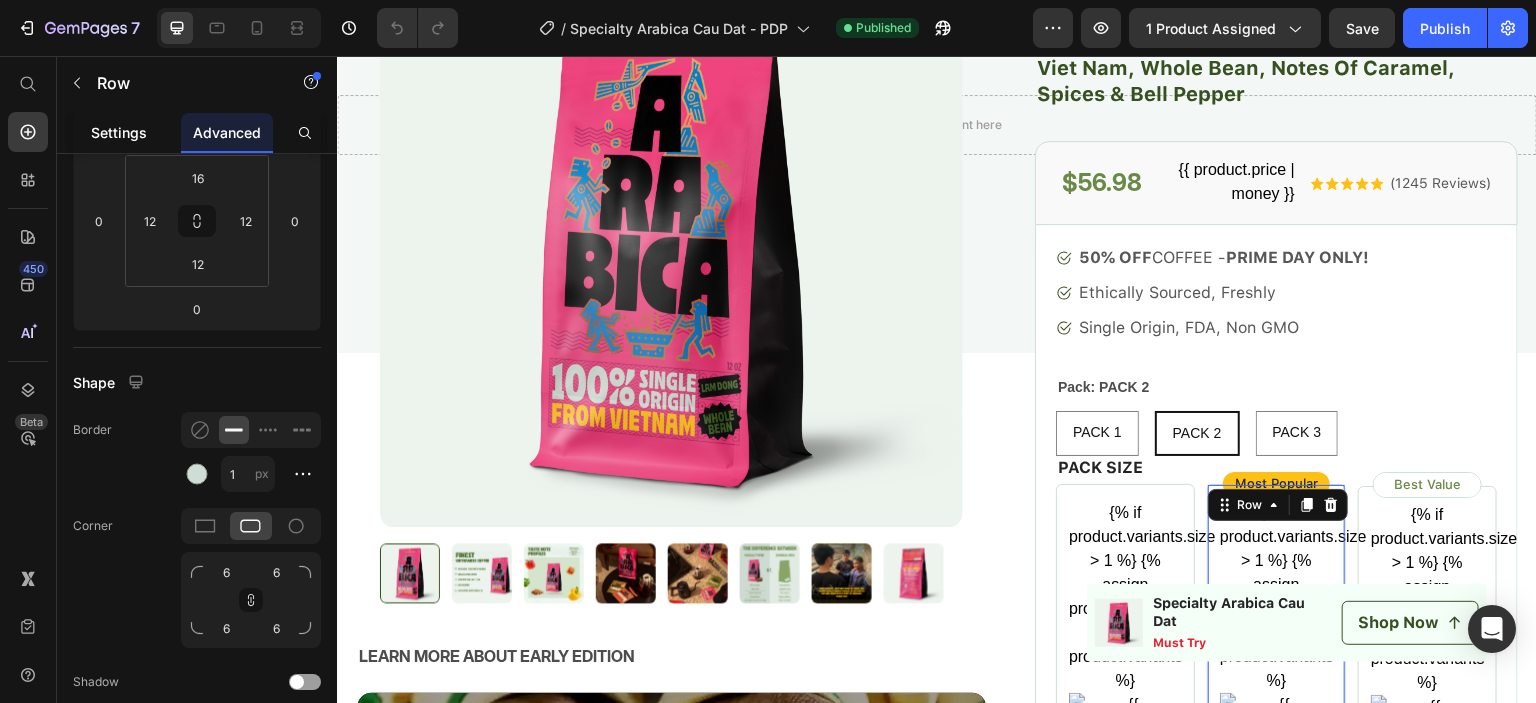 click on "Settings" 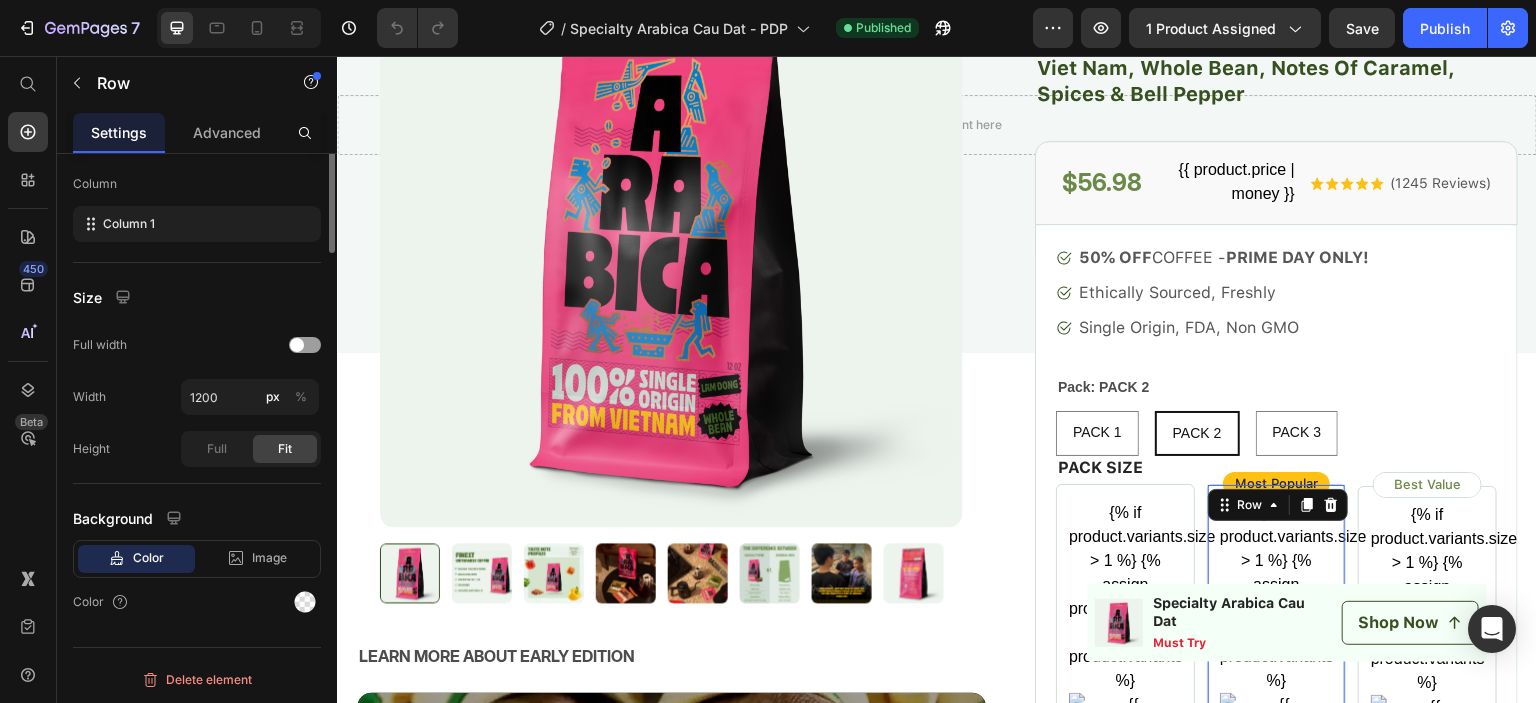 scroll, scrollTop: 0, scrollLeft: 0, axis: both 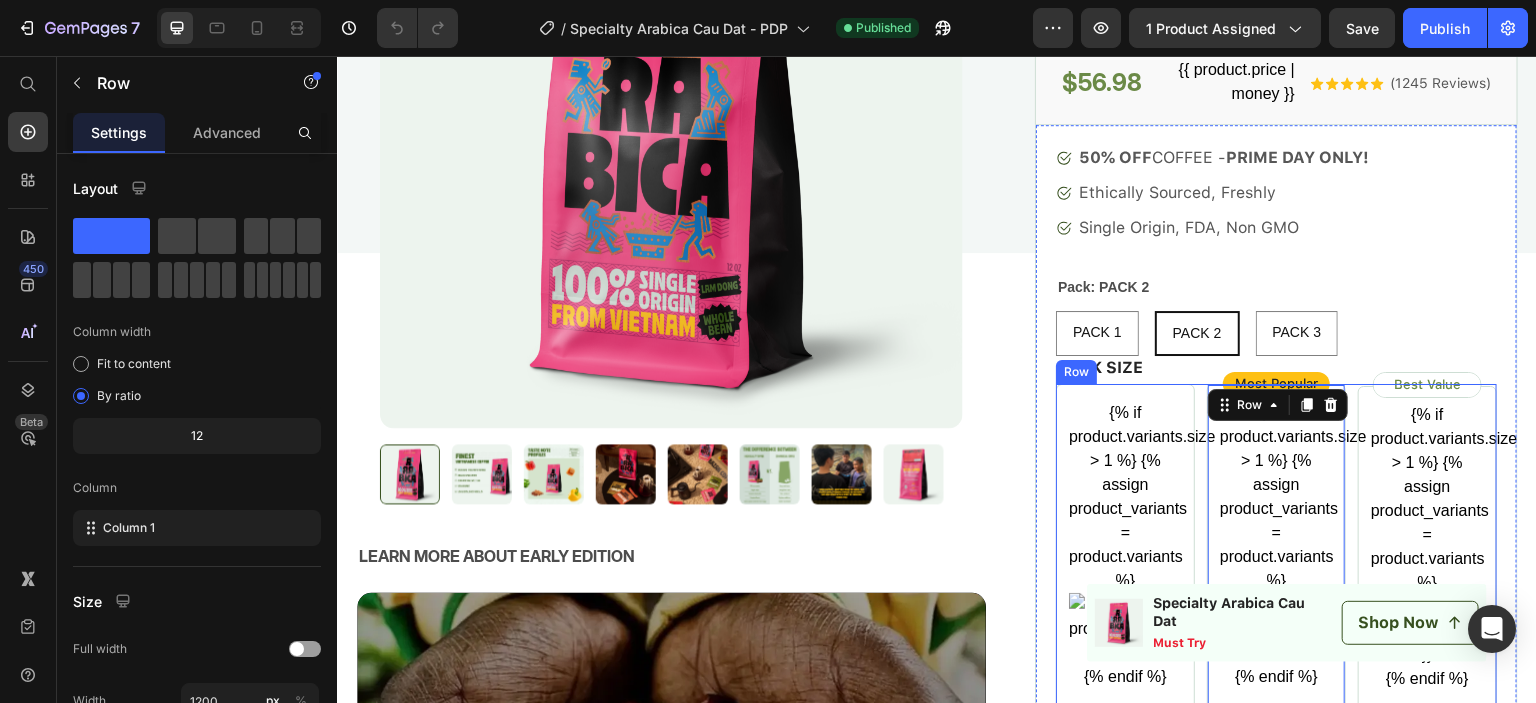 click on "{% if product.variants.size > 1 %}
{% assign product_variants = product.variants %}
{% endif %} Product variant Image {% if product.variants.size > 1 %}
{% assign product_variants = product.variants %}
{{product_variants[0].title}}
{% endif %} Product variant title {% if product.variants.size > 1 %}
{% assign product_variants = product.variants %}
{% if product_variants[0].selling_plan_allocations.size > 0 %}
{{product_variants[0].price | money | remove_last: '.00' }}
{% assign allocation_index = 0 %}
{% for allocation in product_variants[0].selling_plan_allocations %}
{{ allocation.price | money }}
{{ [DOMAIN_NAME]_at_price | money }}
{% assign allocation_index = allocation_index | plus: 1 %}
{% endfor %}
{% endif %}
{% endif %} Product variant price
{% assign allocation_index = allocation_index | plus: 1 %}
{% endfor %}
Product variant discount" at bounding box center (1276, 1354) 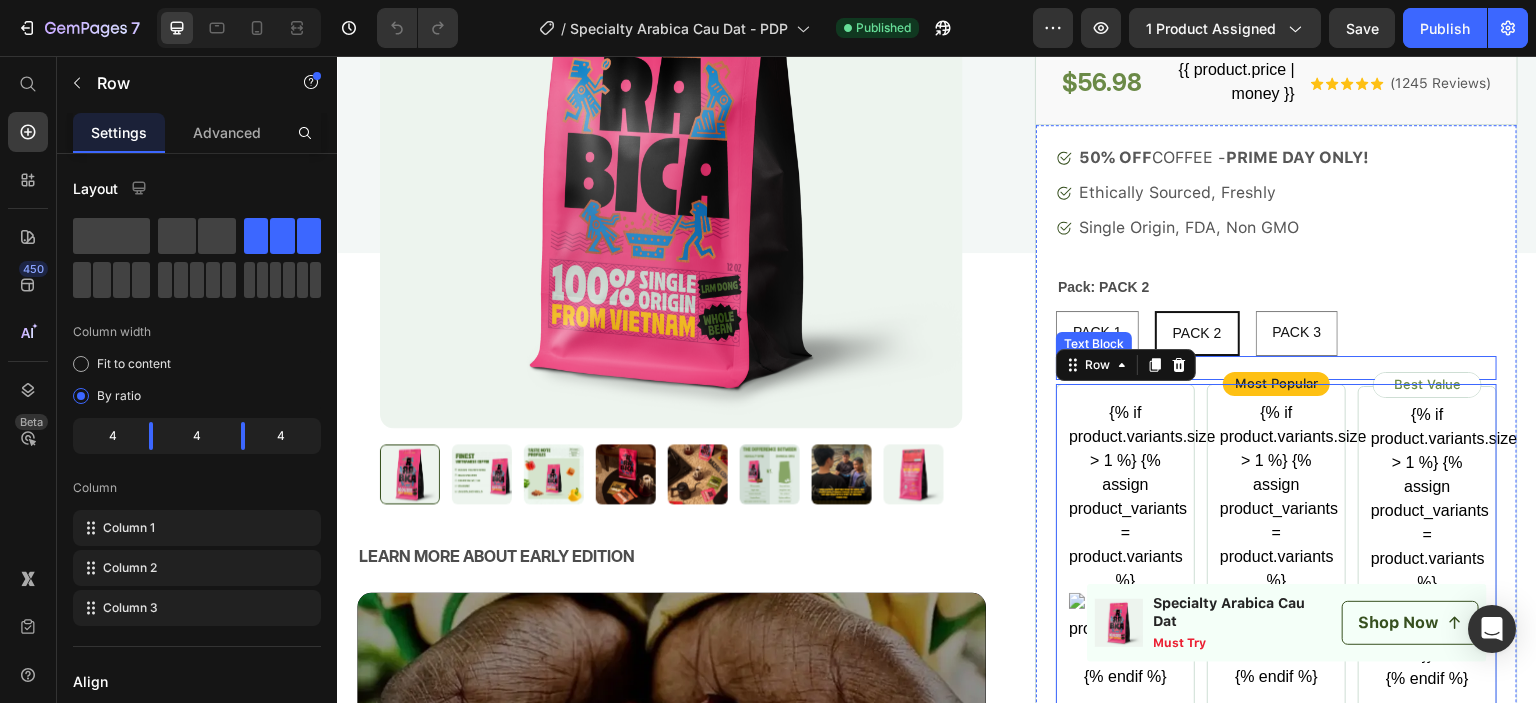 click on "PACK SIZE" at bounding box center (1276, 368) 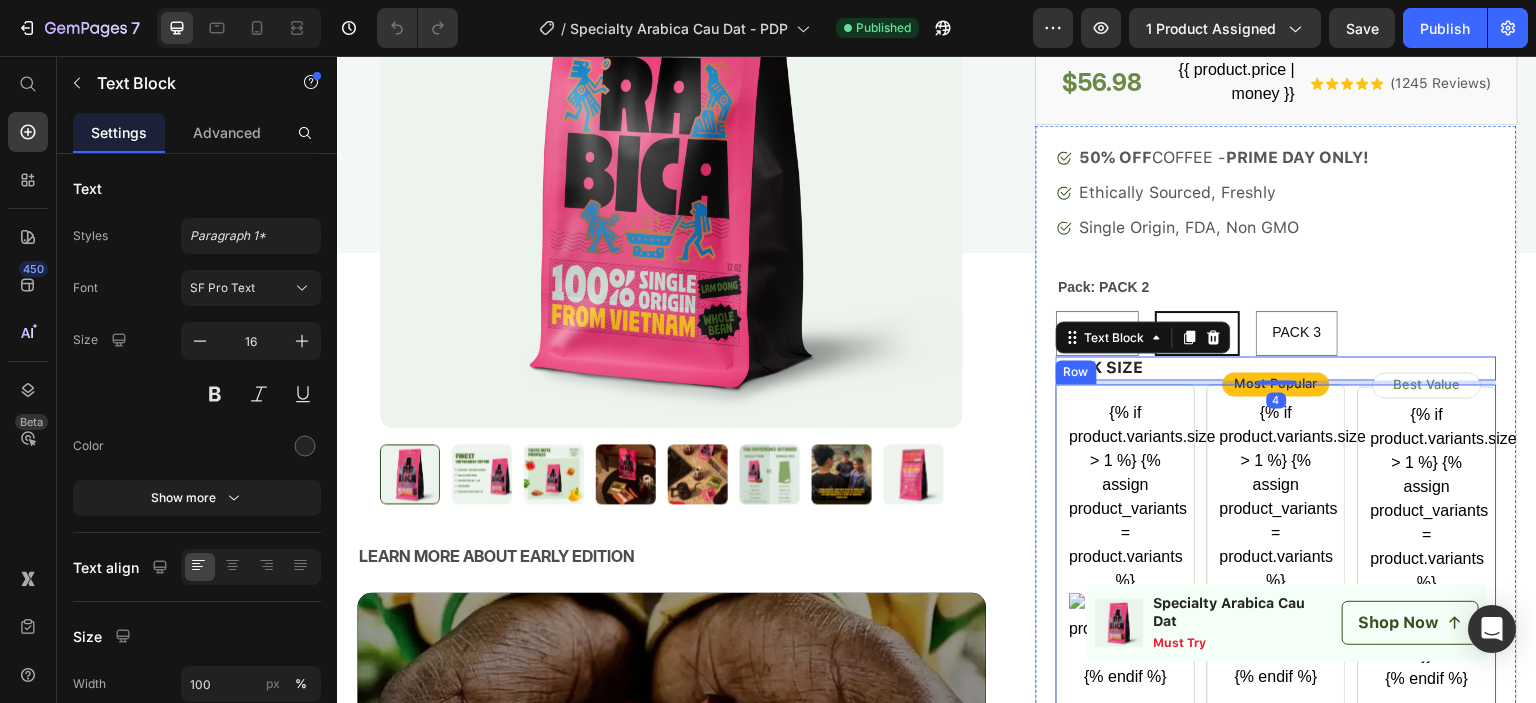 click on "{% if product.variants.size > 1 %}
{% assign product_variants = product.variants %}
{% endif %} Product variant Image {% if product.variants.size > 1 %}
{% assign product_variants = product.variants %}
{{product_variants[0].title}}
{% endif %} Product variant title {% if product.variants.size > 1 %}
{% assign product_variants = product.variants %}
{% if product_variants[0].selling_plan_allocations.size > 0 %}
{{product_variants[0].price | money | remove_last: '.00' }}
{% assign allocation_index = 0 %}
{% for allocation in product_variants[0].selling_plan_allocations %}
{{ allocation.price | money }}
{{ [DOMAIN_NAME]_at_price | money }}
{% assign allocation_index = allocation_index | plus: 1 %}
{% endfor %}
{% endif %}
{% endif %} Product variant price
{% assign allocation_index = allocation_index | plus: 1 %}
{% endfor %}
Product variant discount" at bounding box center (1276, 1354) 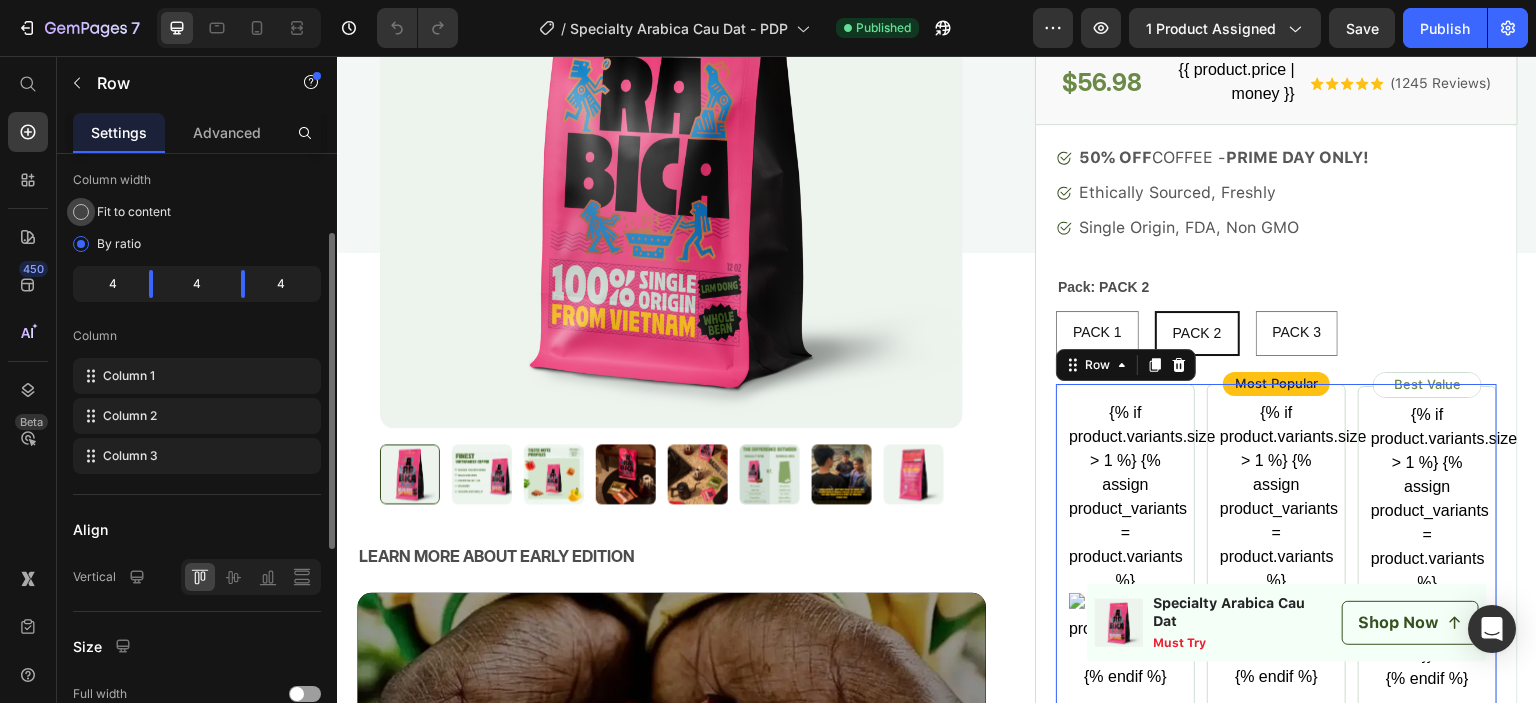 scroll, scrollTop: 0, scrollLeft: 0, axis: both 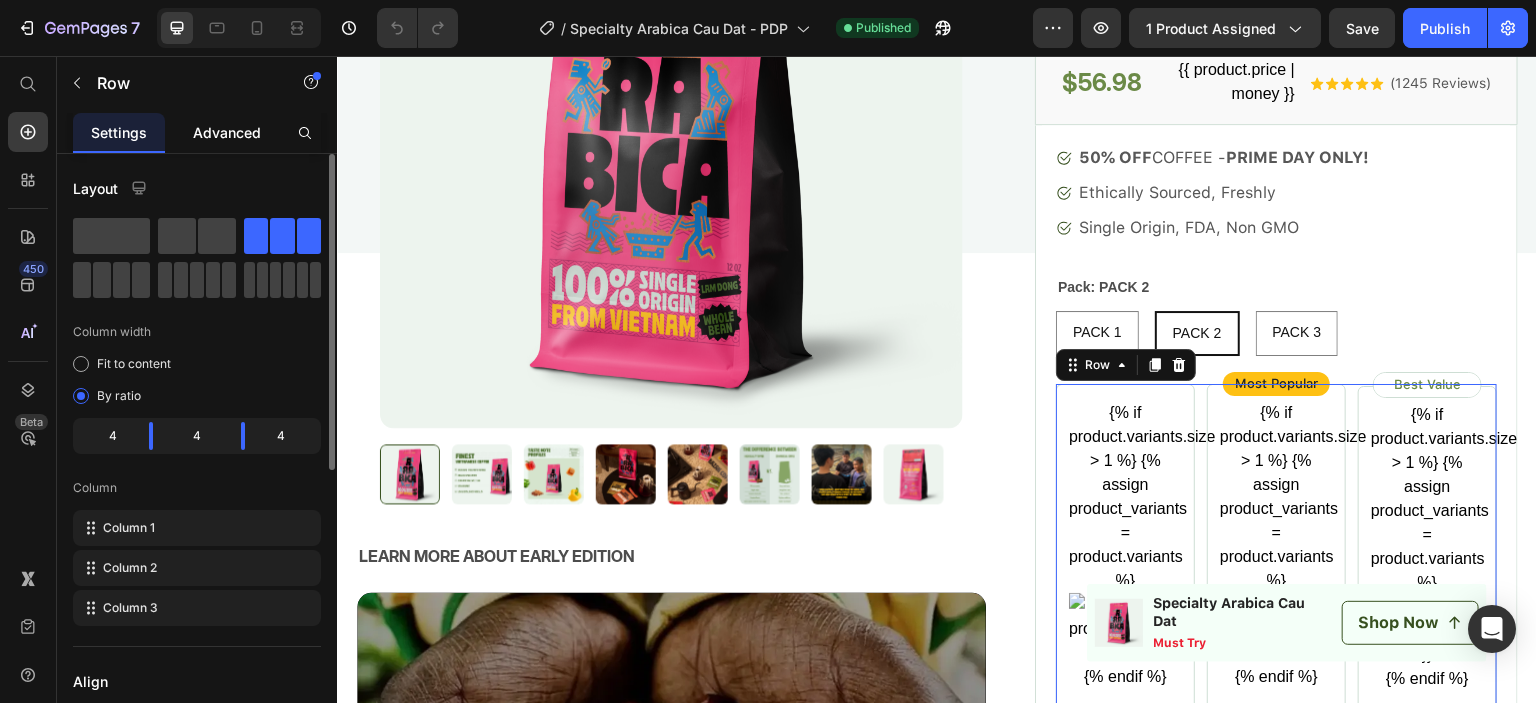 click on "Advanced" at bounding box center (227, 132) 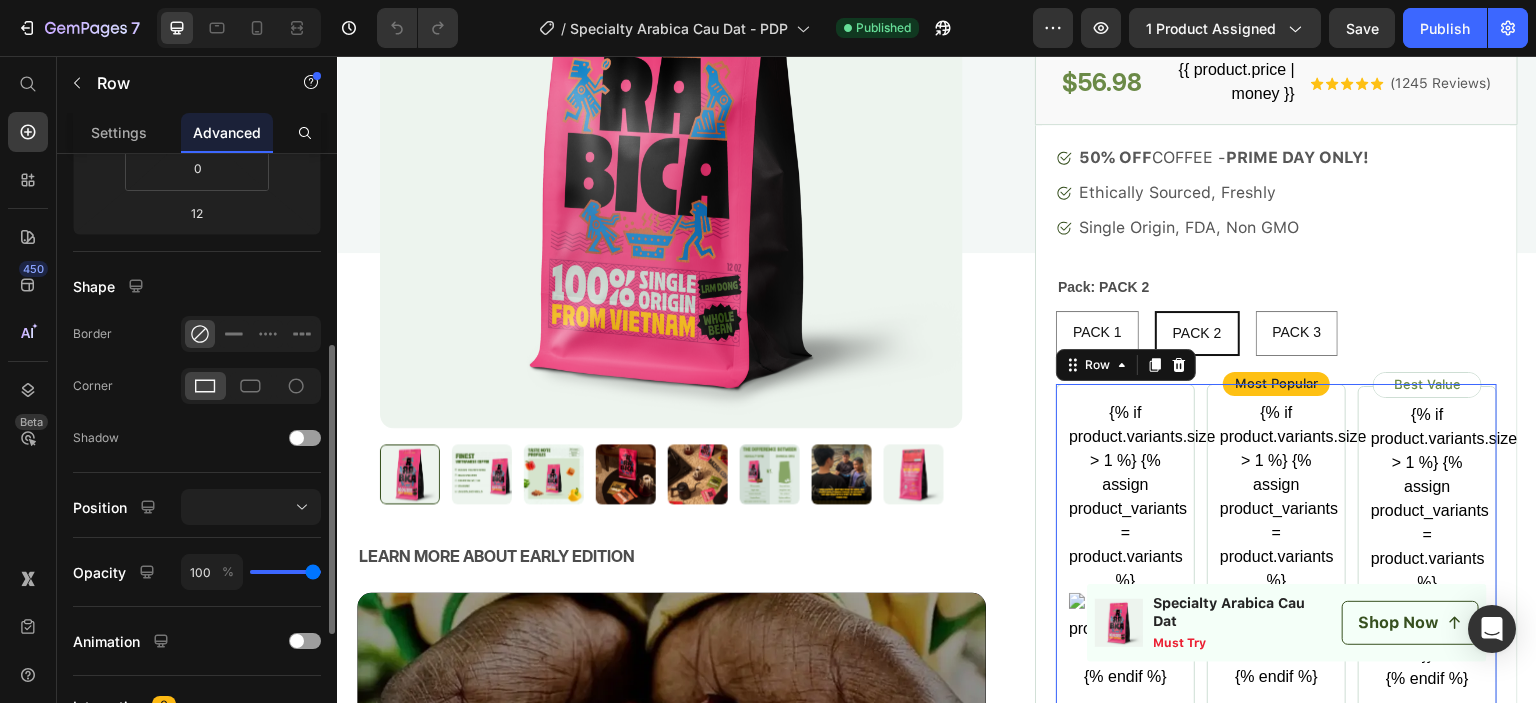 scroll, scrollTop: 660, scrollLeft: 0, axis: vertical 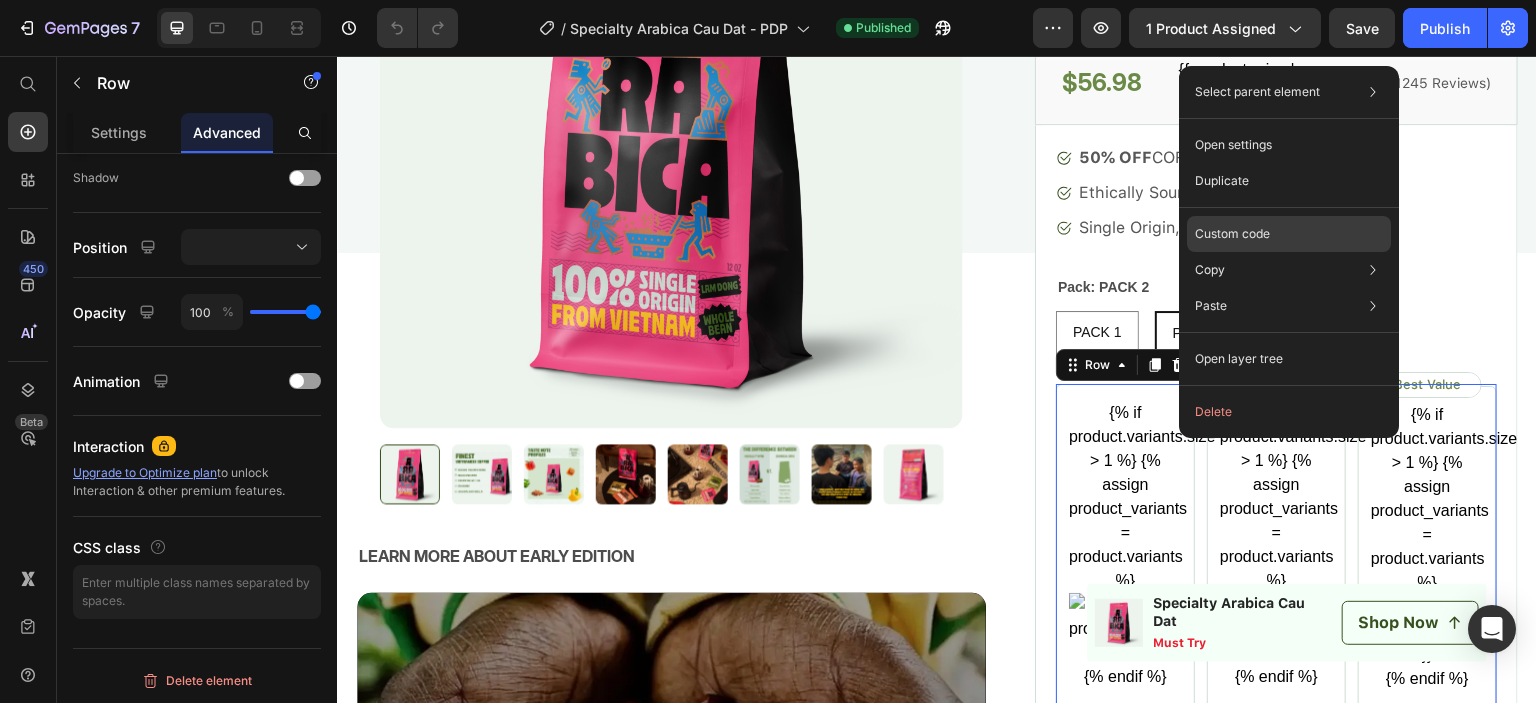 click on "Custom code" at bounding box center [1232, 234] 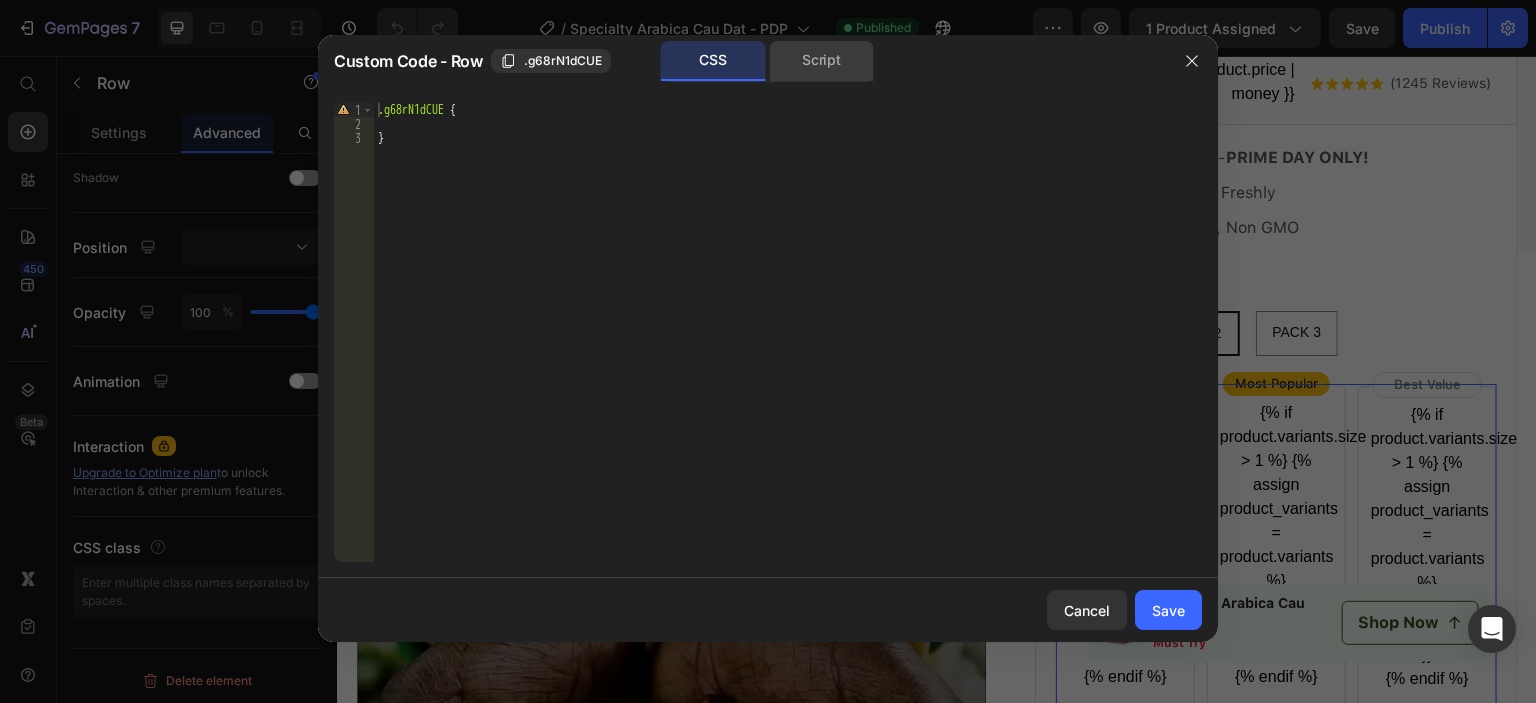 click on "Script" 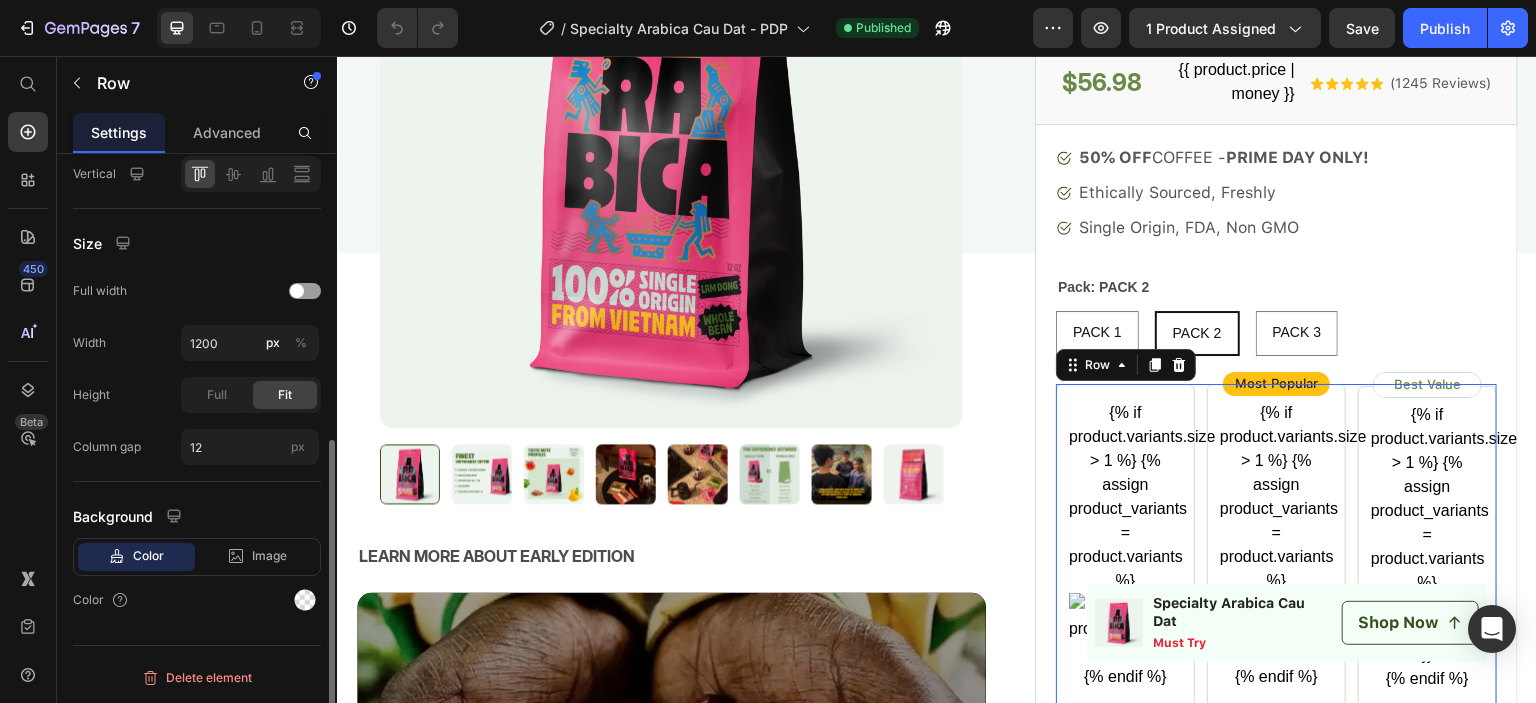 scroll, scrollTop: 552, scrollLeft: 0, axis: vertical 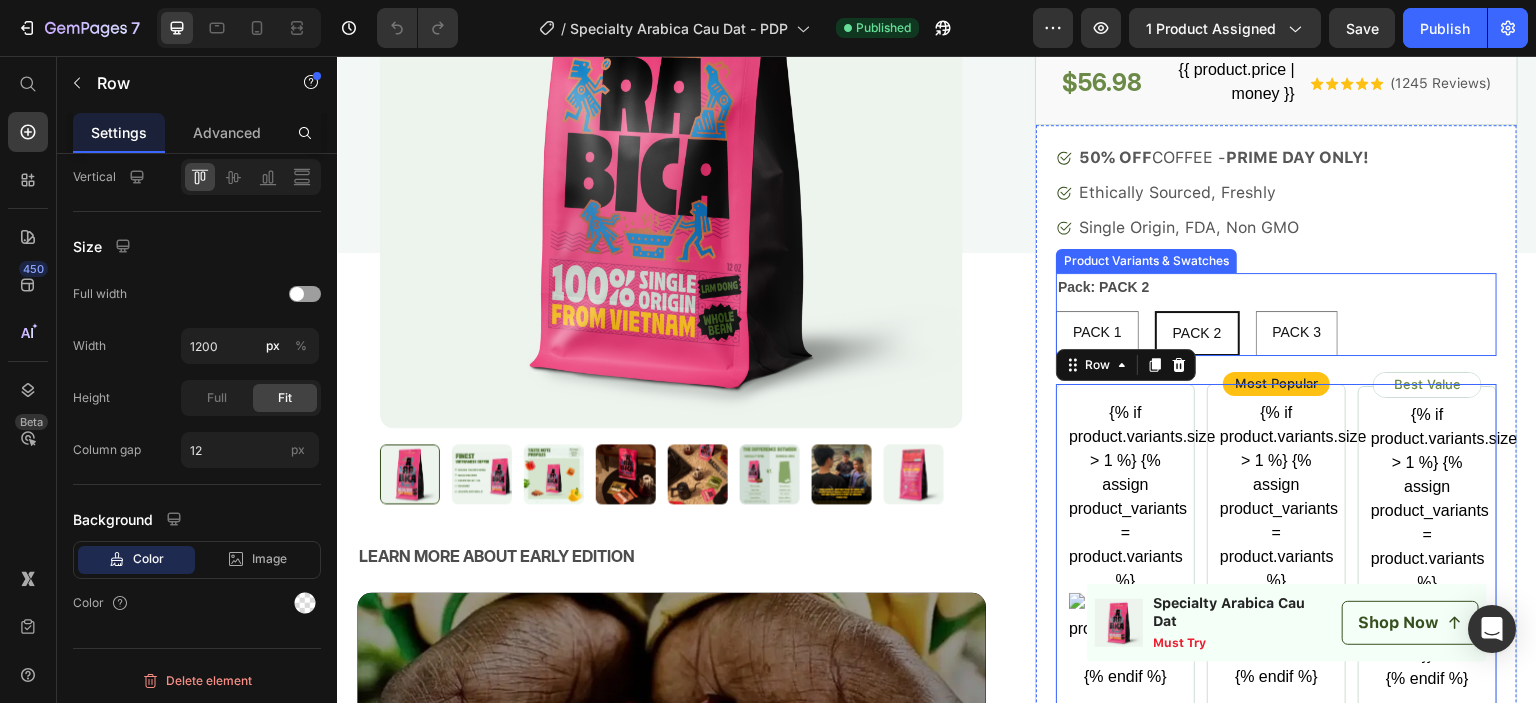 click on "Pack: PACK 2 PACK 1 PACK 1 PACK 1 PACK 2 PACK 2 PACK 2 PACK 3 PACK 3 PACK 3" at bounding box center [1276, 314] 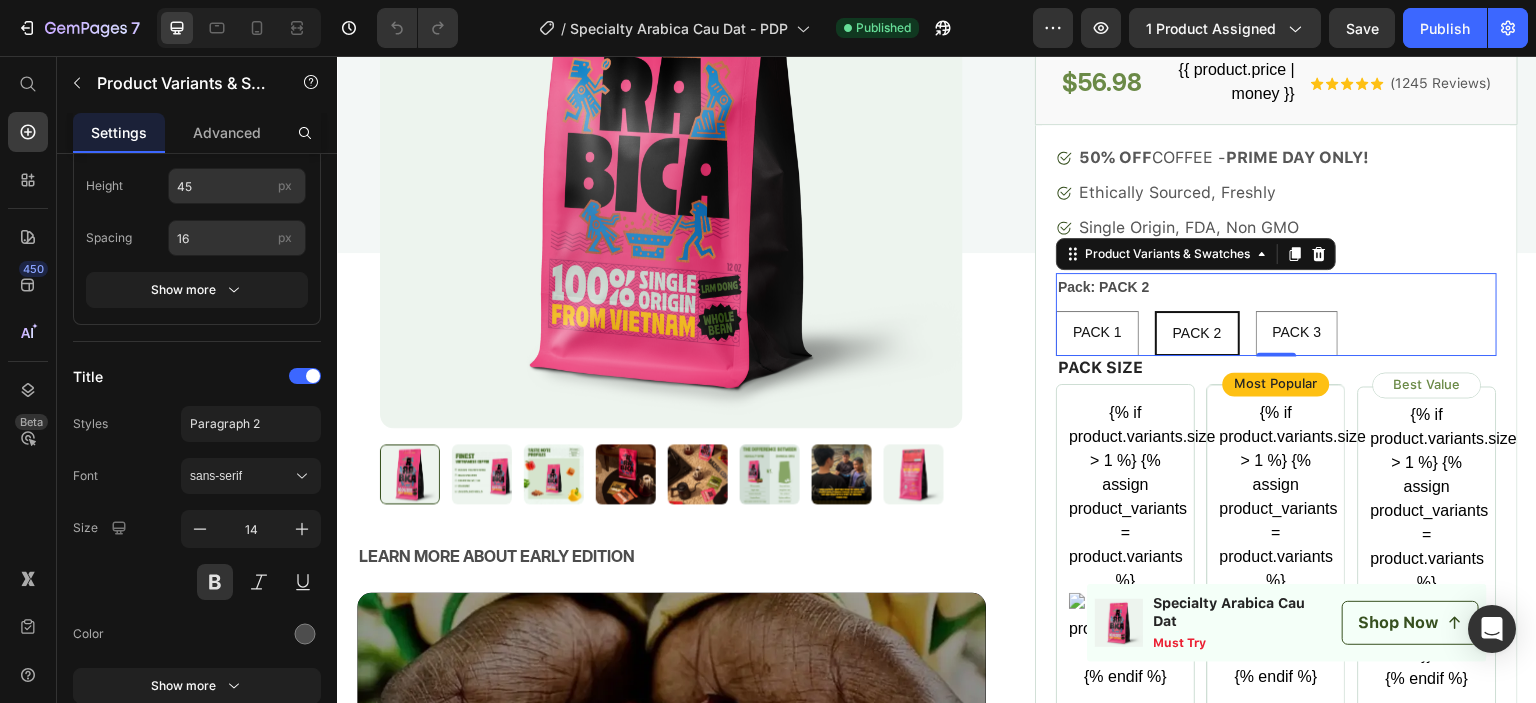scroll, scrollTop: 0, scrollLeft: 0, axis: both 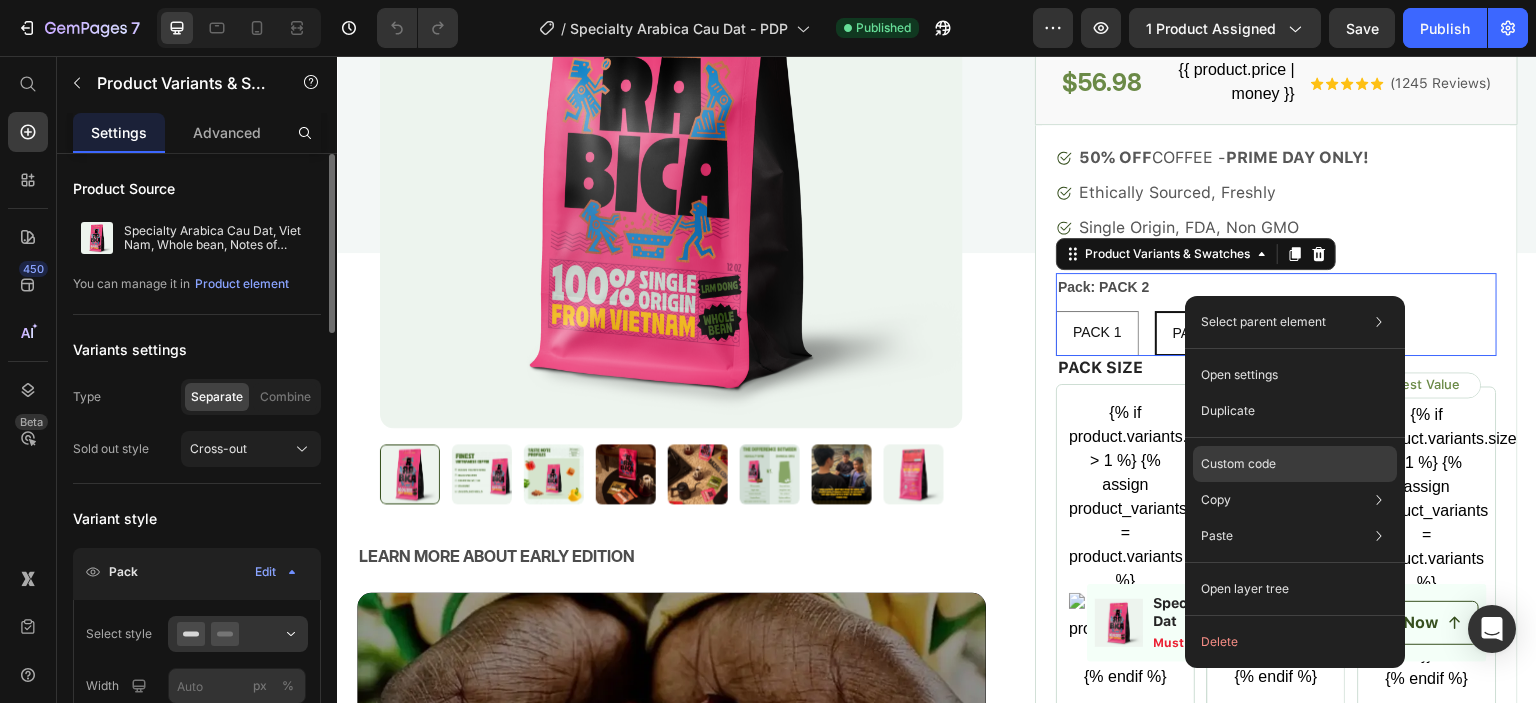 click on "Custom code" 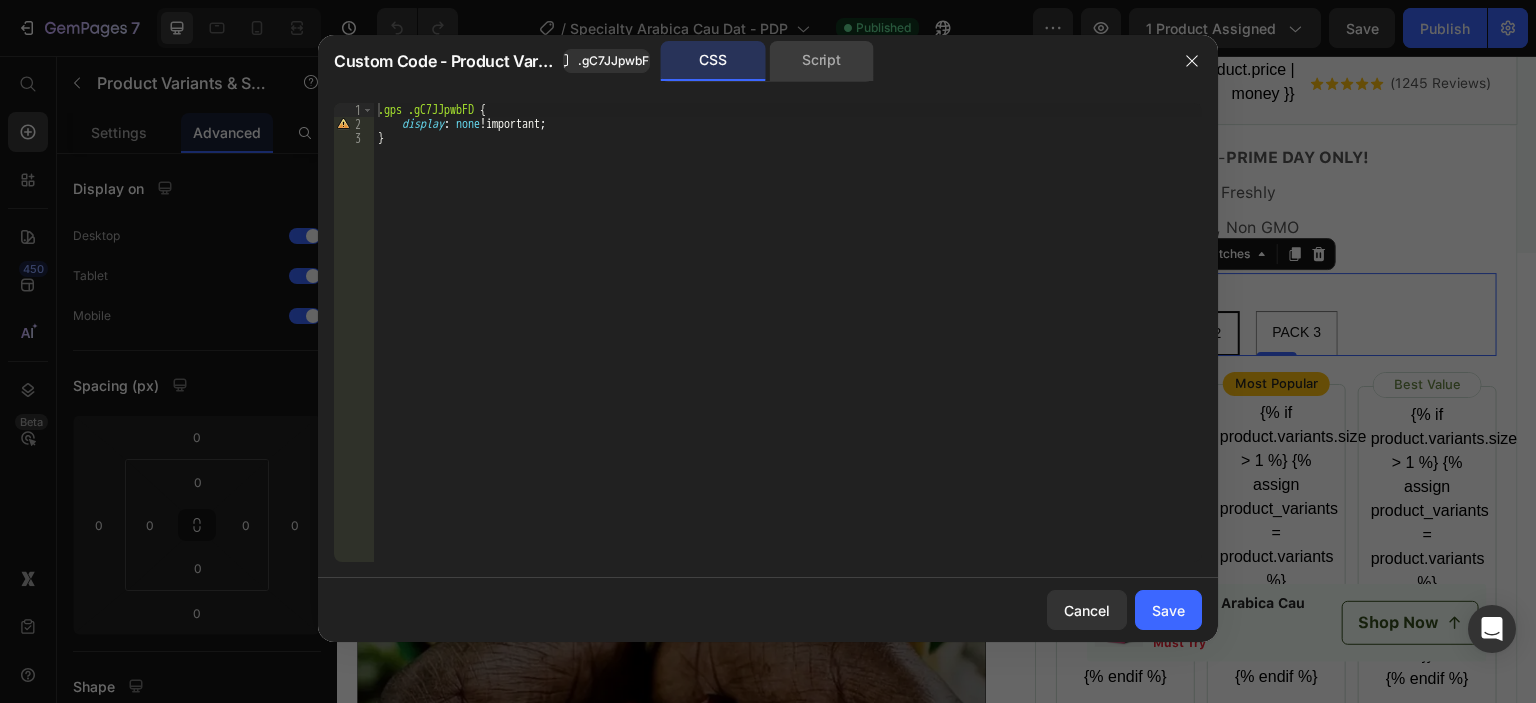 click on "Script" 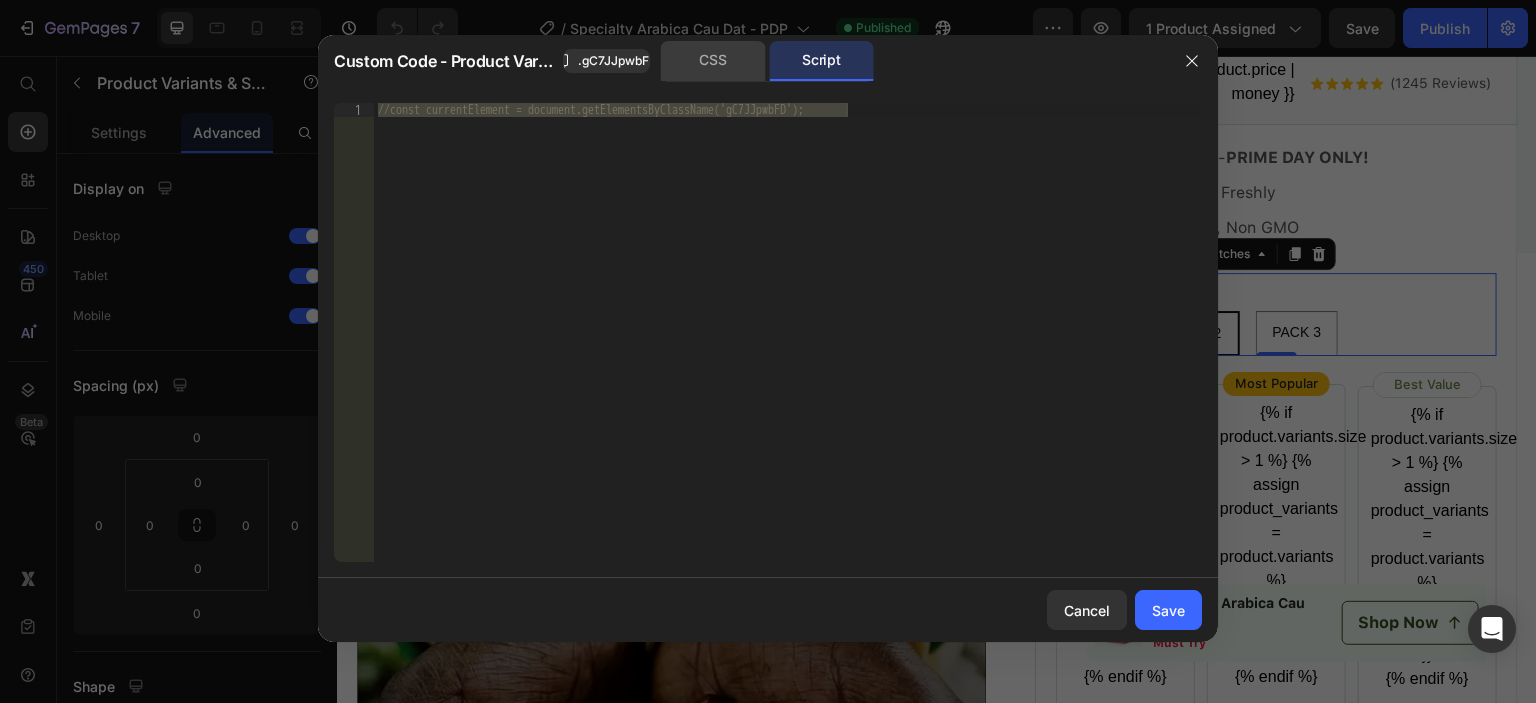 click on "CSS" 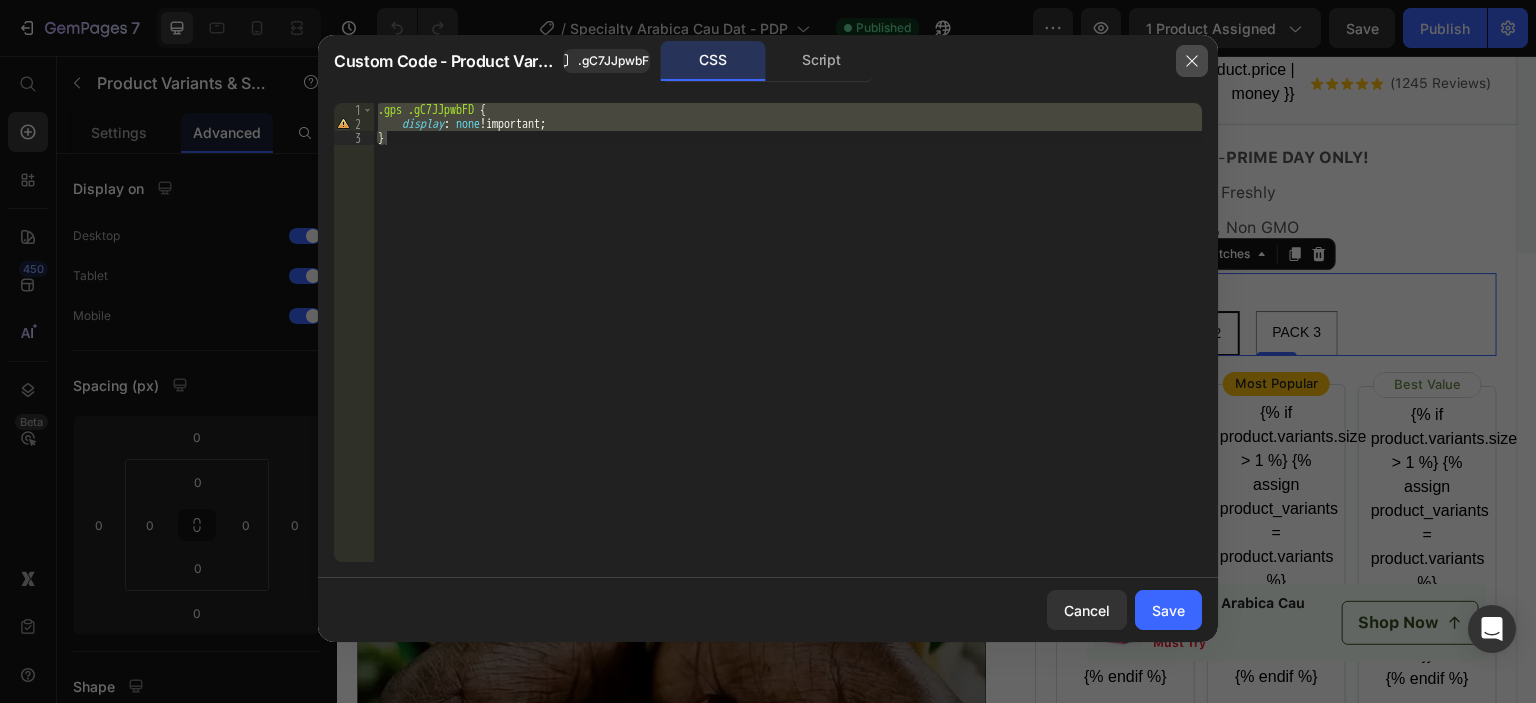 click 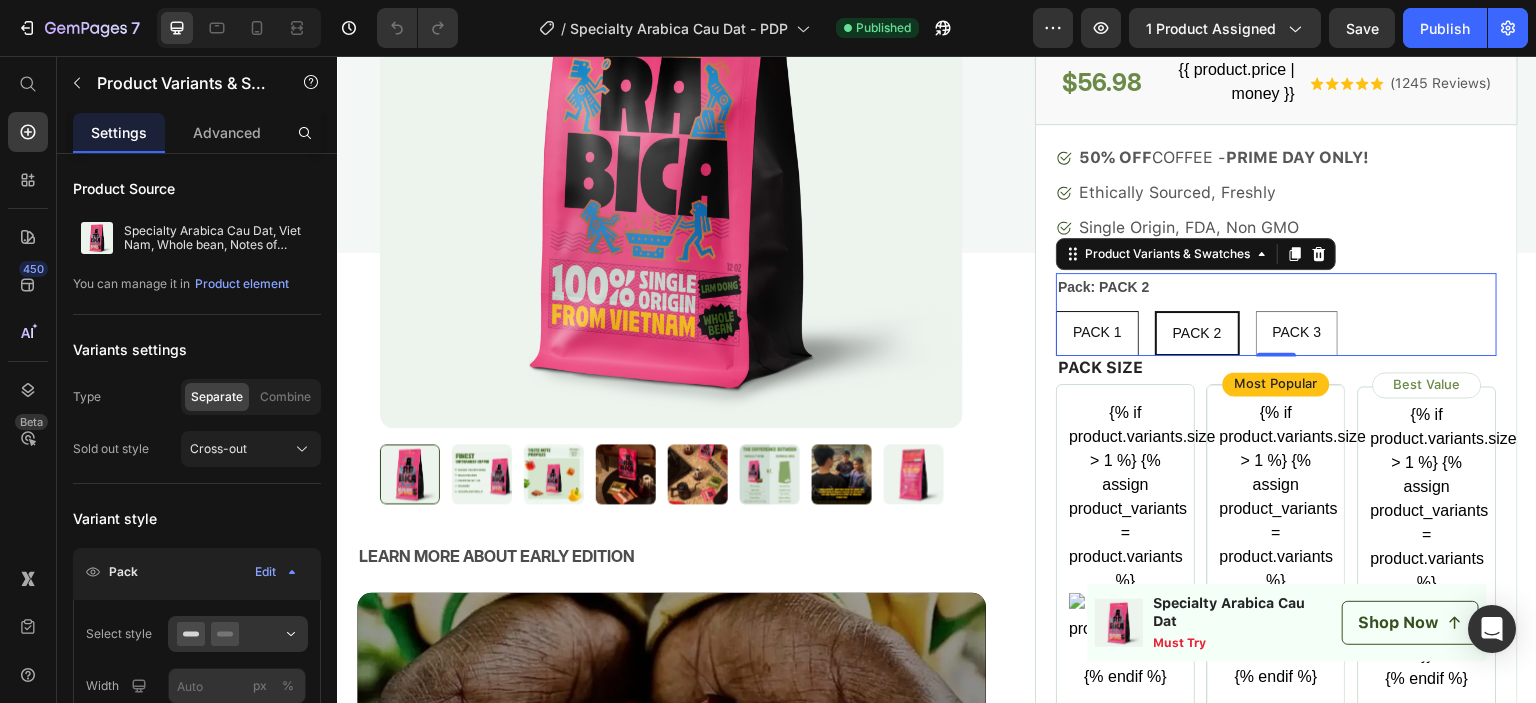click on "PACK 1" at bounding box center [1097, 332] 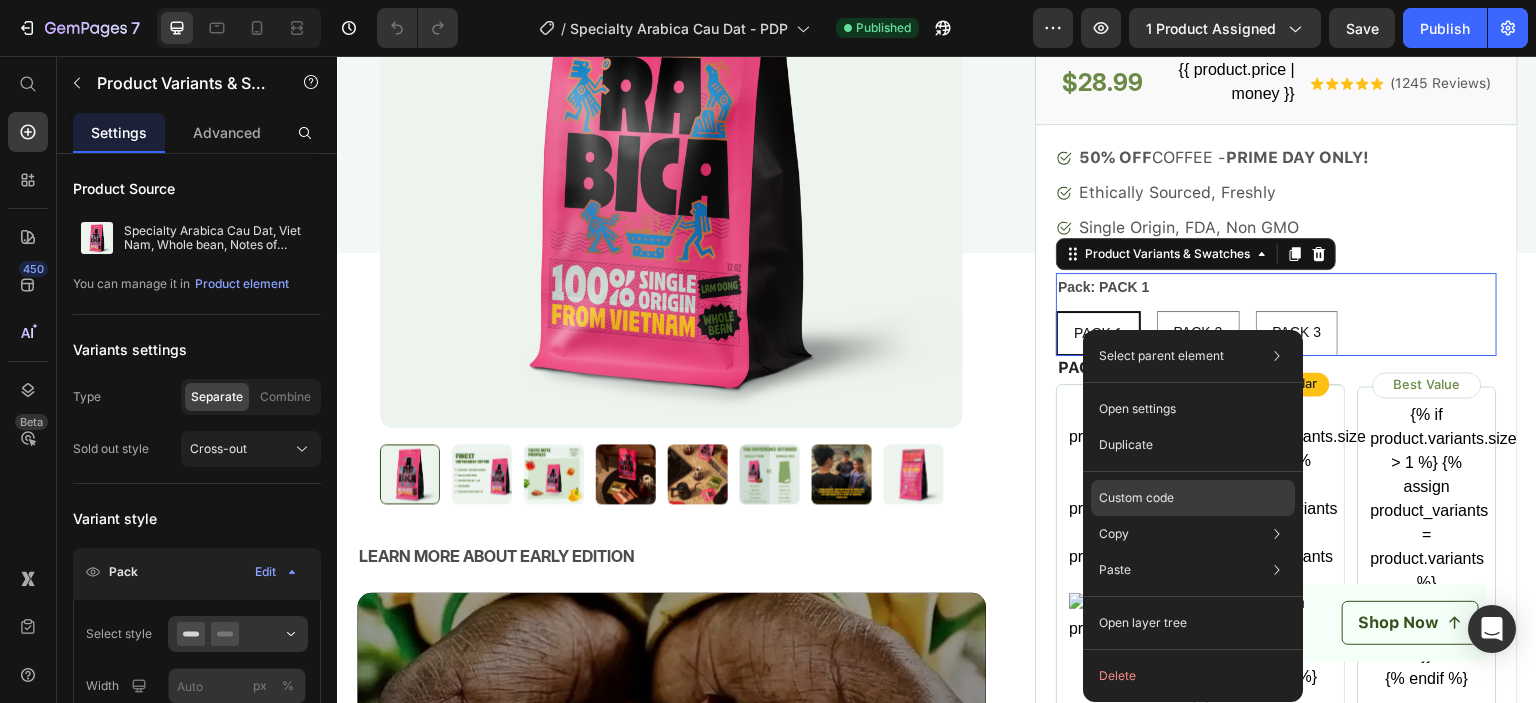 click on "Custom code" 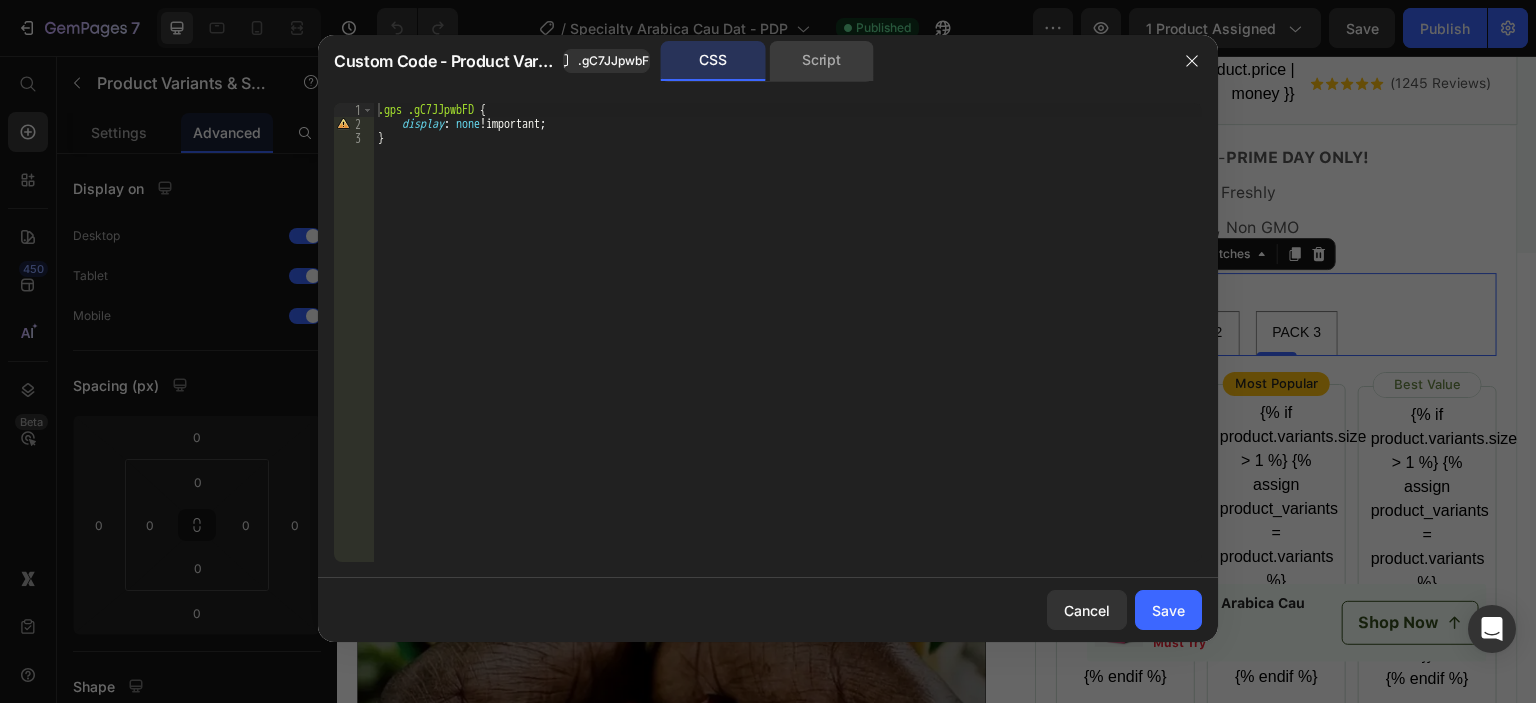 click on "Script" 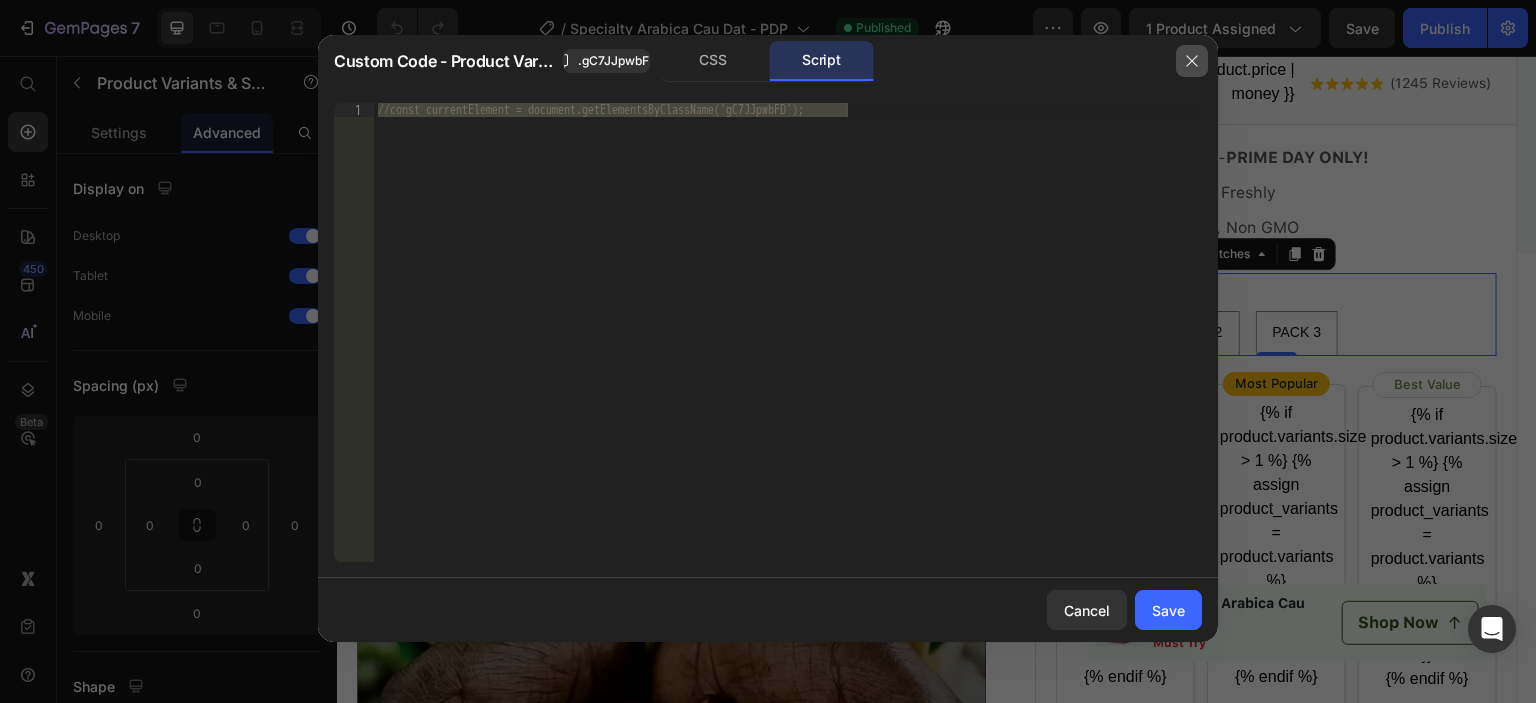 click at bounding box center (1192, 61) 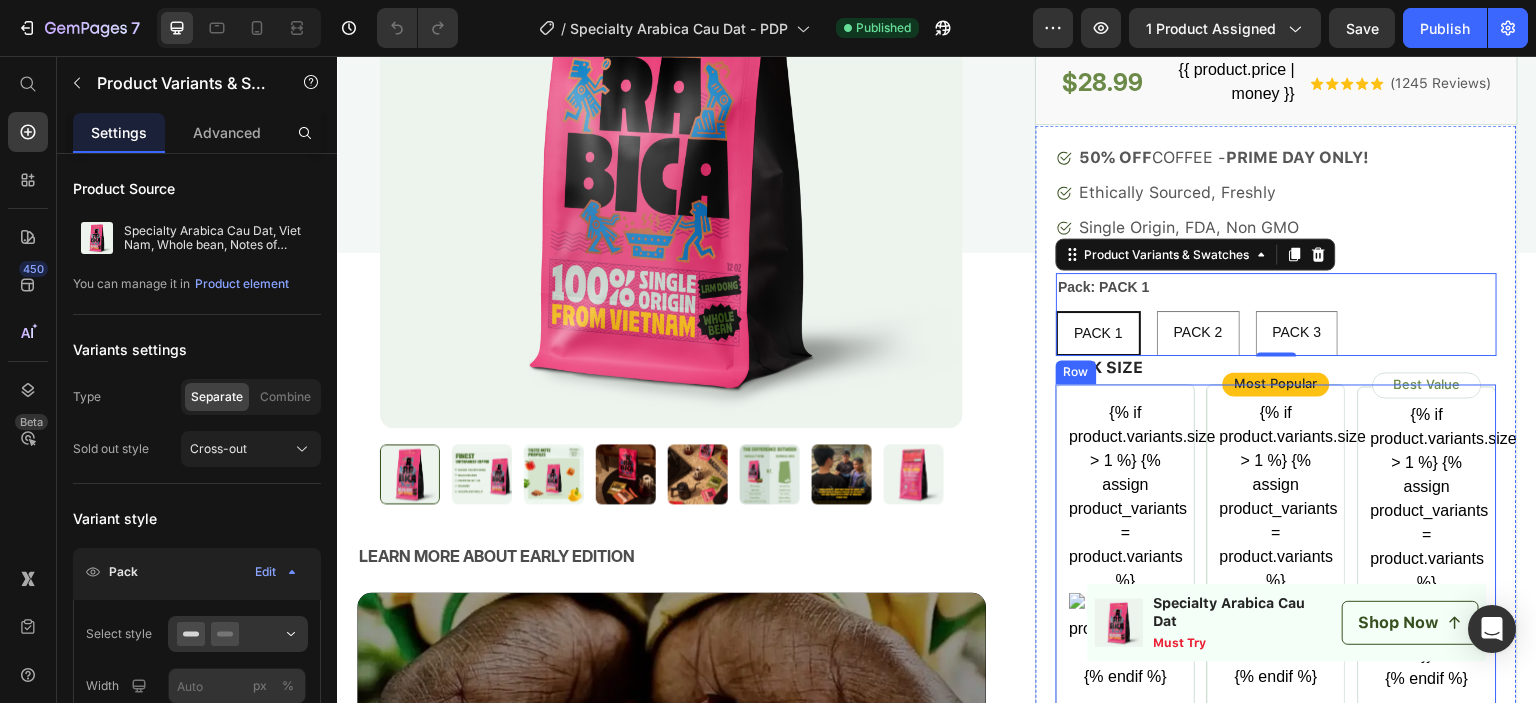 scroll, scrollTop: 600, scrollLeft: 0, axis: vertical 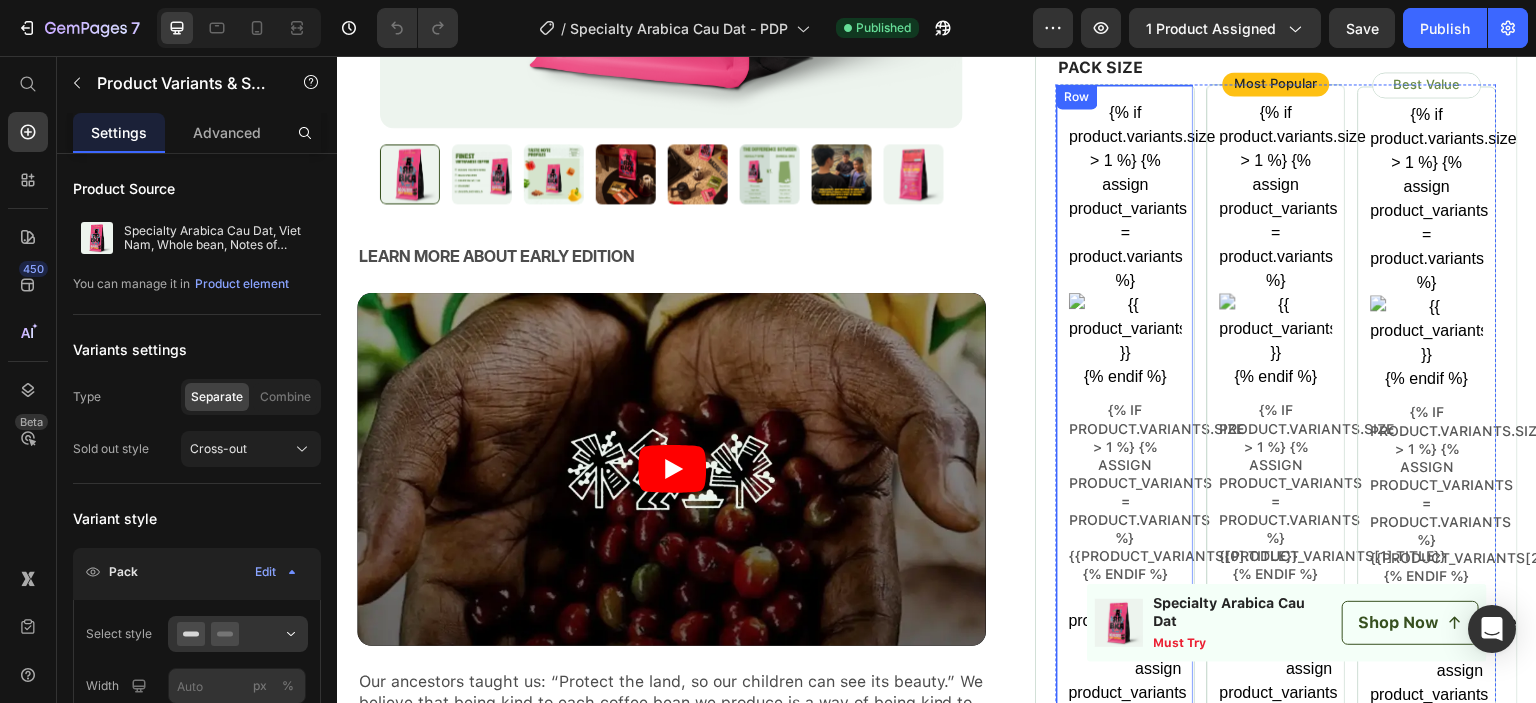 click on "{% if product.variants.size > 1 %}
{% assign product_variants = product.variants %}
{% endif %} Product variant Image {% if product.variants.size > 1 %}
{% assign product_variants = product.variants %}
{{product_variants[0].title}}
{% endif %} Product variant title {% if product.variants.size > 1 %}
{% assign product_variants = product.variants %}
{% if product_variants[0].selling_plan_allocations.size > 0 %}
{{product_variants[0].price | money | remove_last: '.00' }}
{% assign allocation_index = 0 %}
{% for allocation in product_variants[0].selling_plan_allocations %}
{{ allocation.price | money }}
{{ [DOMAIN_NAME]_at_price | money }}
{% assign allocation_index = allocation_index | plus: 1 %}
{% endfor %}
{% endif %}
{% endif %} Product variant price
{% assign allocation_index = allocation_index | plus: 1 %}
{% endfor %}
Product variant discount" at bounding box center (1125, 1054) 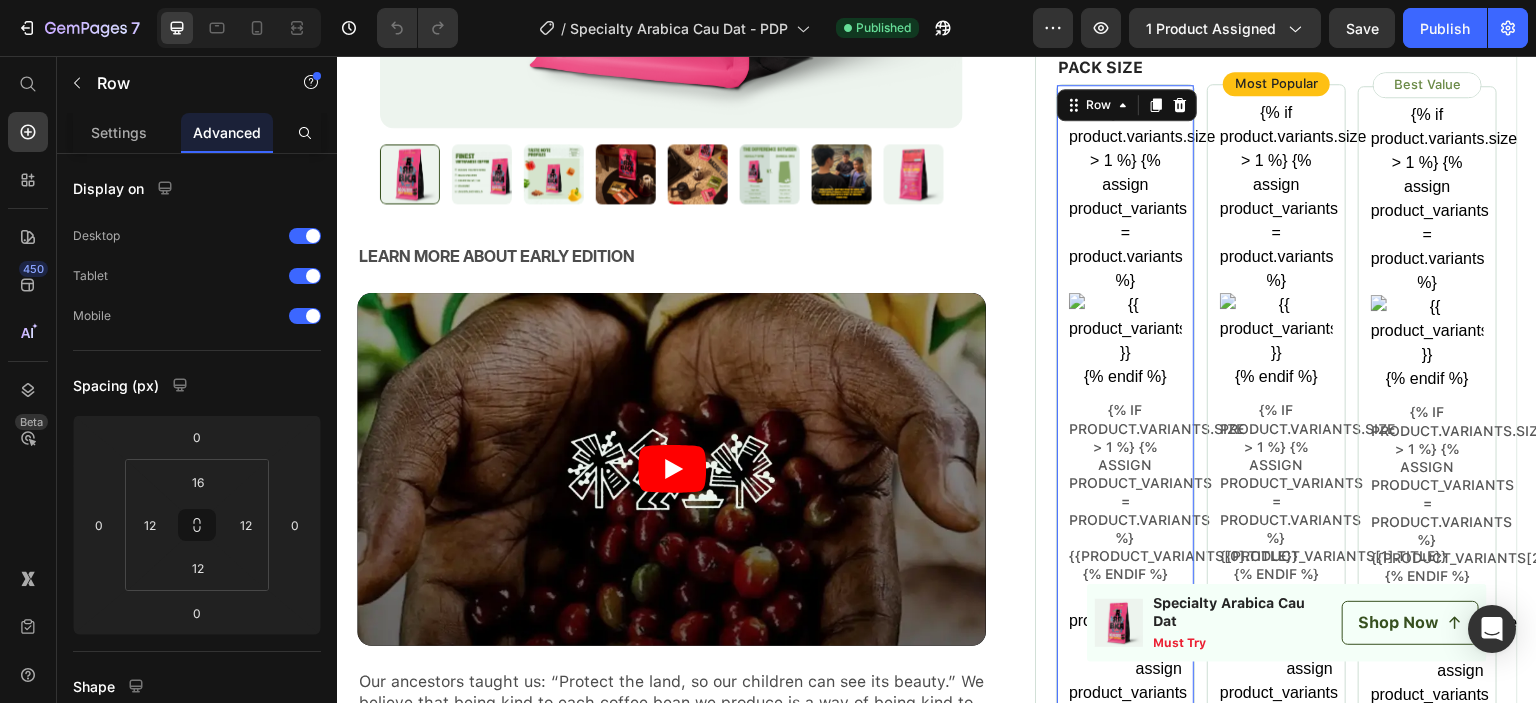 click on "{% if product.variants.size > 1 %}
{% assign product_variants = product.variants %}
{% endif %} Product variant Image {% if product.variants.size > 1 %}
{% assign product_variants = product.variants %}
{{product_variants[0].title}}
{% endif %} Product variant title {% if product.variants.size > 1 %}
{% assign product_variants = product.variants %}
{% if product_variants[0].selling_plan_allocations.size > 0 %}
{{product_variants[0].price | money | remove_last: '.00' }}
{% assign allocation_index = 0 %}
{% for allocation in product_variants[0].selling_plan_allocations %}
{{ allocation.price | money }}
{{ [DOMAIN_NAME]_at_price | money }}
{% assign allocation_index = allocation_index | plus: 1 %}
{% endfor %}
{% endif %}
{% endif %} Product variant price
{% assign allocation_index = allocation_index | plus: 1 %}
{% endfor %}
Product variant discount" at bounding box center (1125, 1054) 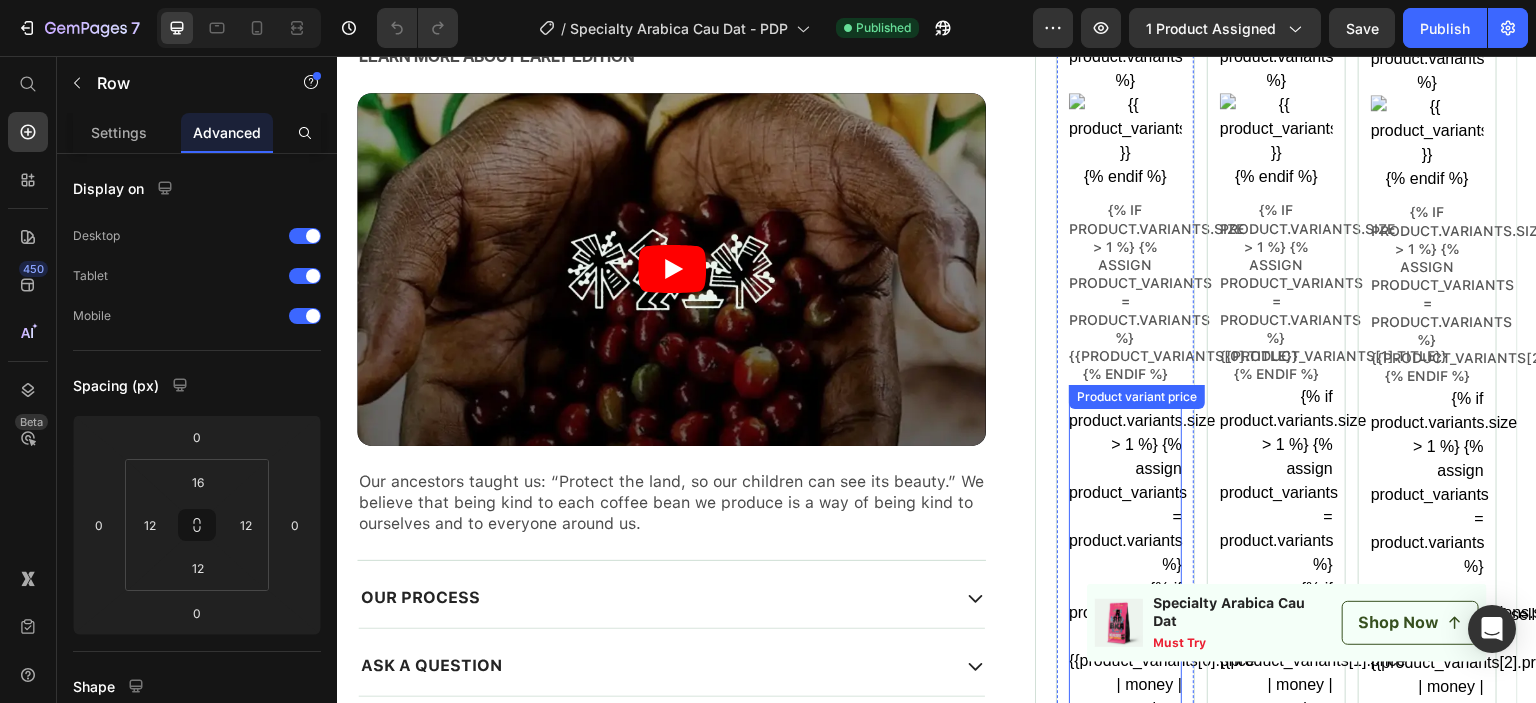 scroll, scrollTop: 400, scrollLeft: 0, axis: vertical 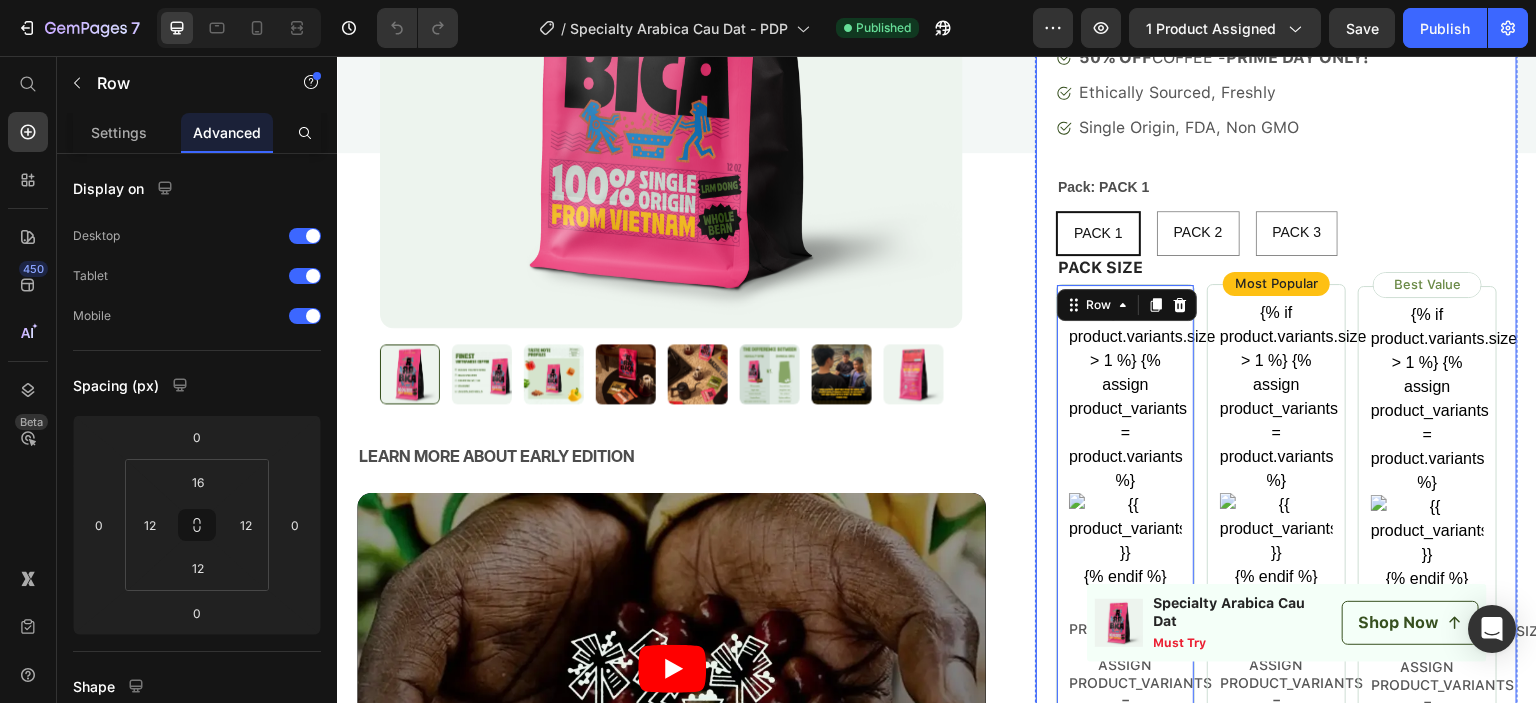 click on "50% OFF  COFFEE -  PRIME DAY ONLY!
Ethically Sourced, Freshly
Single Origin, FDA, Non GMO Item List Pack: PACK 1 PACK 1 PACK 1 PACK 1 PACK 2 PACK 2 PACK 2 PACK 3 PACK 3 PACK 3 Product Variants & Swatches PACK SIZE Text Block {% if product.variants.size > 1 %}
{% assign product_variants = product.variants %}
{% endif %} Product variant Image {% if product.variants.size > 1 %}
{% assign product_variants = product.variants %}
{{product_variants[0].title}}
{% endif %} Product variant title {% if product.variants.size > 1 %}
{% assign product_variants = product.variants %}
{% if product_variants[0].selling_plan_allocations.size > 0 %}
{{product_variants[0].price | money | remove_last: '.00' }}
{% assign allocation_index = 0 %}
{% for allocation in product_variants[0].selling_plan_allocations %}
{{ allocation.price | money }}
{{ [DOMAIN_NAME]_at_price | money }}
{% endif %}
{% endif %}" at bounding box center [1276, 1396] 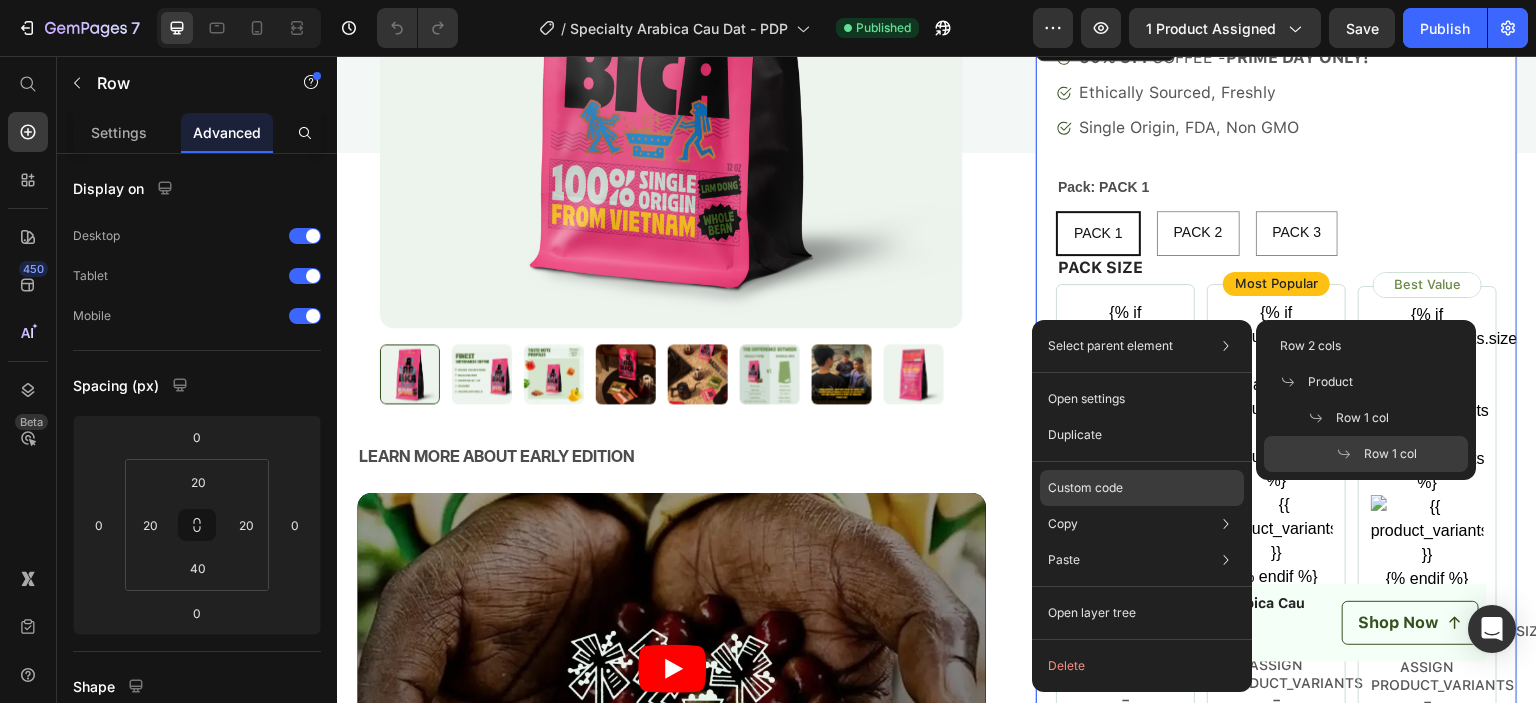 click on "Custom code" 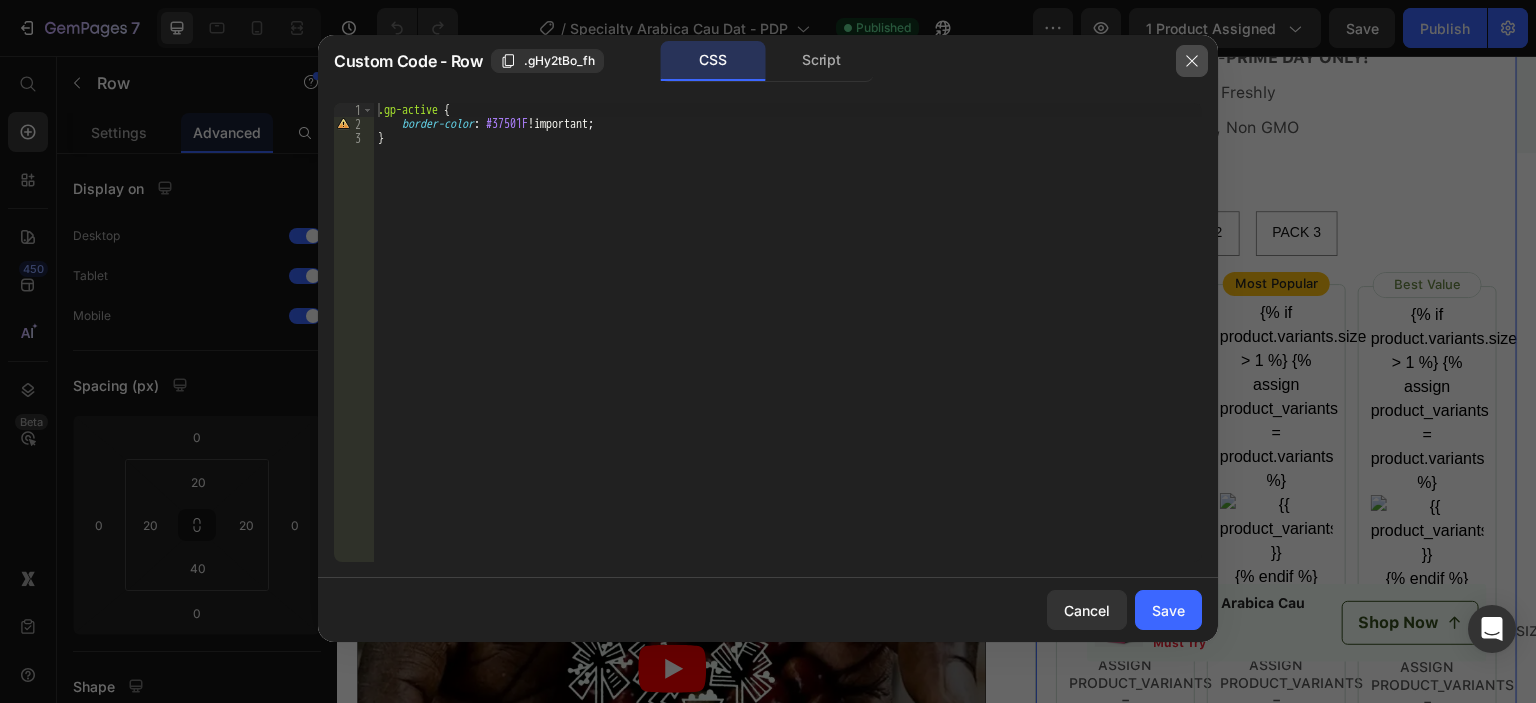 click 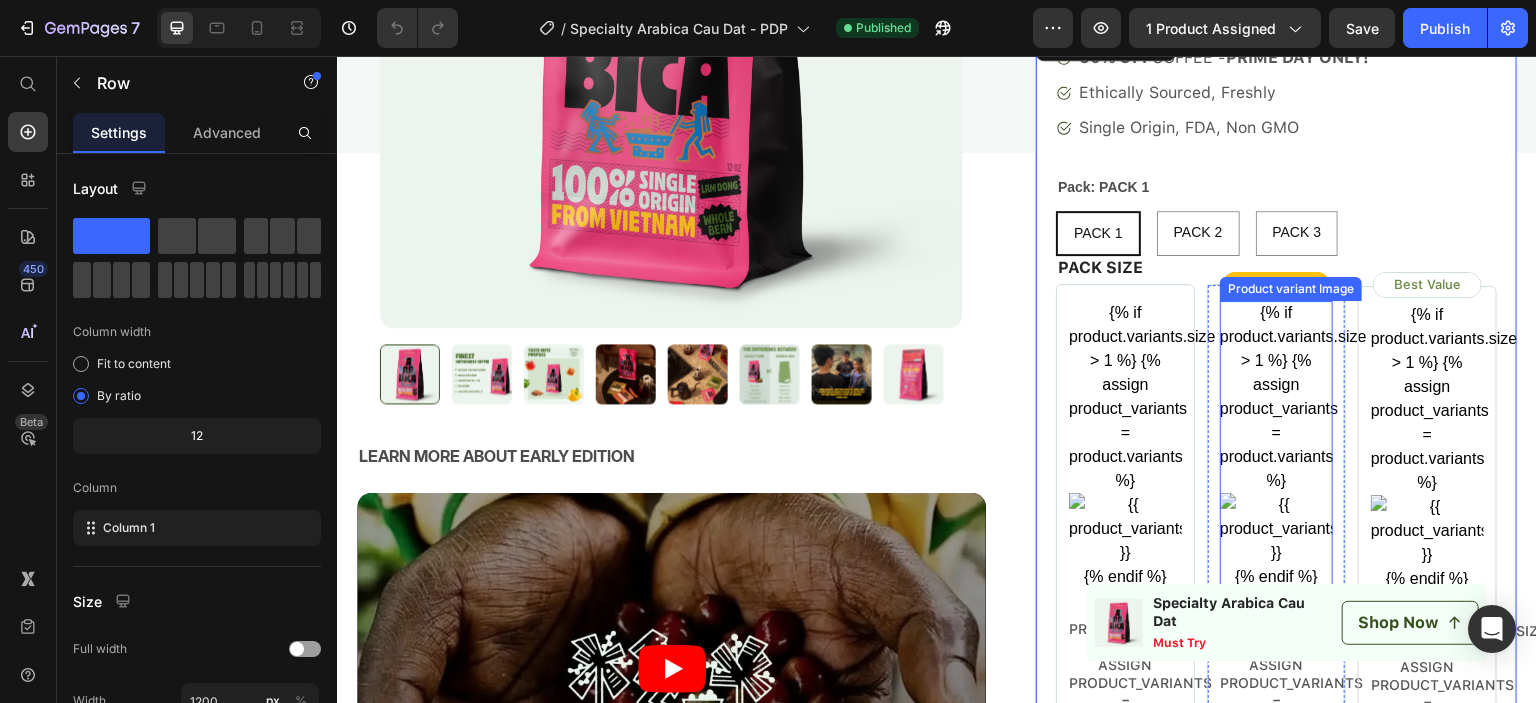 click on "{% if product.variants.size > 1 %}
{% assign product_variants = product.variants %}
{% endif %}" at bounding box center (1276, 445) 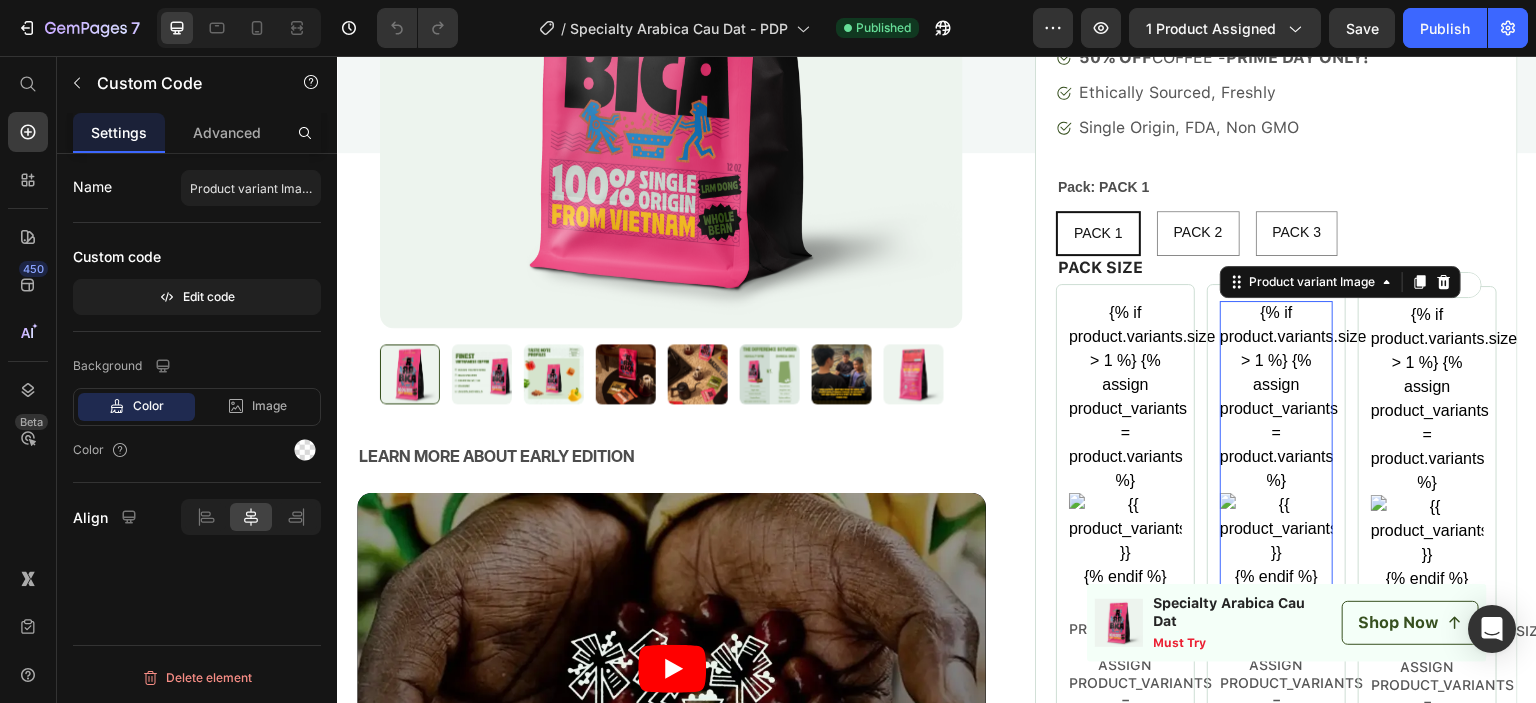 click on "{% if product.variants.size > 1 %}
{% assign product_variants = product.variants %}
{% endif %}" at bounding box center [1276, 445] 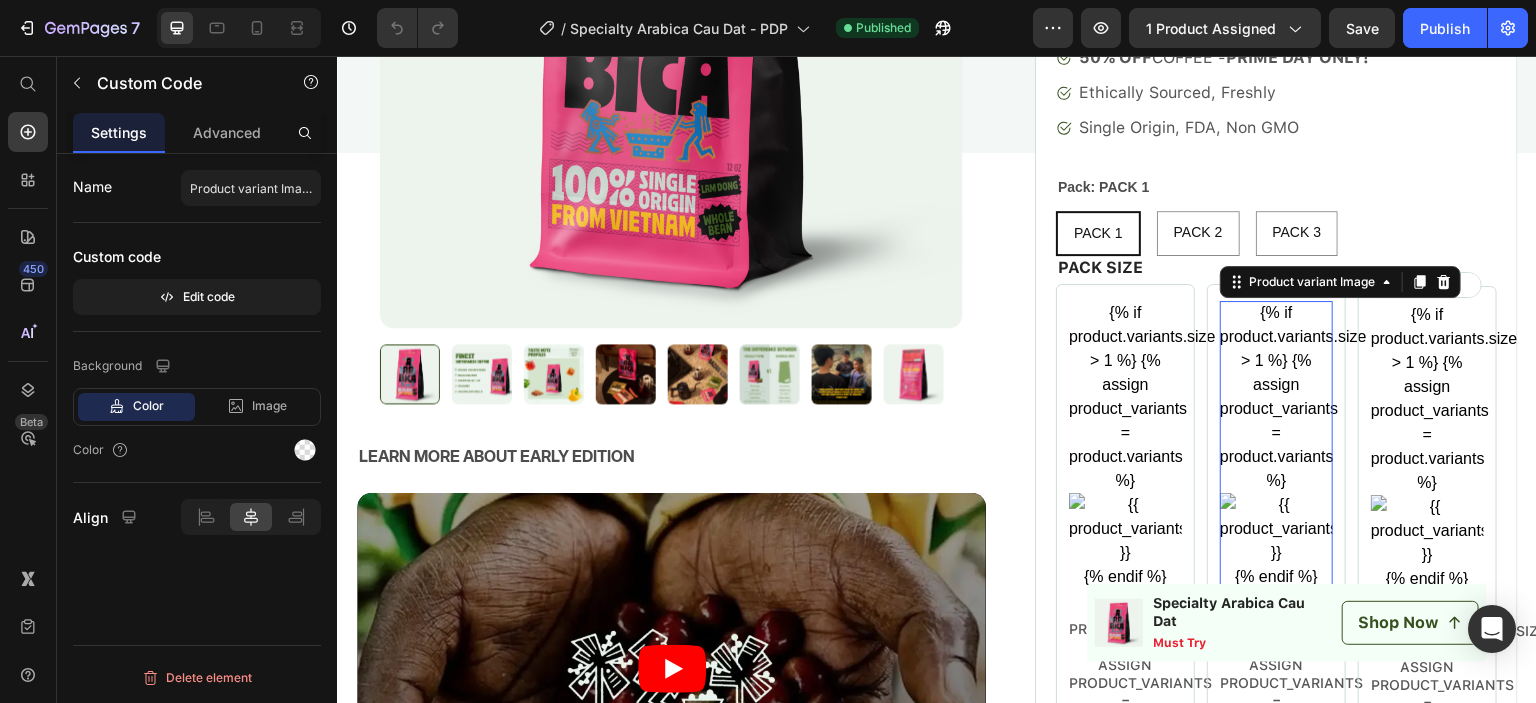 click on "{% if product.variants.size > 1 %}
{% assign product_variants = product.variants %}
{% endif %}" at bounding box center (1276, 445) 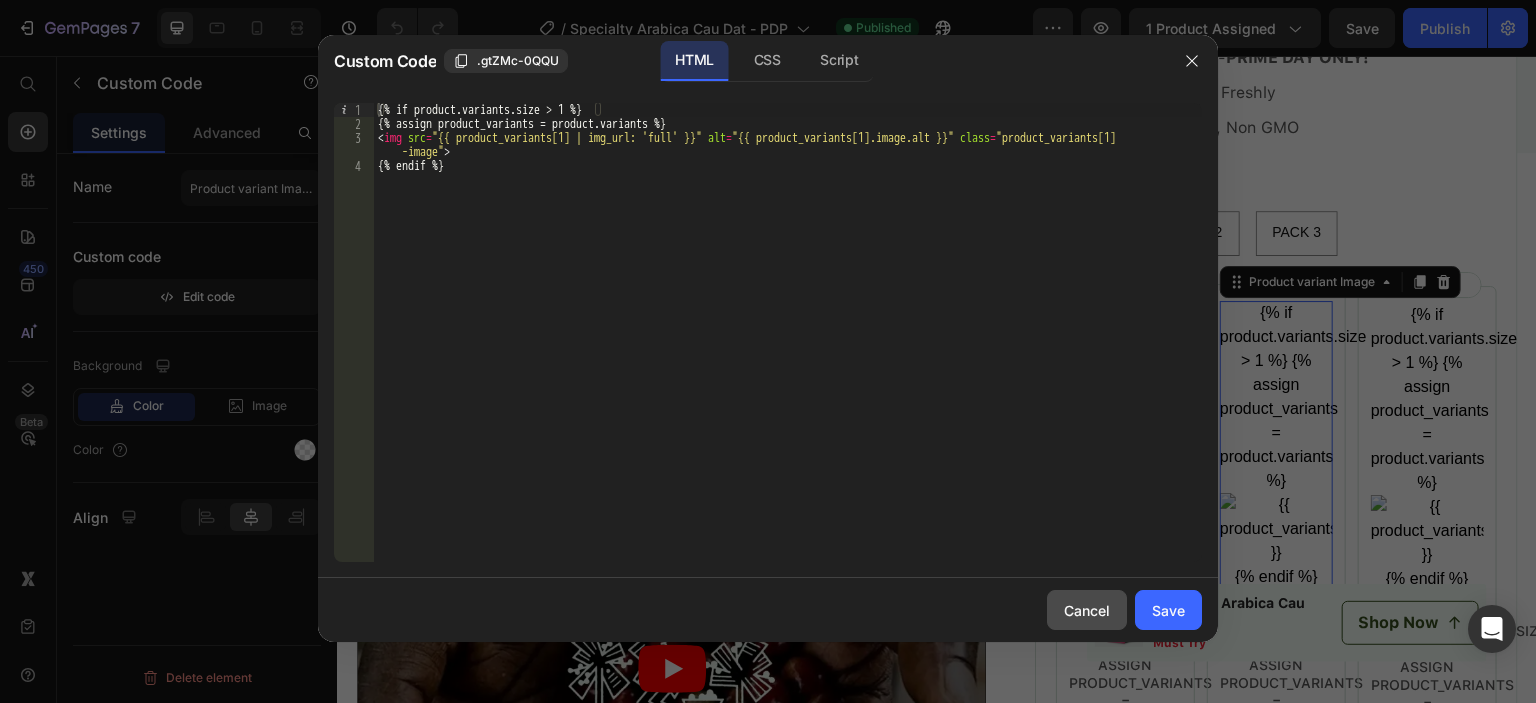 click on "Cancel" at bounding box center [1087, 610] 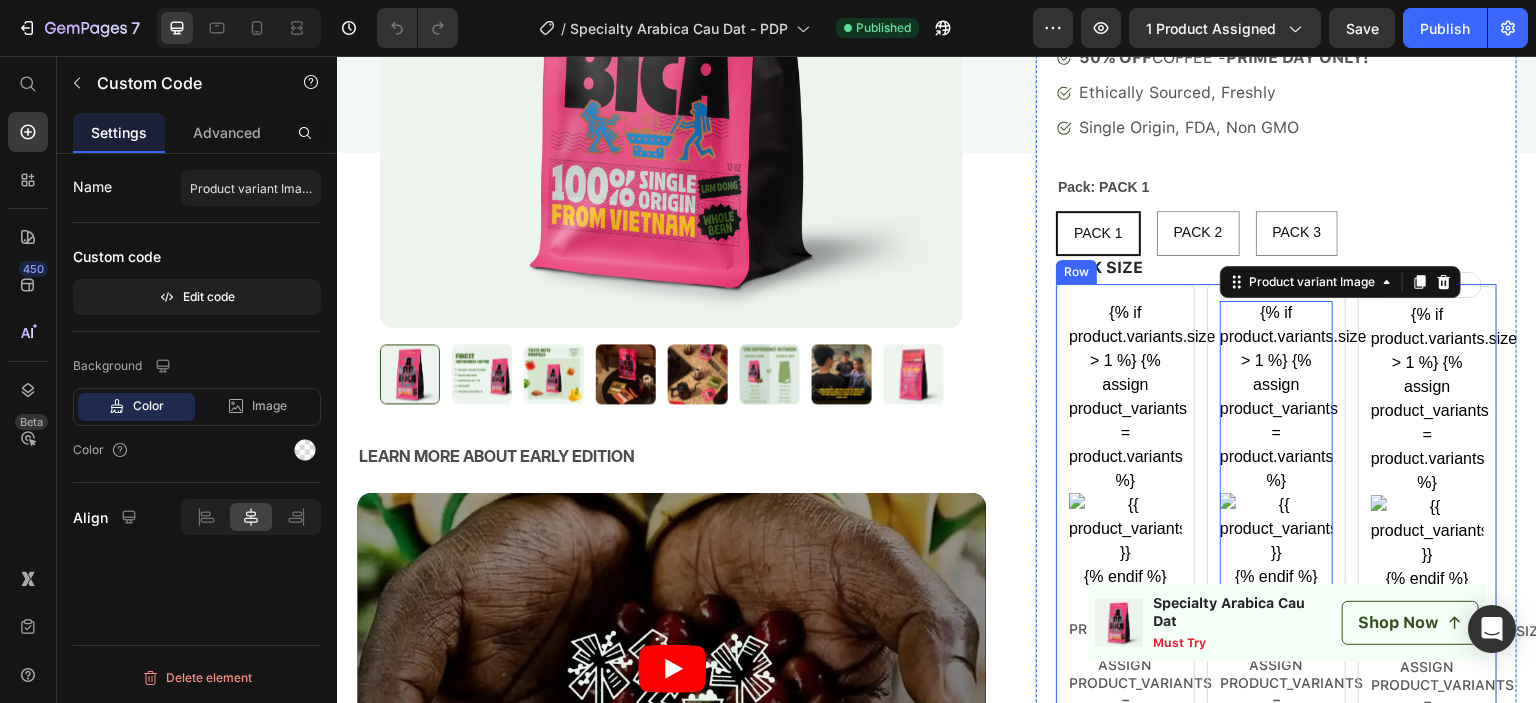 click on "{% if product.variants.size > 1 %}
{% assign product_variants = product.variants %}
{% endif %} Product variant Image {% if product.variants.size > 1 %}
{% assign product_variants = product.variants %}
{{product_variants[0].title}}
{% endif %} Product variant title {% if product.variants.size > 1 %}
{% assign product_variants = product.variants %}
{% if product_variants[0].selling_plan_allocations.size > 0 %}
{{product_variants[0].price | money | remove_last: '.00' }}
{% assign allocation_index = 0 %}
{% for allocation in product_variants[0].selling_plan_allocations %}
{{ allocation.price | money }}
{{ [DOMAIN_NAME]_at_price | money }}
{% assign allocation_index = allocation_index | plus: 1 %}
{% endfor %}
{% endif %}
{% endif %} Product variant price
{% assign allocation_index = allocation_index | plus: 1 %}
{% endfor %}
Product variant discount" at bounding box center (1276, 1254) 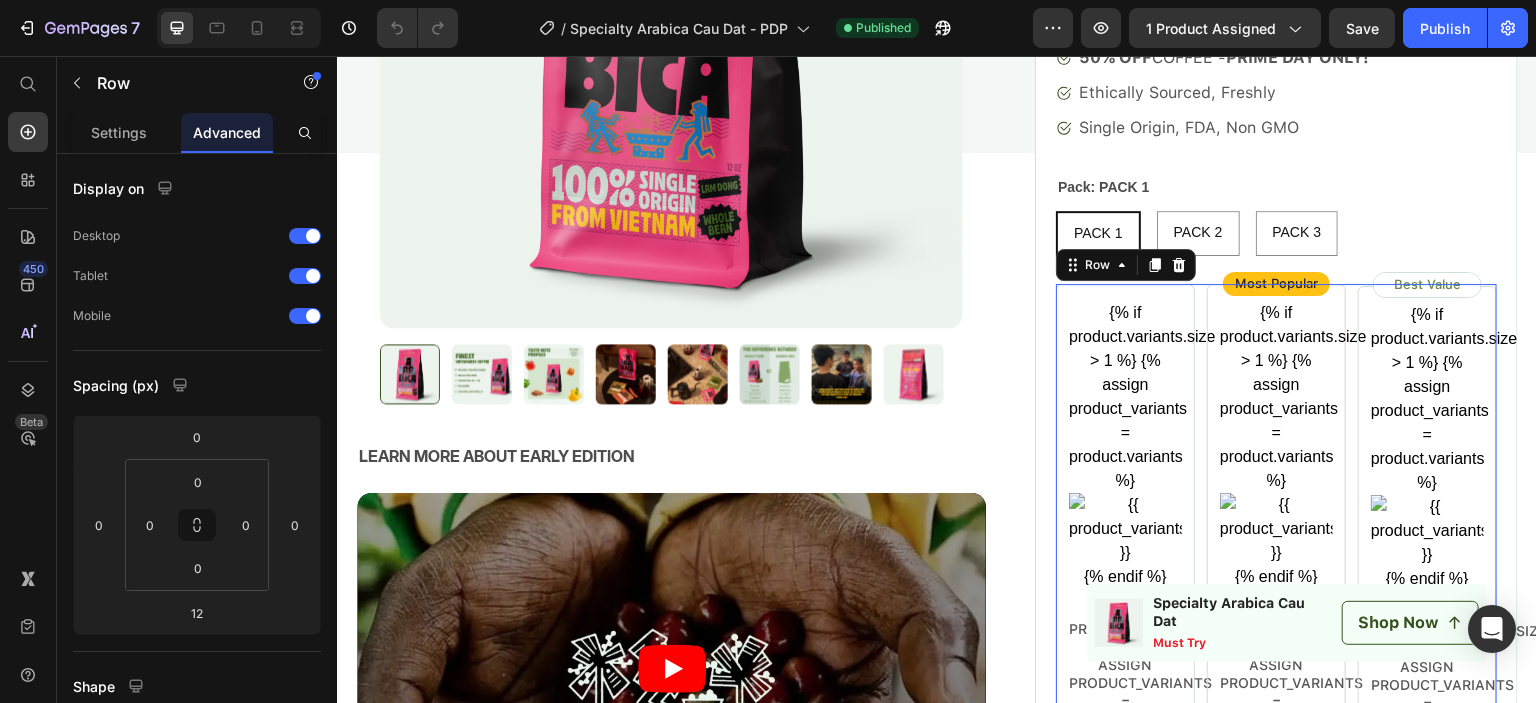 click on "{% if product.variants.size > 1 %}
{% assign product_variants = product.variants %}
{% endif %} Product variant Image {% if product.variants.size > 1 %}
{% assign product_variants = product.variants %}
{{product_variants[0].title}}
{% endif %} Product variant title {% if product.variants.size > 1 %}
{% assign product_variants = product.variants %}
{% if product_variants[0].selling_plan_allocations.size > 0 %}
{{product_variants[0].price | money | remove_last: '.00' }}
{% assign allocation_index = 0 %}
{% for allocation in product_variants[0].selling_plan_allocations %}
{{ allocation.price | money }}
{{ [DOMAIN_NAME]_at_price | money }}
{% assign allocation_index = allocation_index | plus: 1 %}
{% endfor %}
{% endif %}
{% endif %} Product variant price
{% assign allocation_index = allocation_index | plus: 1 %}
{% endfor %}
Product variant discount" at bounding box center [1276, 1254] 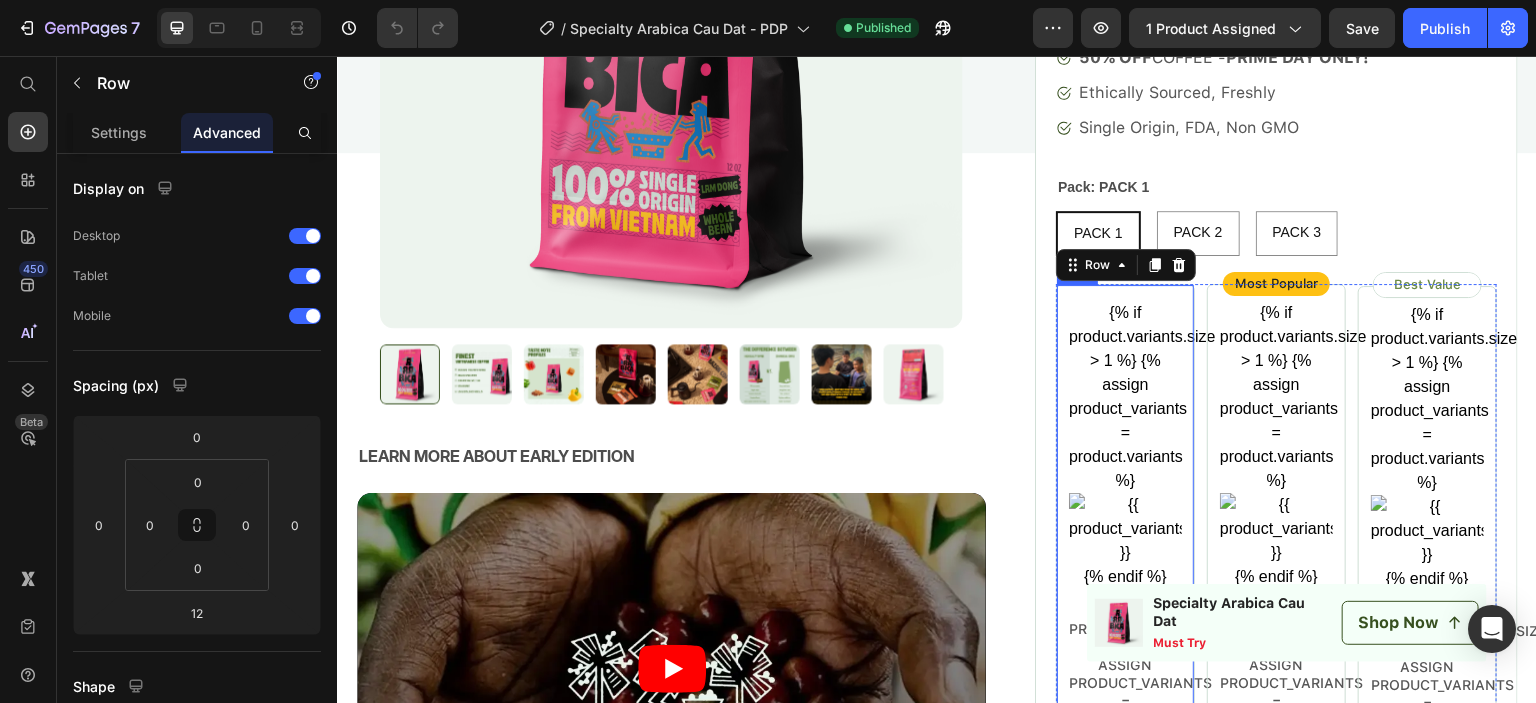 click on "{% if product.variants.size > 1 %}
{% assign product_variants = product.variants %}
{% endif %} Product variant Image {% if product.variants.size > 1 %}
{% assign product_variants = product.variants %}
{{product_variants[0].title}}
{% endif %} Product variant title {% if product.variants.size > 1 %}
{% assign product_variants = product.variants %}
{% if product_variants[0].selling_plan_allocations.size > 0 %}
{{product_variants[0].price | money | remove_last: '.00' }}
{% assign allocation_index = 0 %}
{% for allocation in product_variants[0].selling_plan_allocations %}
{{ allocation.price | money }}
{{ [DOMAIN_NAME]_at_price | money }}
{% assign allocation_index = allocation_index | plus: 1 %}
{% endfor %}
{% endif %}
{% endif %} Product variant price
{% assign allocation_index = allocation_index | plus: 1 %}
{% endfor %}
Product variant discount" at bounding box center (1125, 1254) 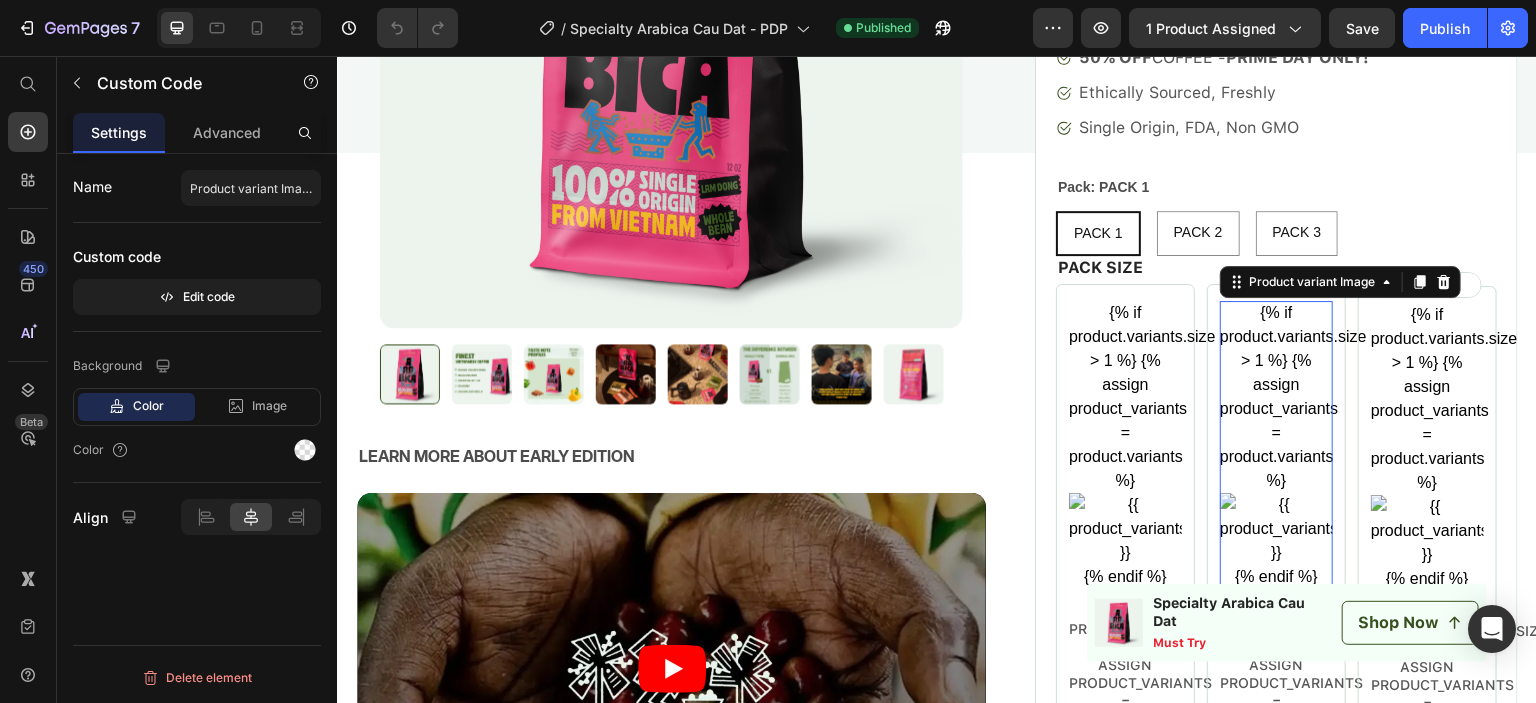 click on "{% if product.variants.size > 1 %}
{% assign product_variants = product.variants %}
{% endif %}" at bounding box center (1276, 445) 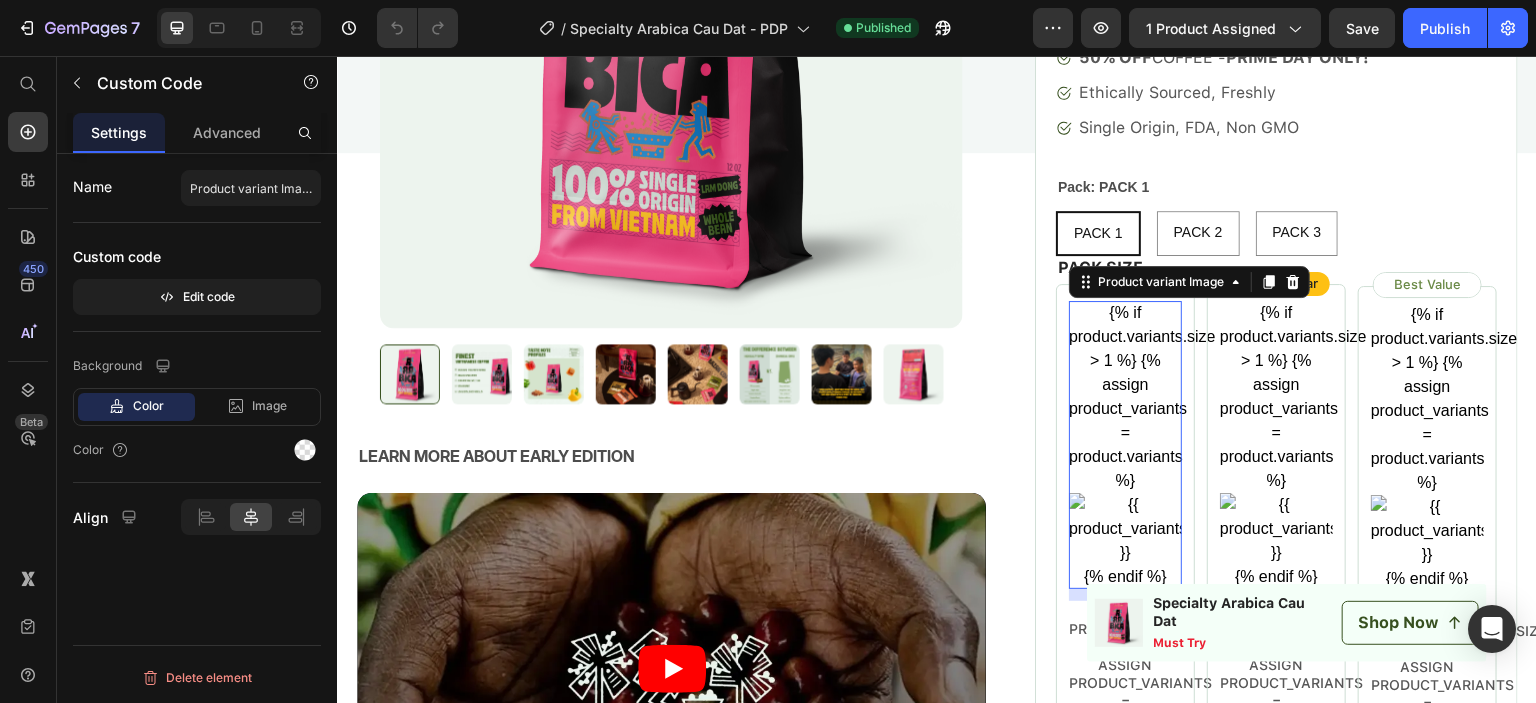 click on "{% if product.variants.size > 1 %}
{% assign product_variants = product.variants %}
{% endif %}" at bounding box center (1125, 445) 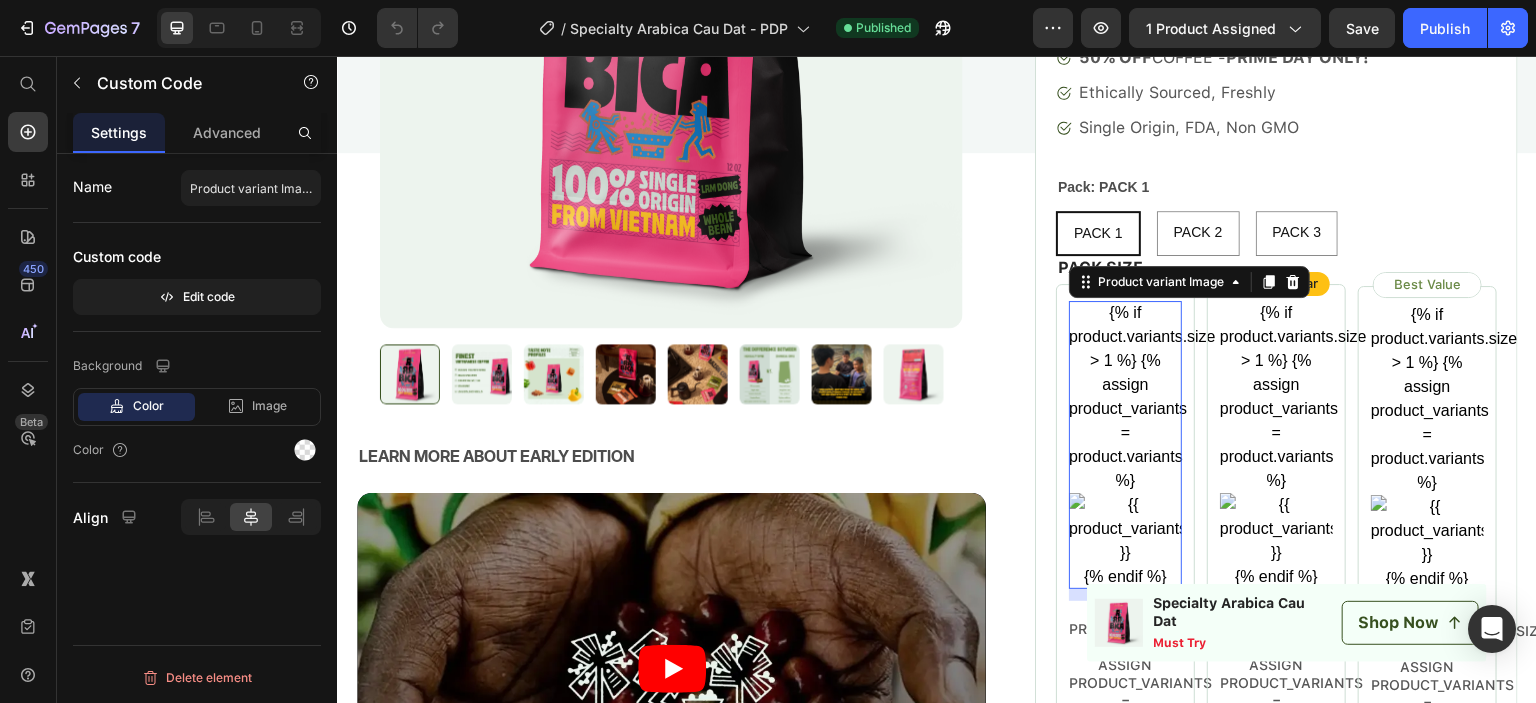 scroll, scrollTop: 600, scrollLeft: 0, axis: vertical 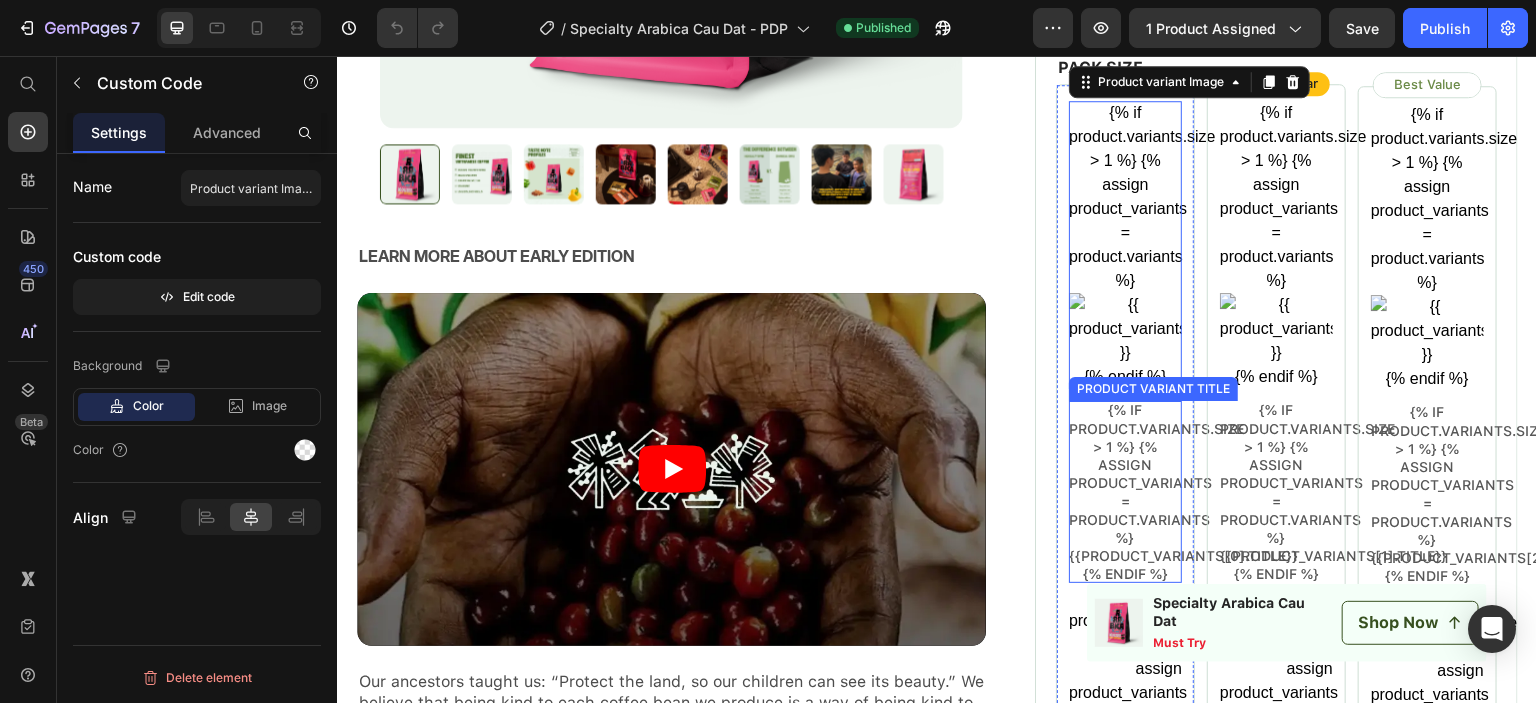 click on "{% if product.variants.size > 1 %}
{% assign product_variants = product.variants %}
{{product_variants[0].title}}
{% endif %}" at bounding box center (1125, 492) 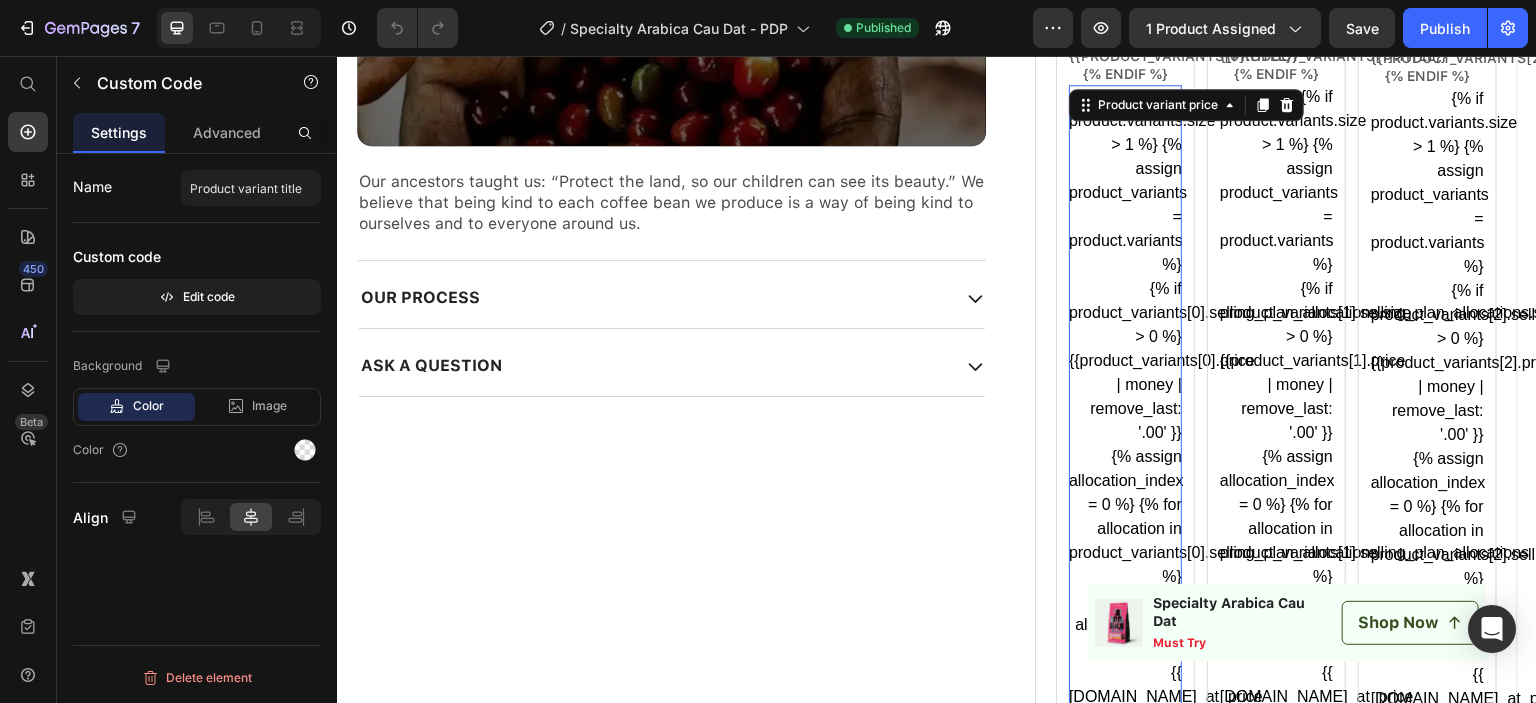 click on "{{product_variants[0].price | money | remove_last: '.00' }}" at bounding box center [1125, 397] 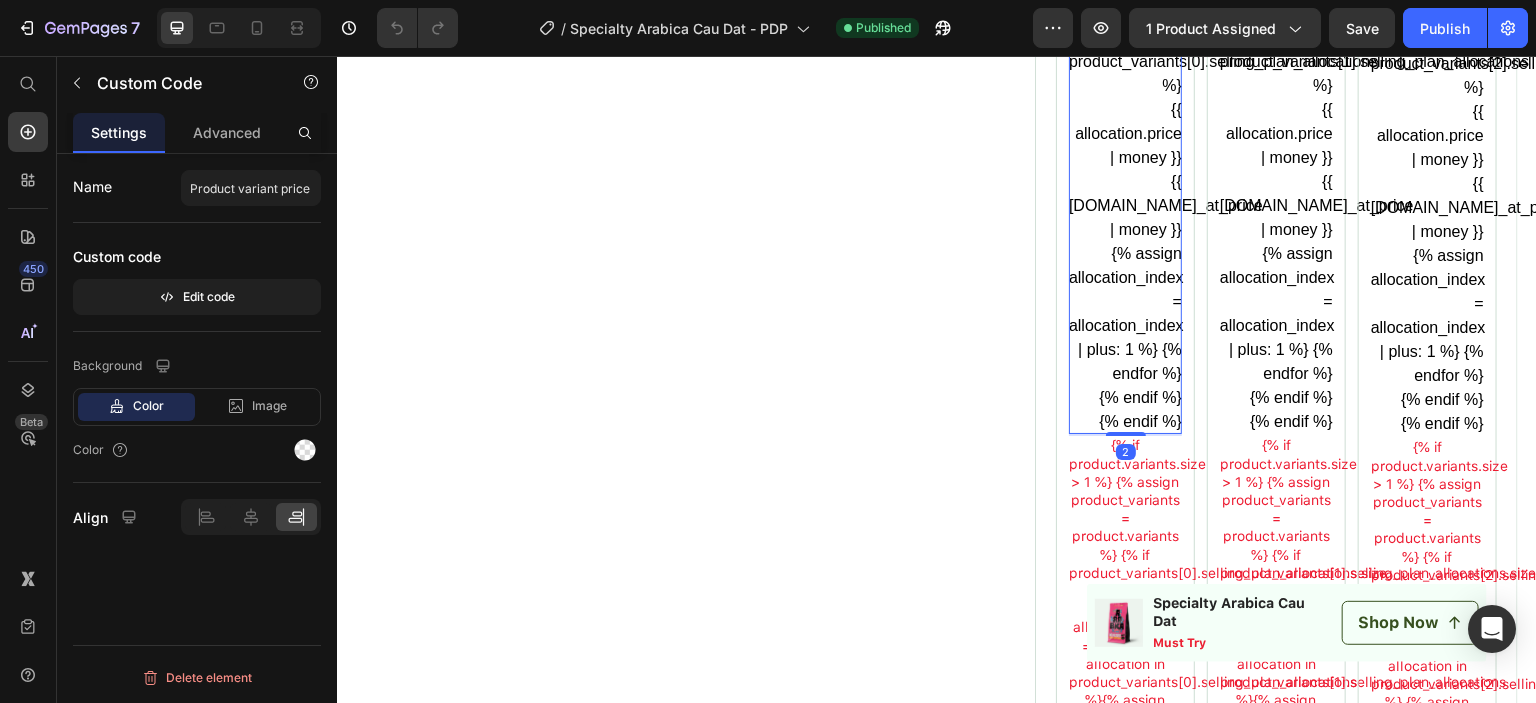 scroll, scrollTop: 1600, scrollLeft: 0, axis: vertical 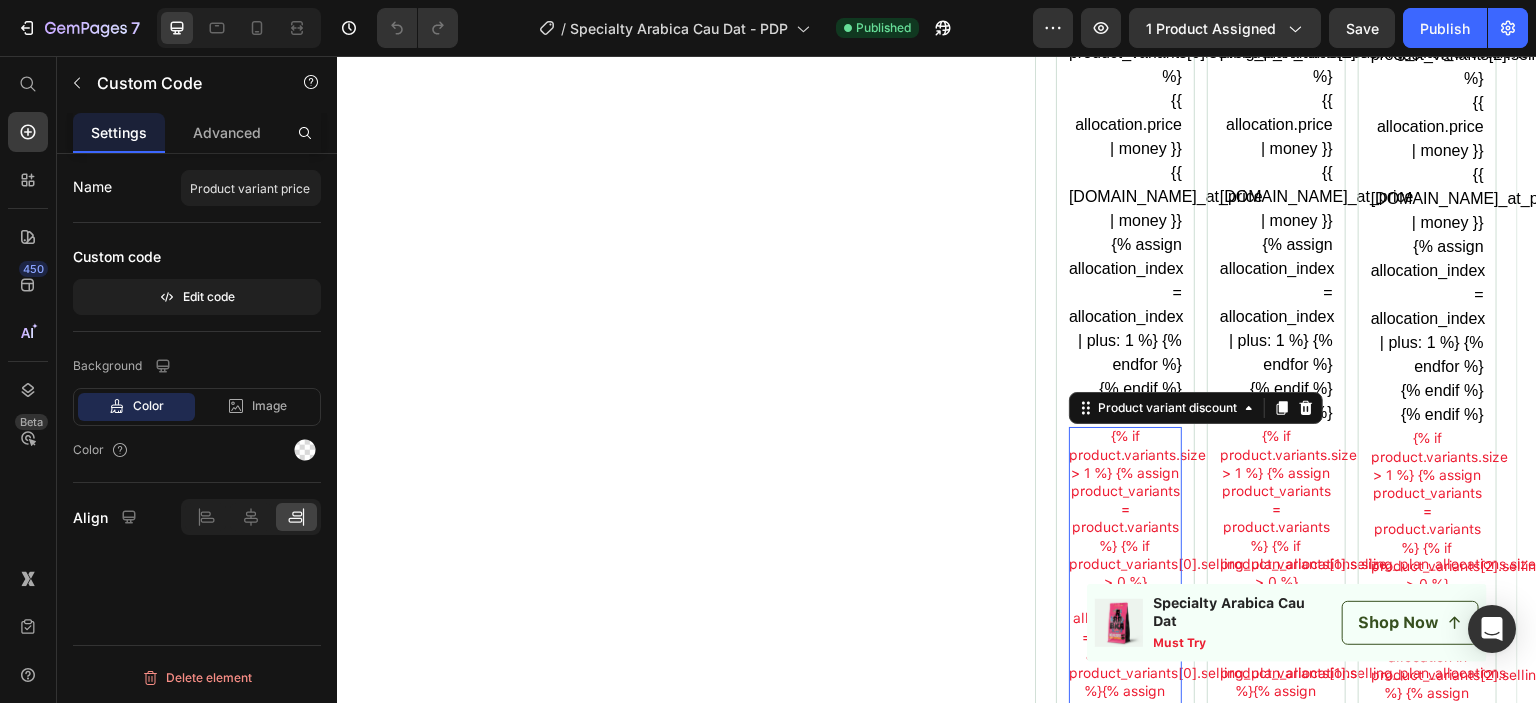 click on "{% if product.variants.size > 1 %}
{% assign product_variants = product.variants %}
{% if product_variants[0].selling_plan_allocations.size > 0 %}
{% assign allocation_index = 0 %}
{% for allocation in product_variants[0].selling_plan_allocations %}
Save {{[DOMAIN_NAME]_at_price | minus: allocation.price | times: 100 | divided_by: [DOMAIN_NAME]_at_price | round }}%
{% assign allocation_index = allocation_index | plus: 1 %}
{% endfor %}
{% endif %}
{% endif %}" at bounding box center [1125, 627] 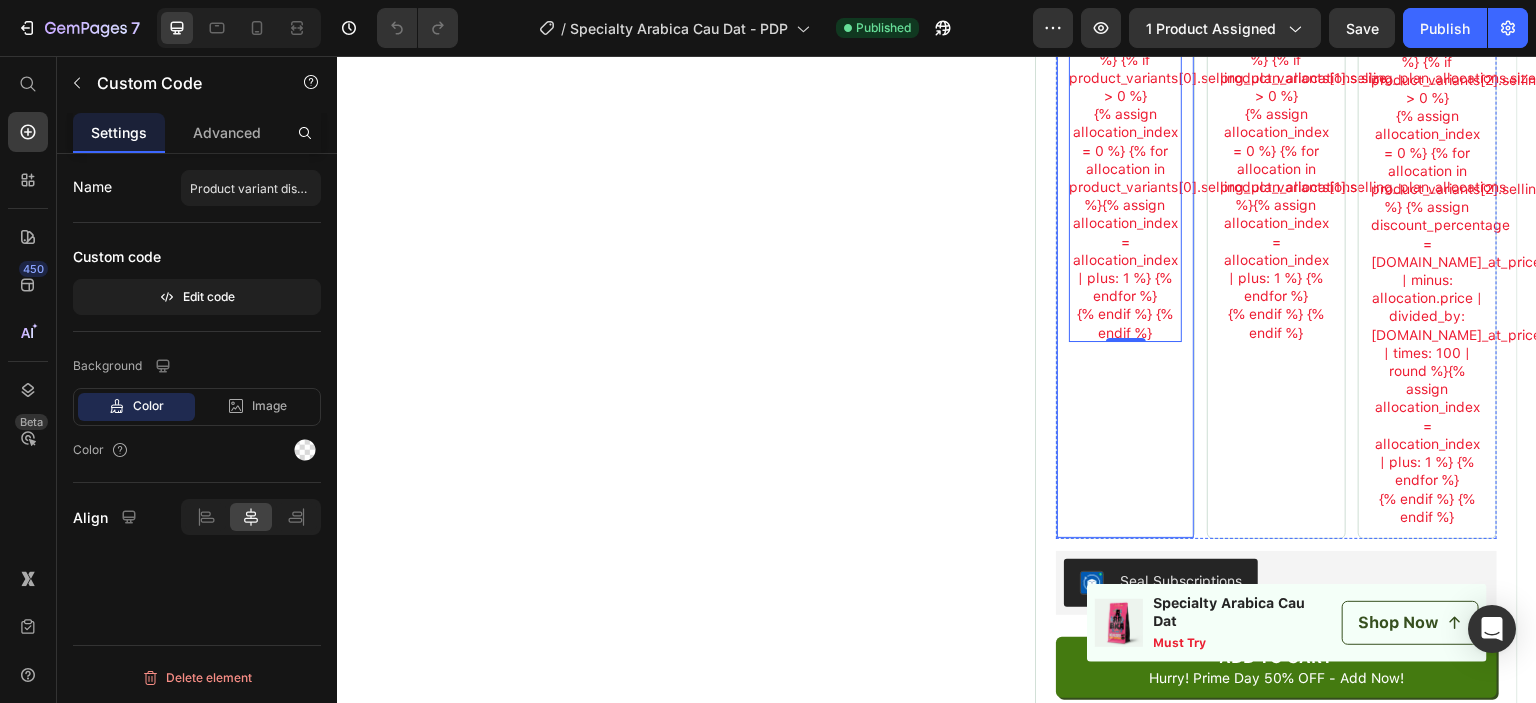 scroll, scrollTop: 2100, scrollLeft: 0, axis: vertical 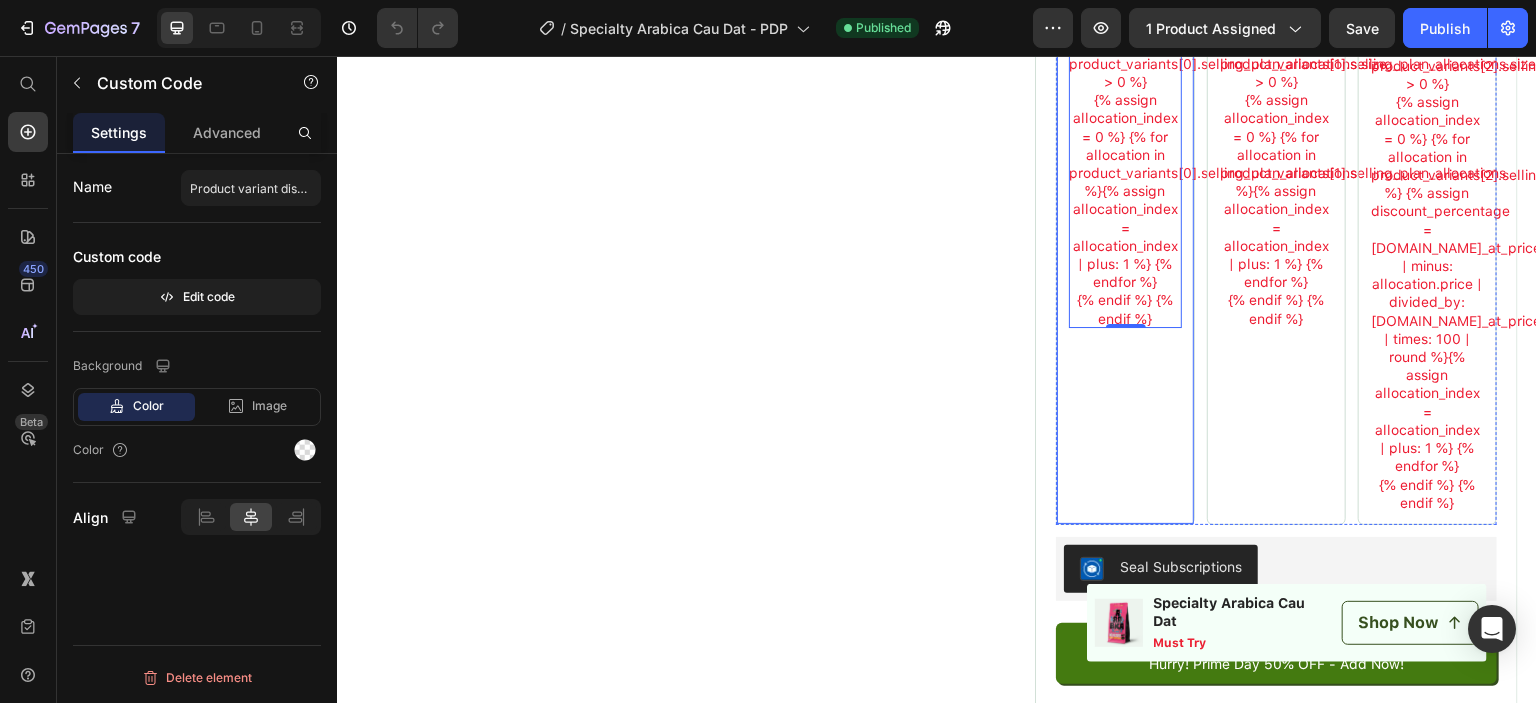 click on "{% if product.variants.size > 1 %}
{% assign product_variants = product.variants %}
{% endif %} Product variant Image {% if product.variants.size > 1 %}
{% assign product_variants = product.variants %}
{{product_variants[0].title}}
{% endif %} Product variant title {% if product.variants.size > 1 %}
{% assign product_variants = product.variants %}
{% if product_variants[0].selling_plan_allocations.size > 0 %}
{{product_variants[0].price | money | remove_last: '.00' }}
{% assign allocation_index = 0 %}
{% for allocation in product_variants[0].selling_plan_allocations %}
{{ allocation.price | money }}
{{ [DOMAIN_NAME]_at_price | money }}
{% assign allocation_index = allocation_index | plus: 1 %}
{% endfor %}
{% endif %}
{% endif %} Product variant price
{% assign allocation_index = allocation_index | plus: 1 %}
{% endfor %}
Product variant discount" at bounding box center [1125, -444] 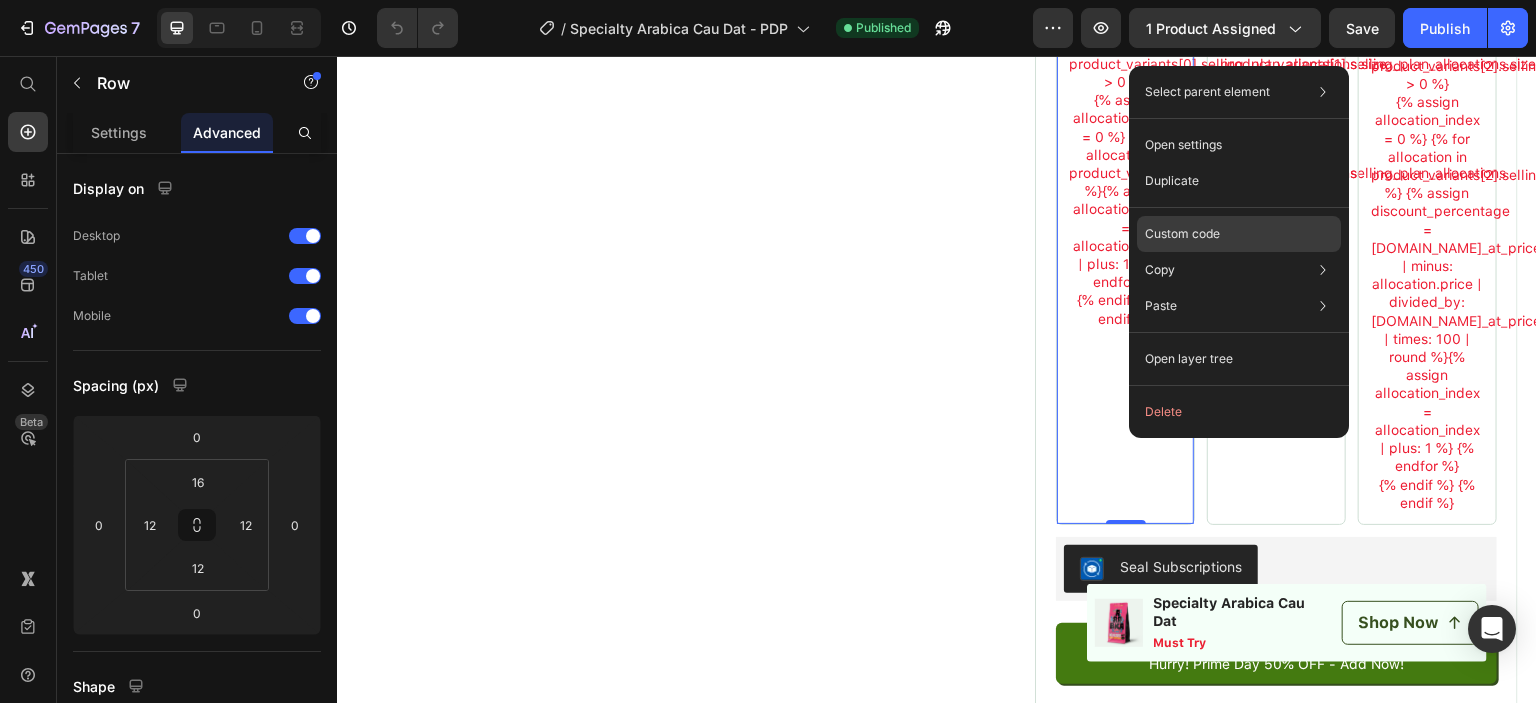 click on "Custom code" 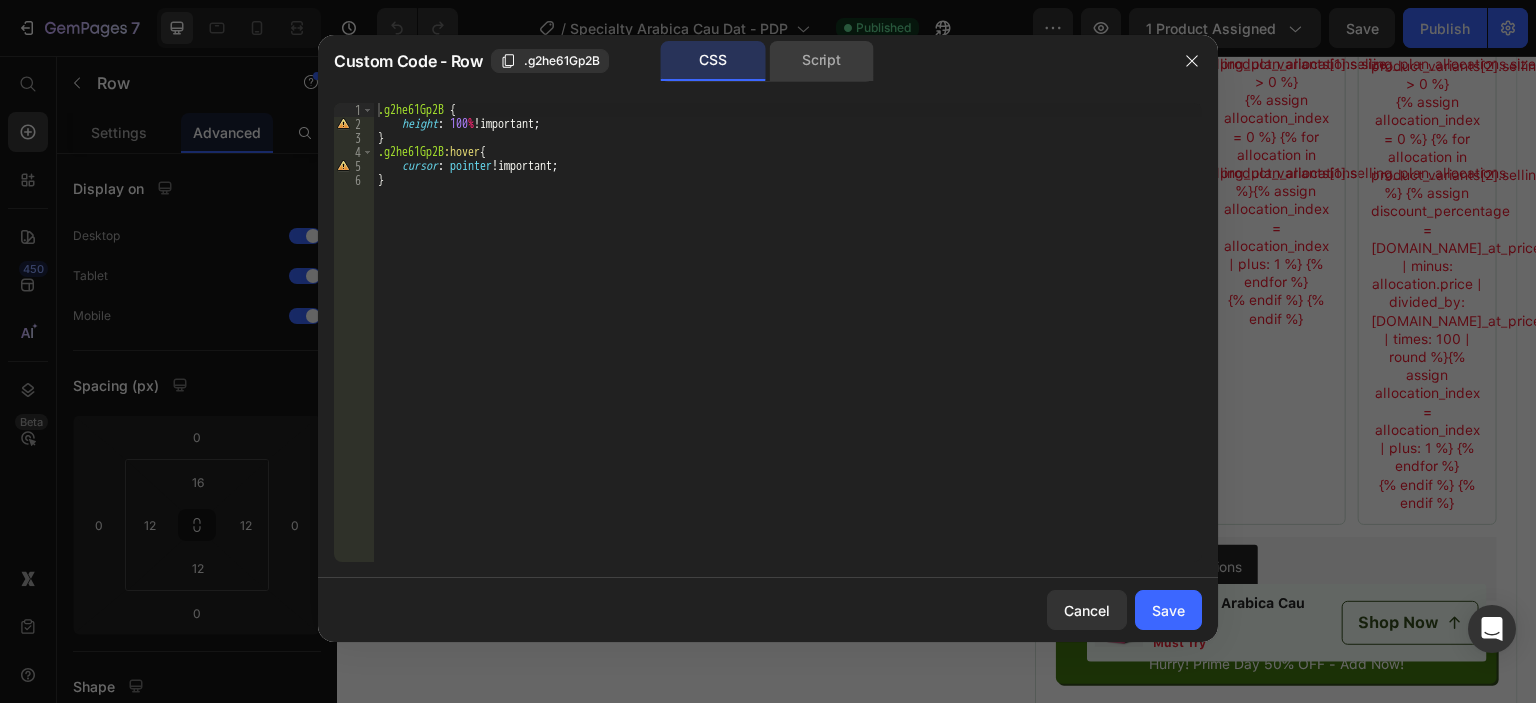 click on "Script" 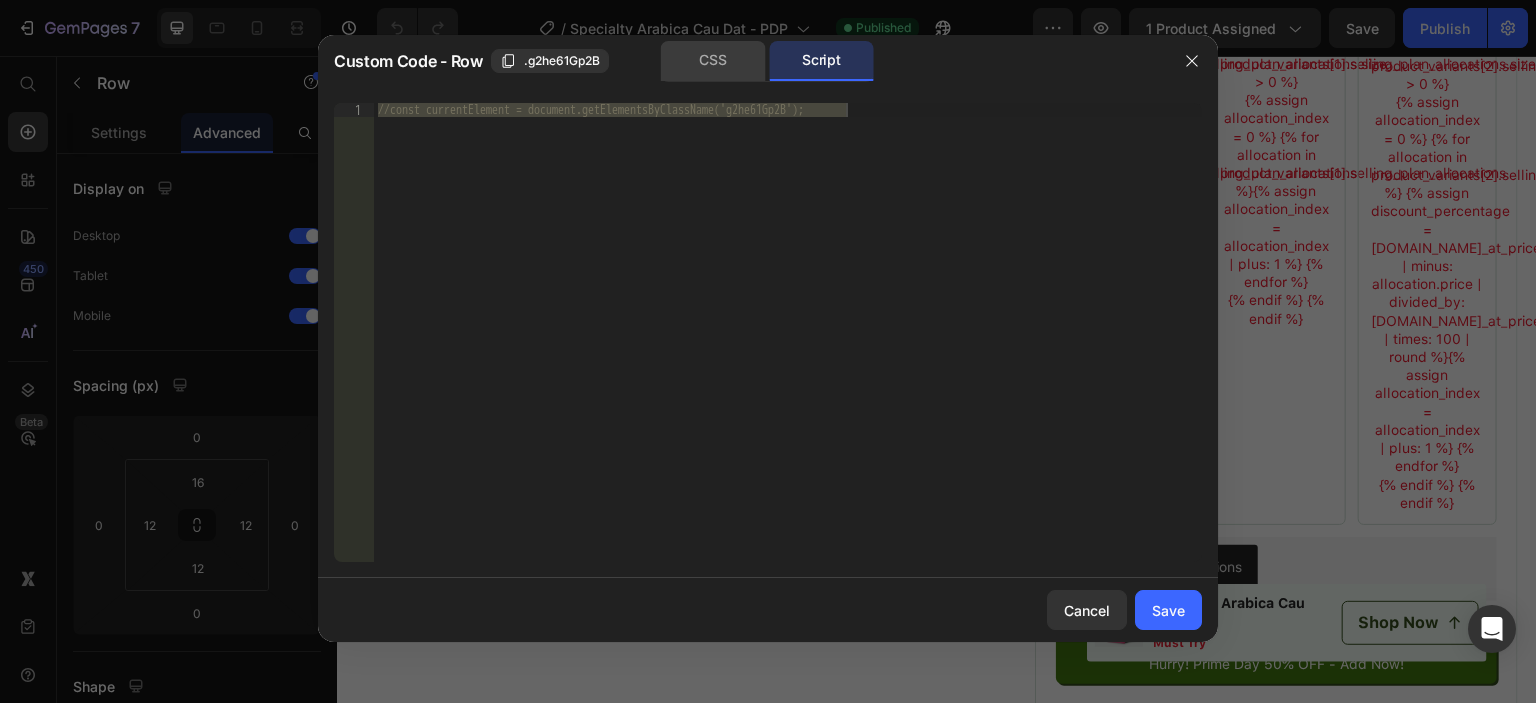click on "CSS" 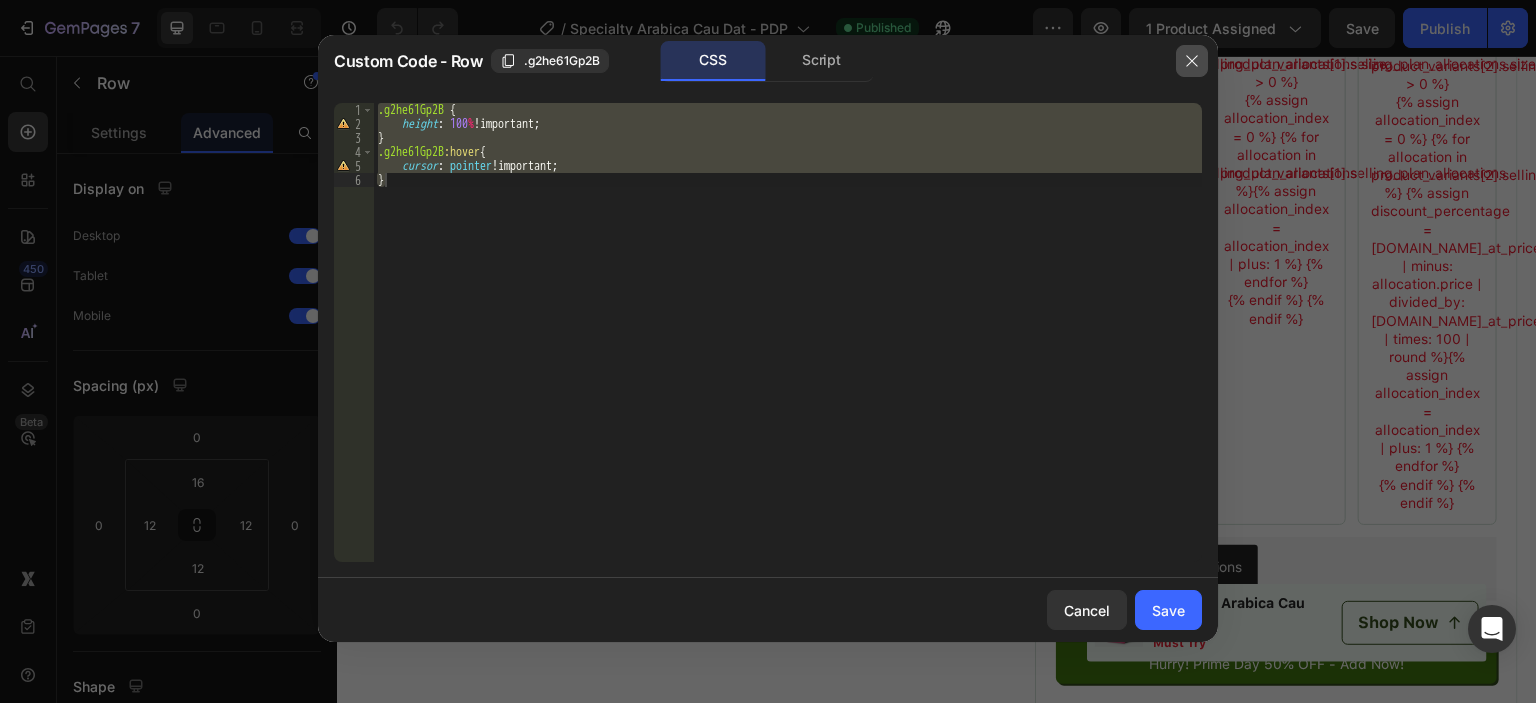 click at bounding box center [1192, 61] 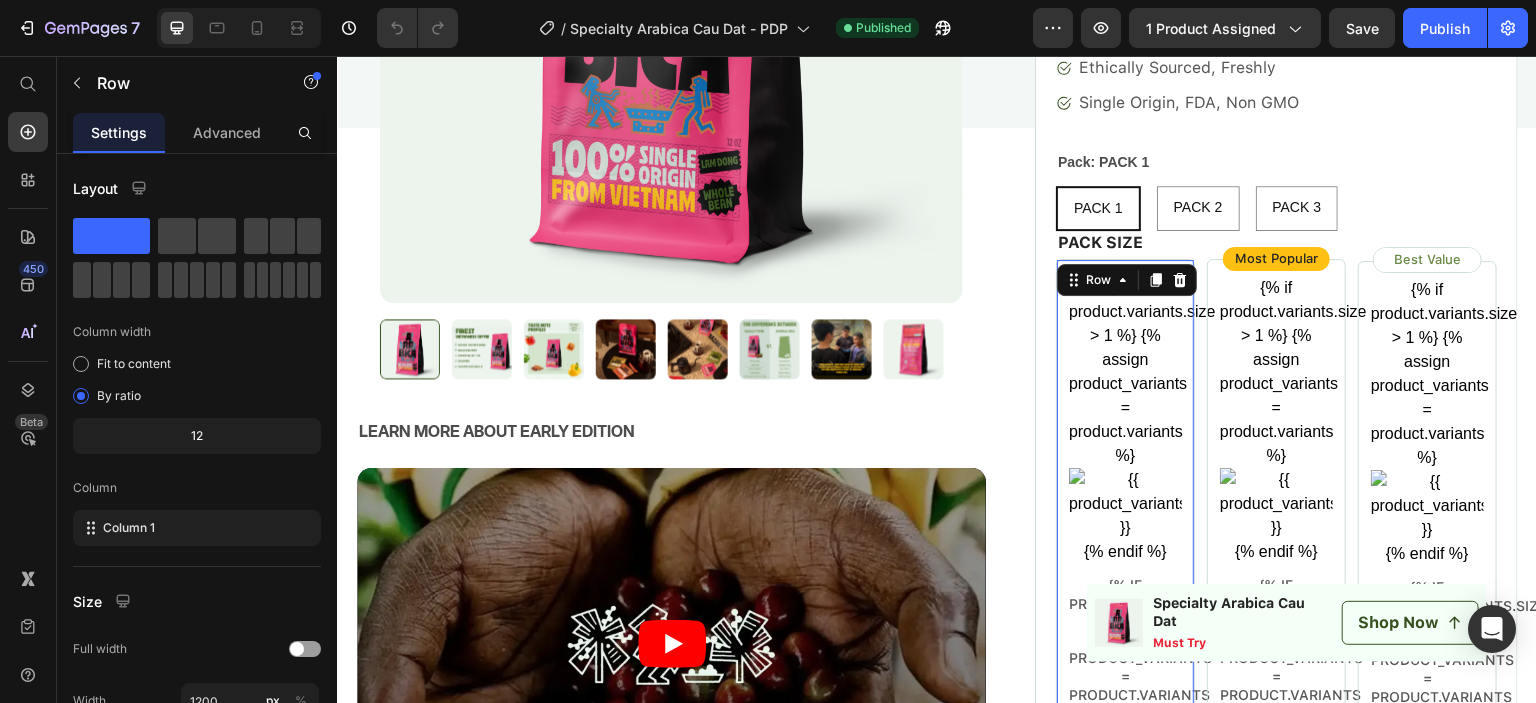scroll, scrollTop: 400, scrollLeft: 0, axis: vertical 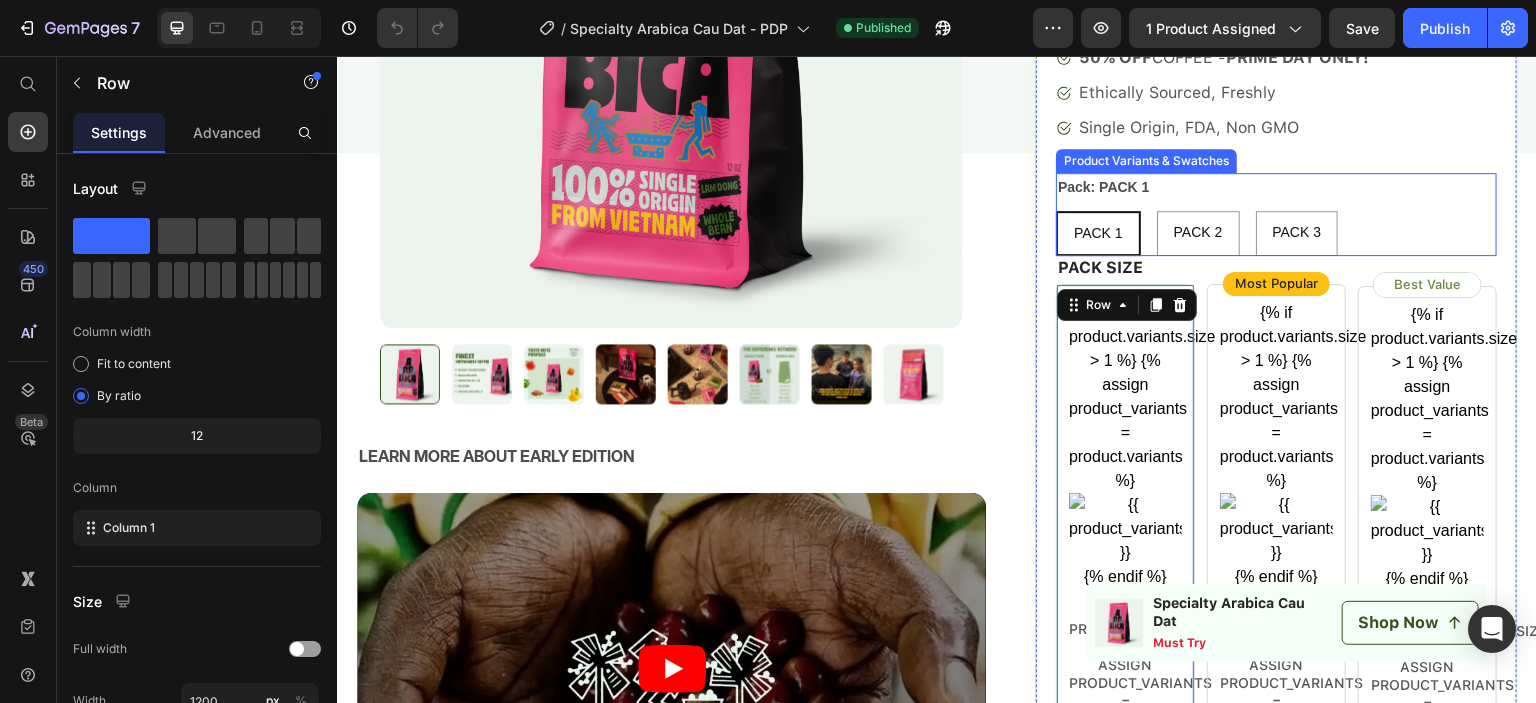 click on "Pack: PACK 1 PACK 1 PACK 1 PACK 1 PACK 2 PACK 2 PACK 2 PACK 3 PACK 3 PACK 3" at bounding box center (1276, 214) 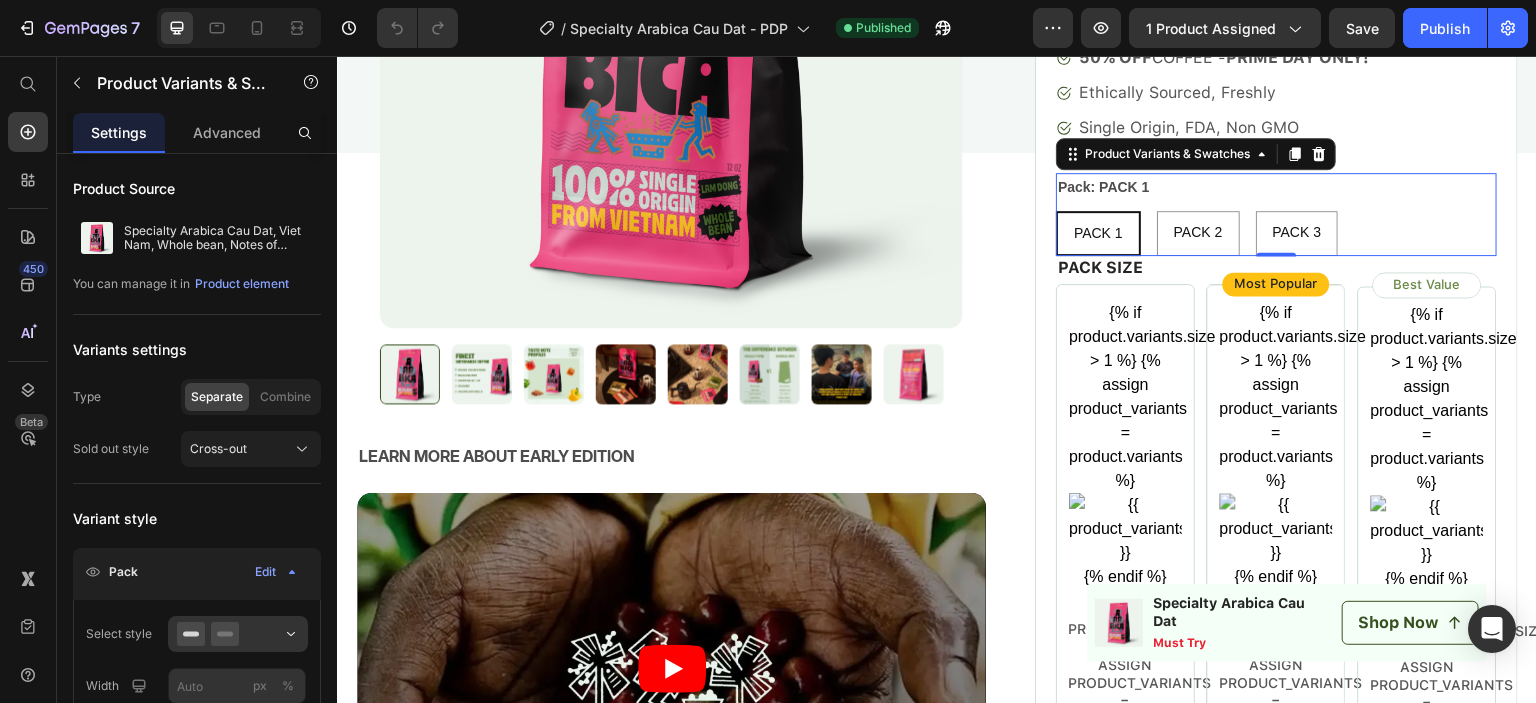 click on "Pack: PACK 1" at bounding box center (1104, 187) 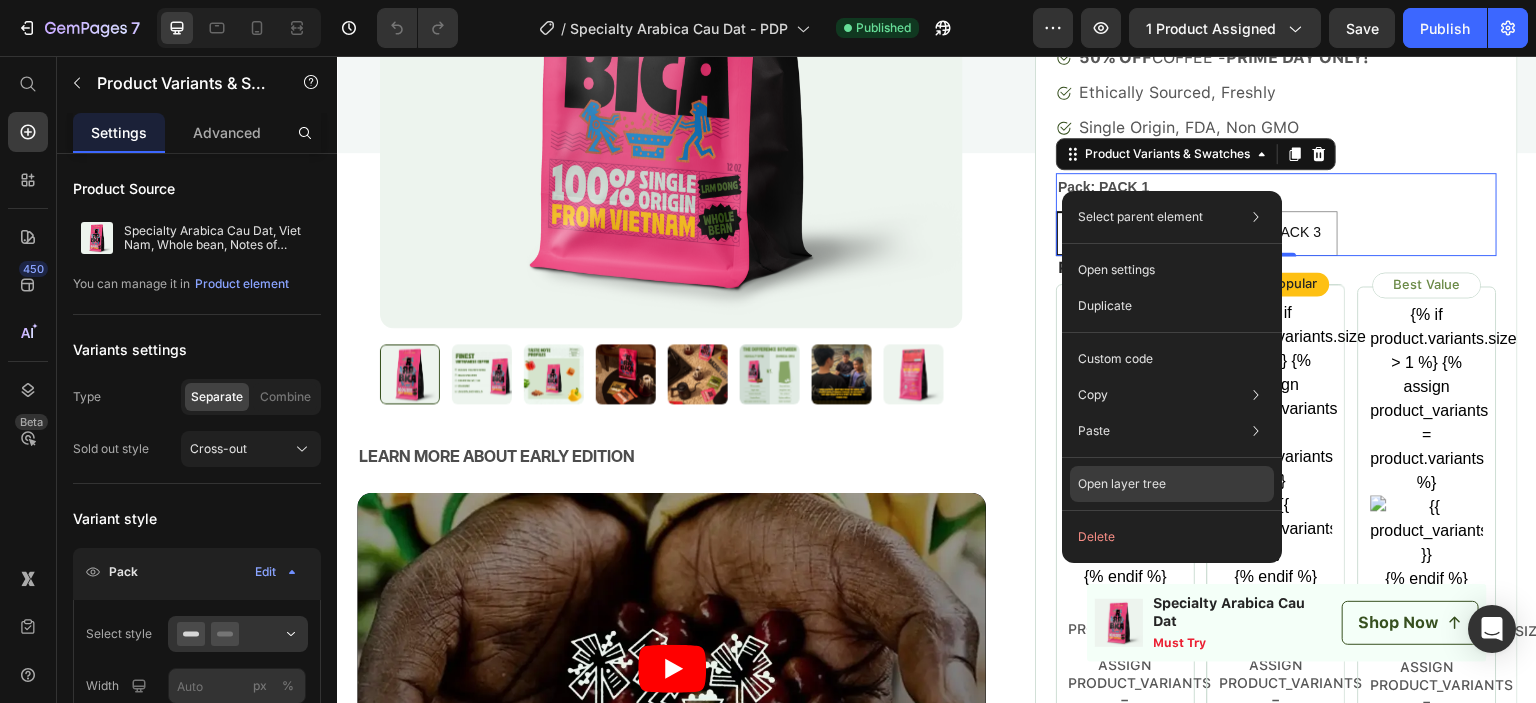 click on "Open layer tree" at bounding box center [1122, 484] 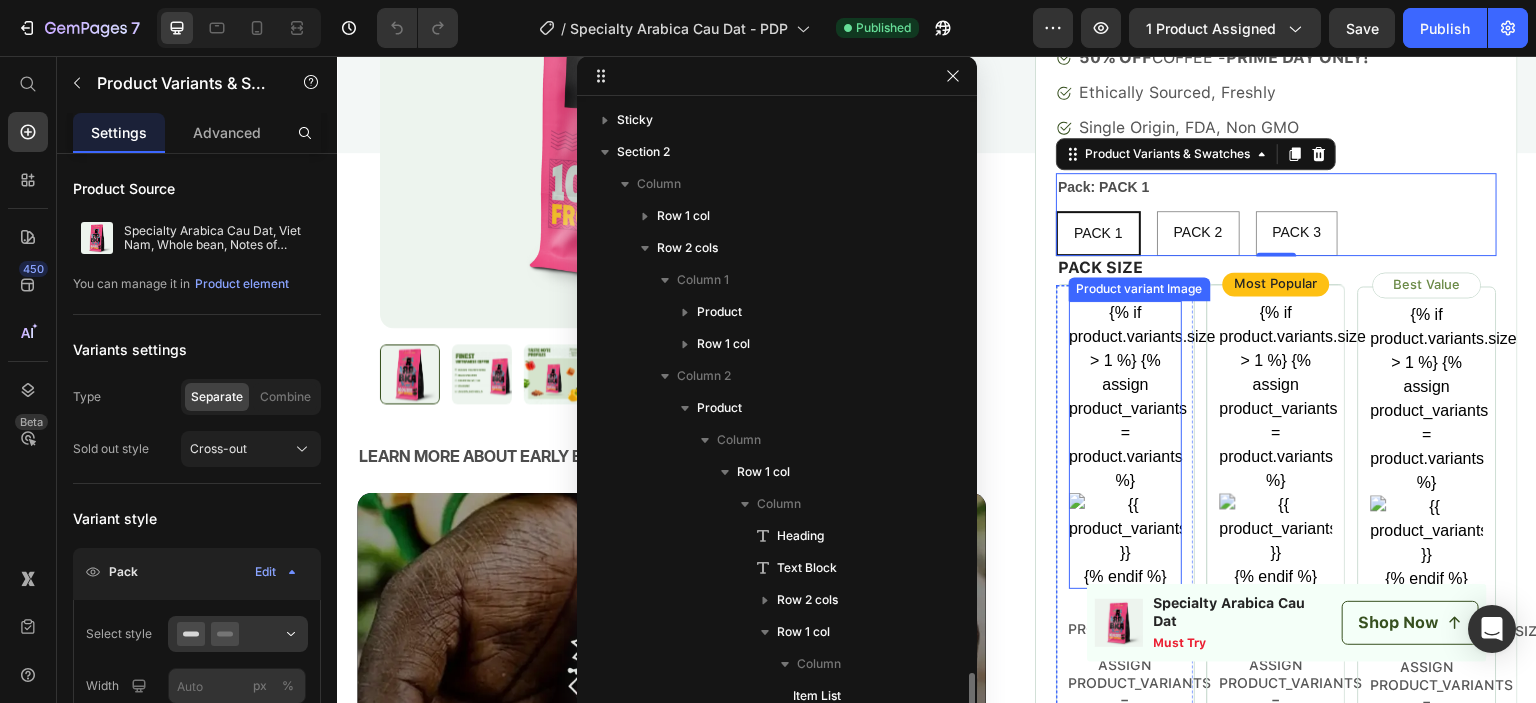 scroll, scrollTop: 376, scrollLeft: 0, axis: vertical 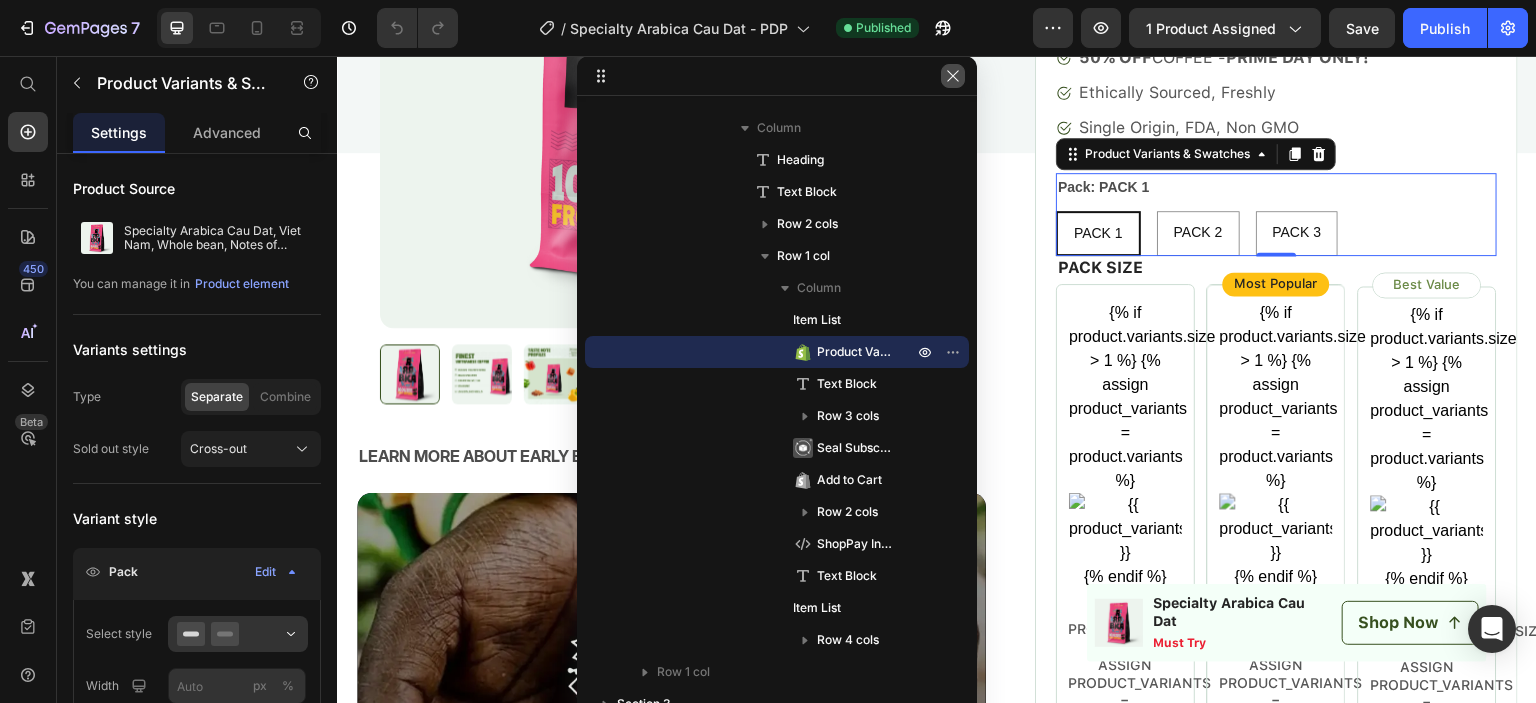 click 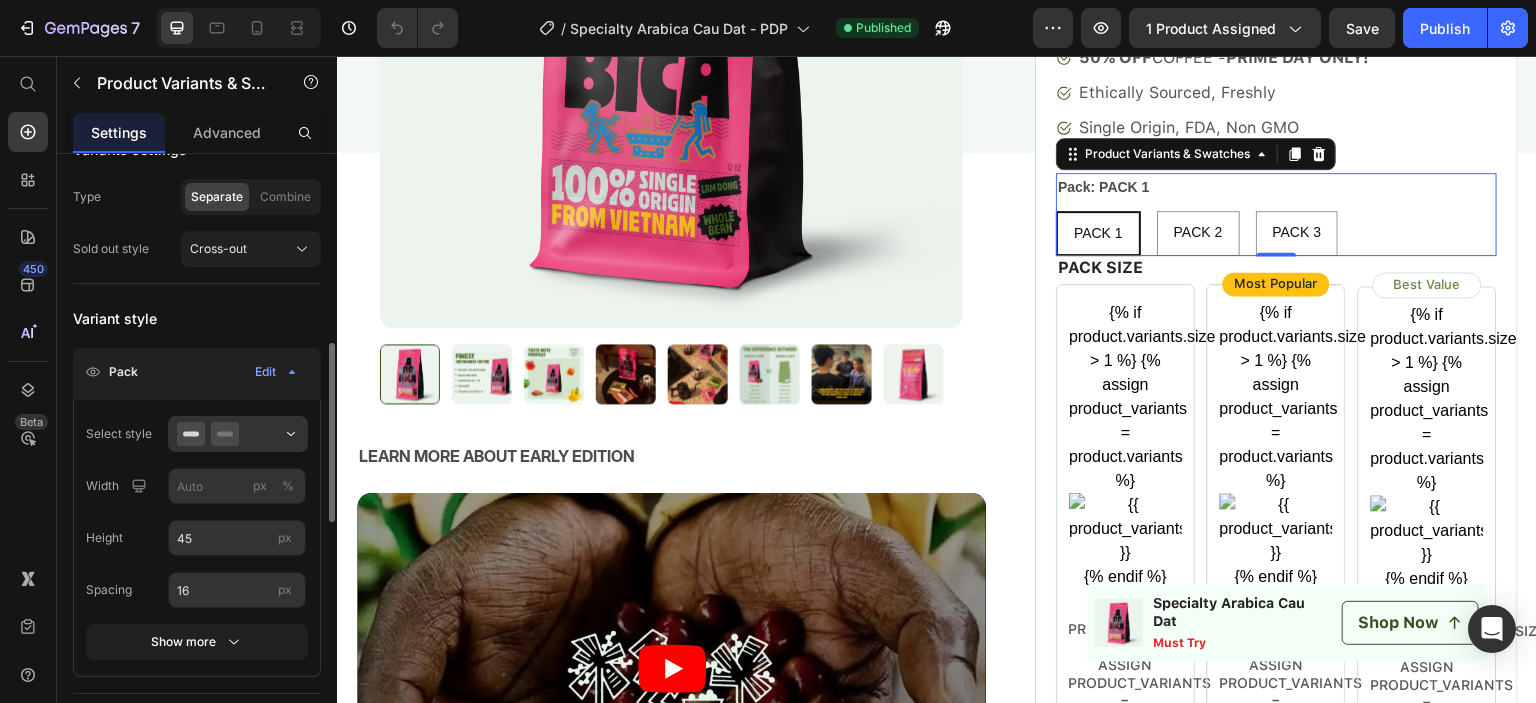 scroll, scrollTop: 400, scrollLeft: 0, axis: vertical 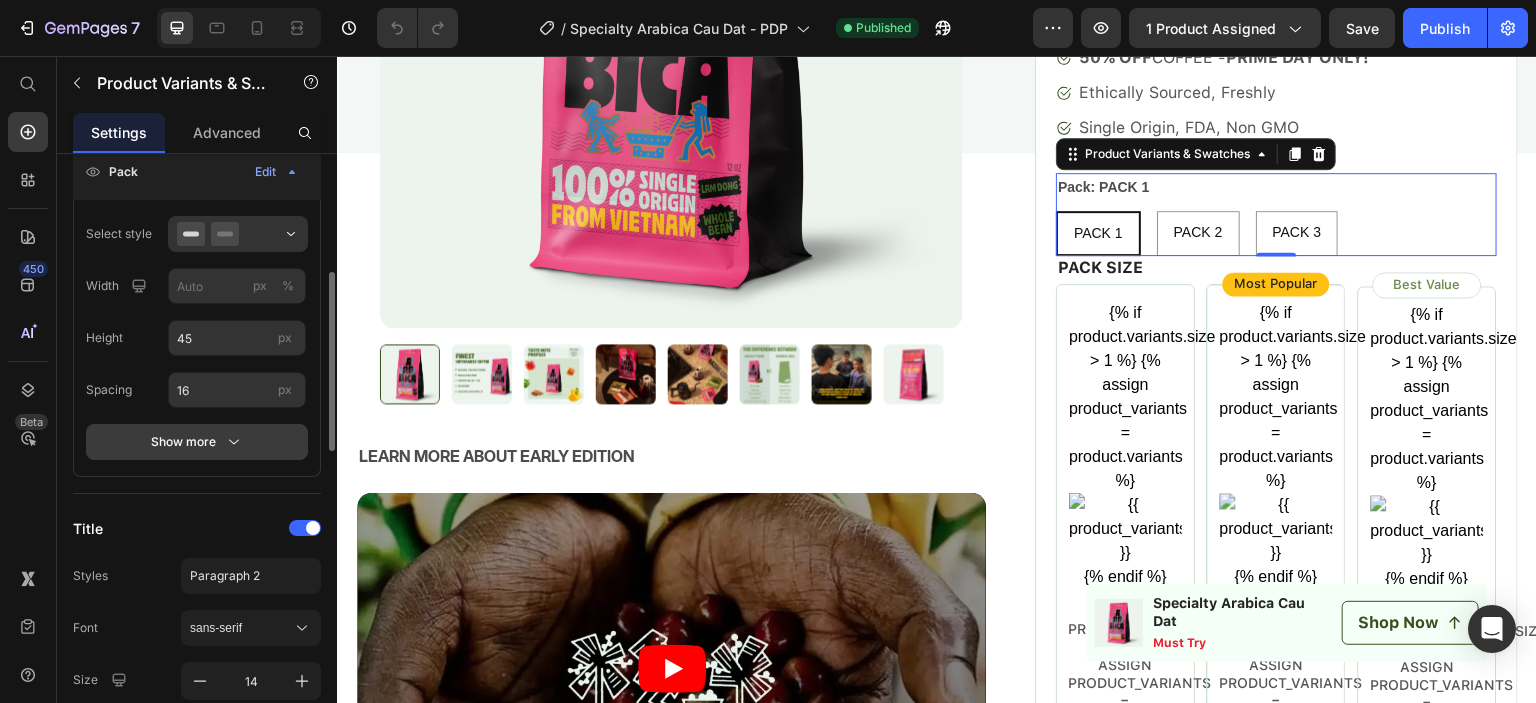 click on "Show more" at bounding box center (197, 442) 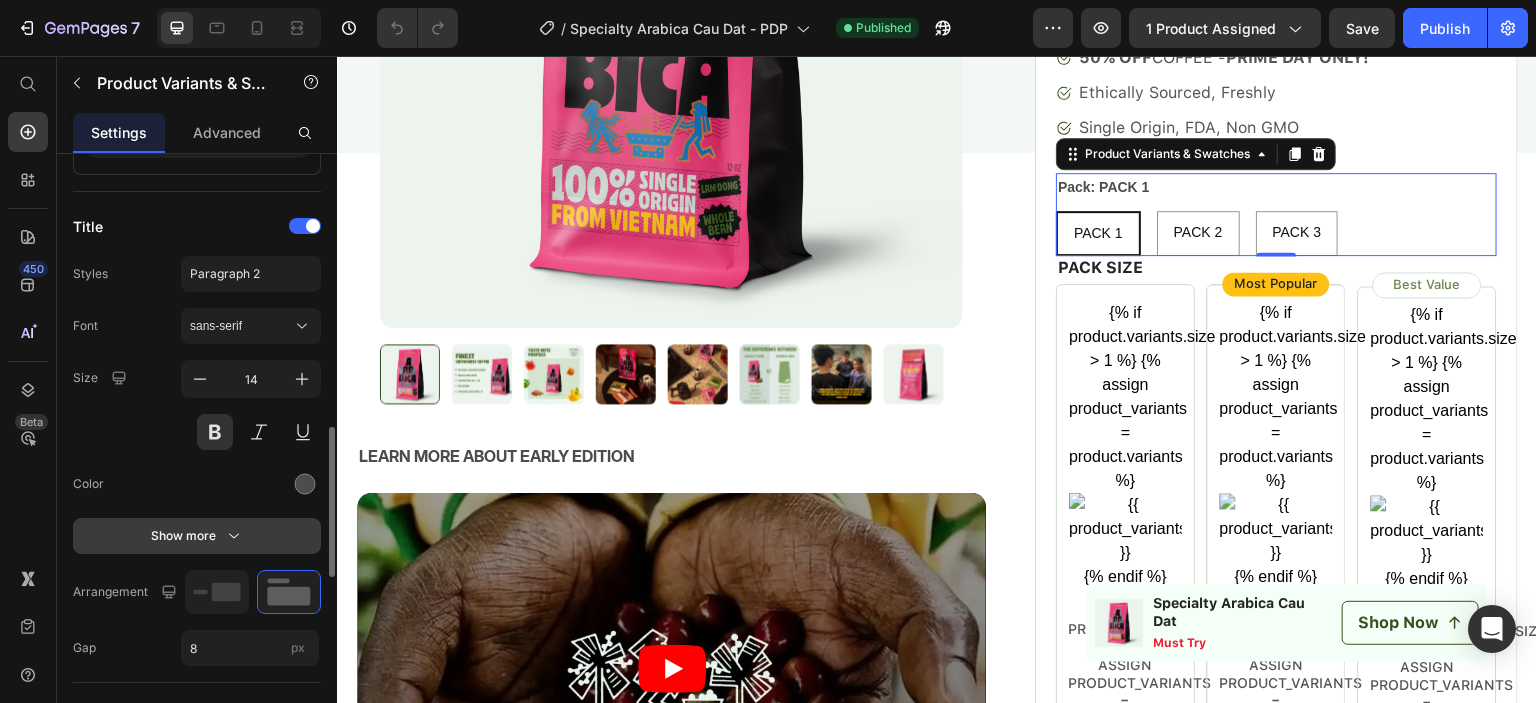 scroll, scrollTop: 1300, scrollLeft: 0, axis: vertical 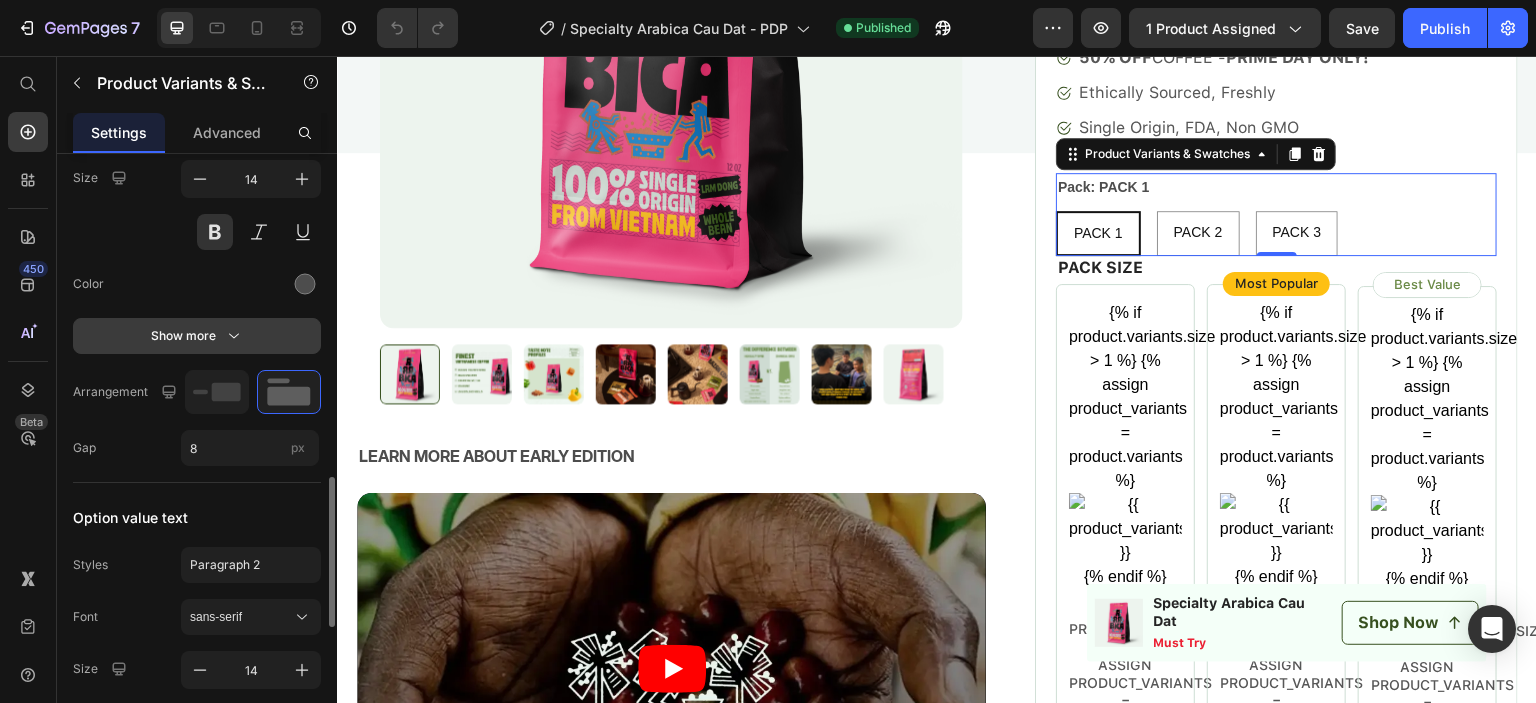 click on "Show more" at bounding box center (197, 336) 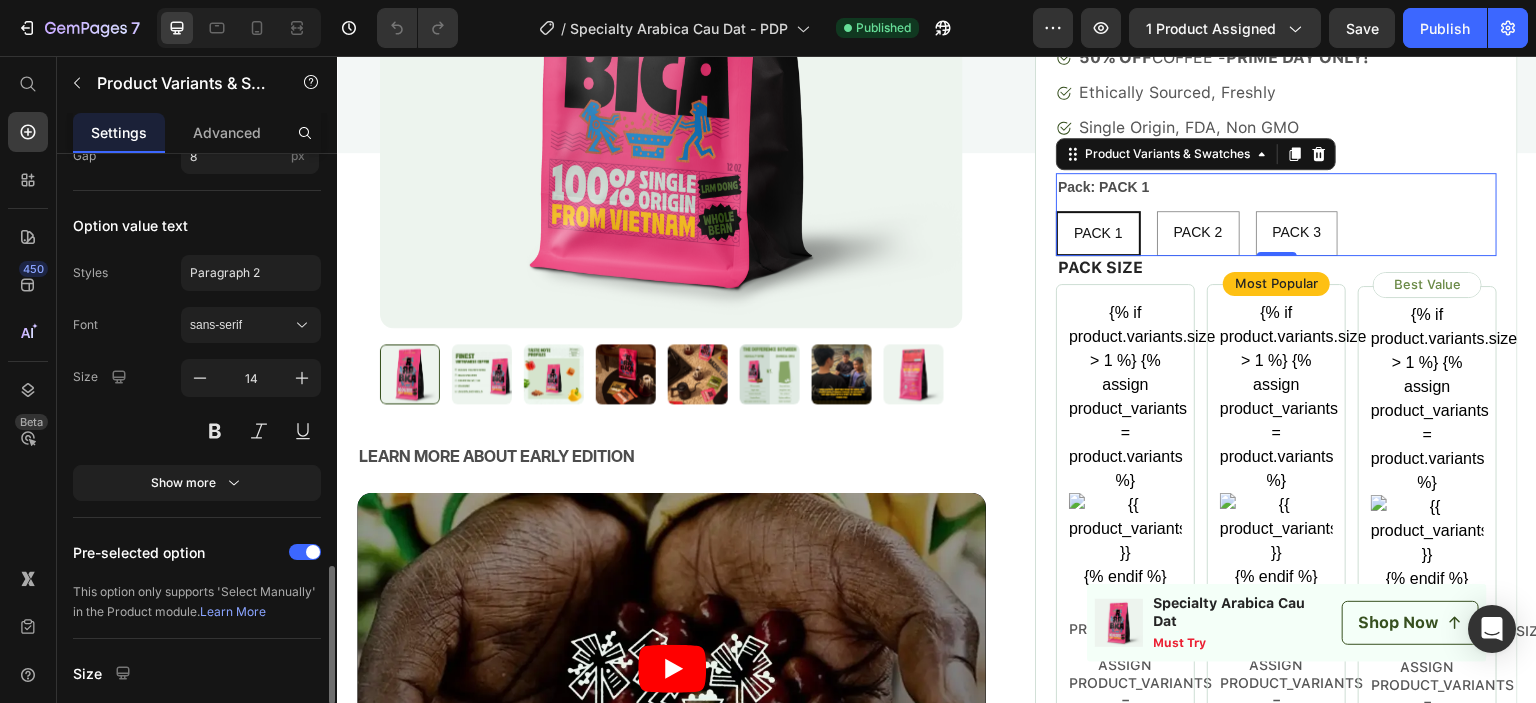 scroll, scrollTop: 1900, scrollLeft: 0, axis: vertical 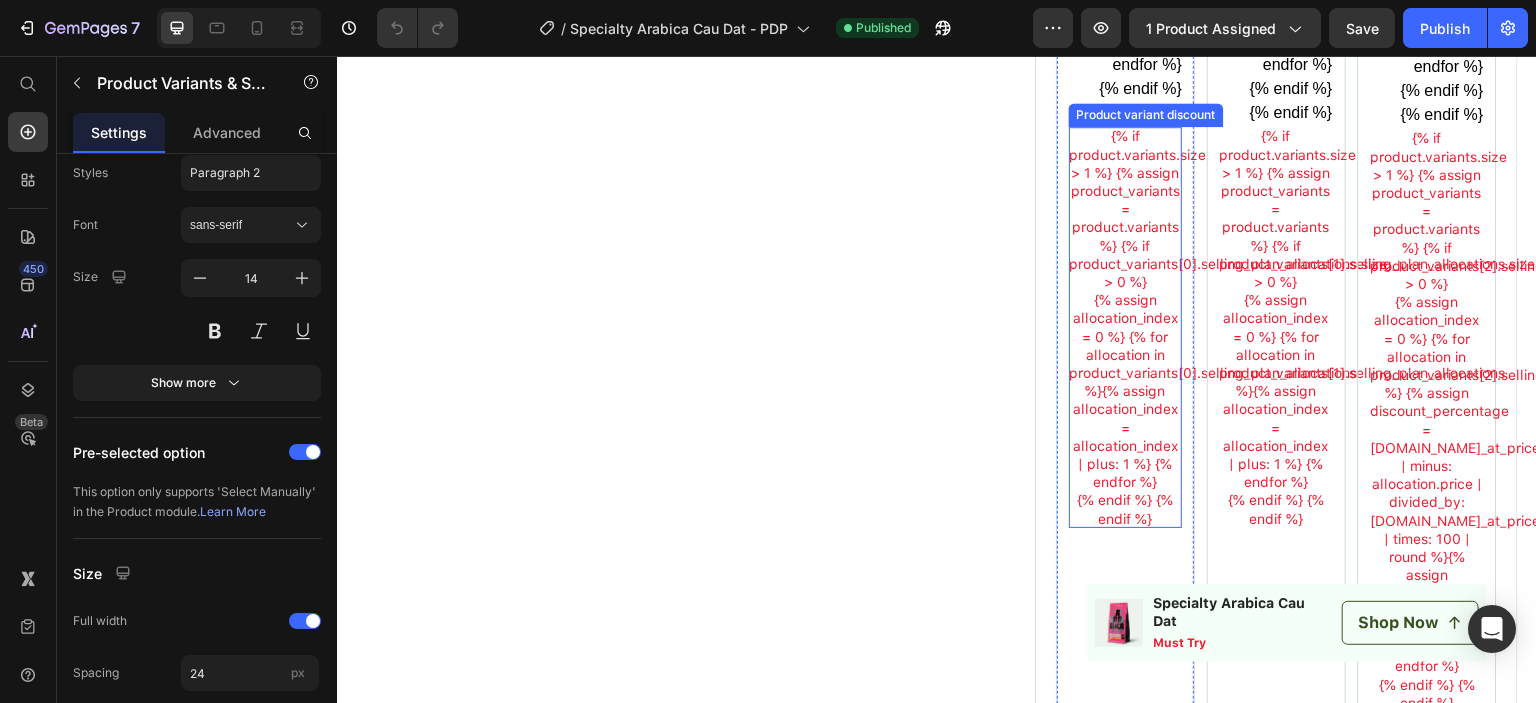 click on "{% assign allocation_index = 0 %}
{% for allocation in product_variants[0].selling_plan_allocations %}
Save {{[DOMAIN_NAME]_at_price | minus: allocation.price | times: 100 | divided_by: [DOMAIN_NAME]_at_price | round }}%
{% assign allocation_index = allocation_index | plus: 1 %}
{% endfor %}" at bounding box center (1125, 391) 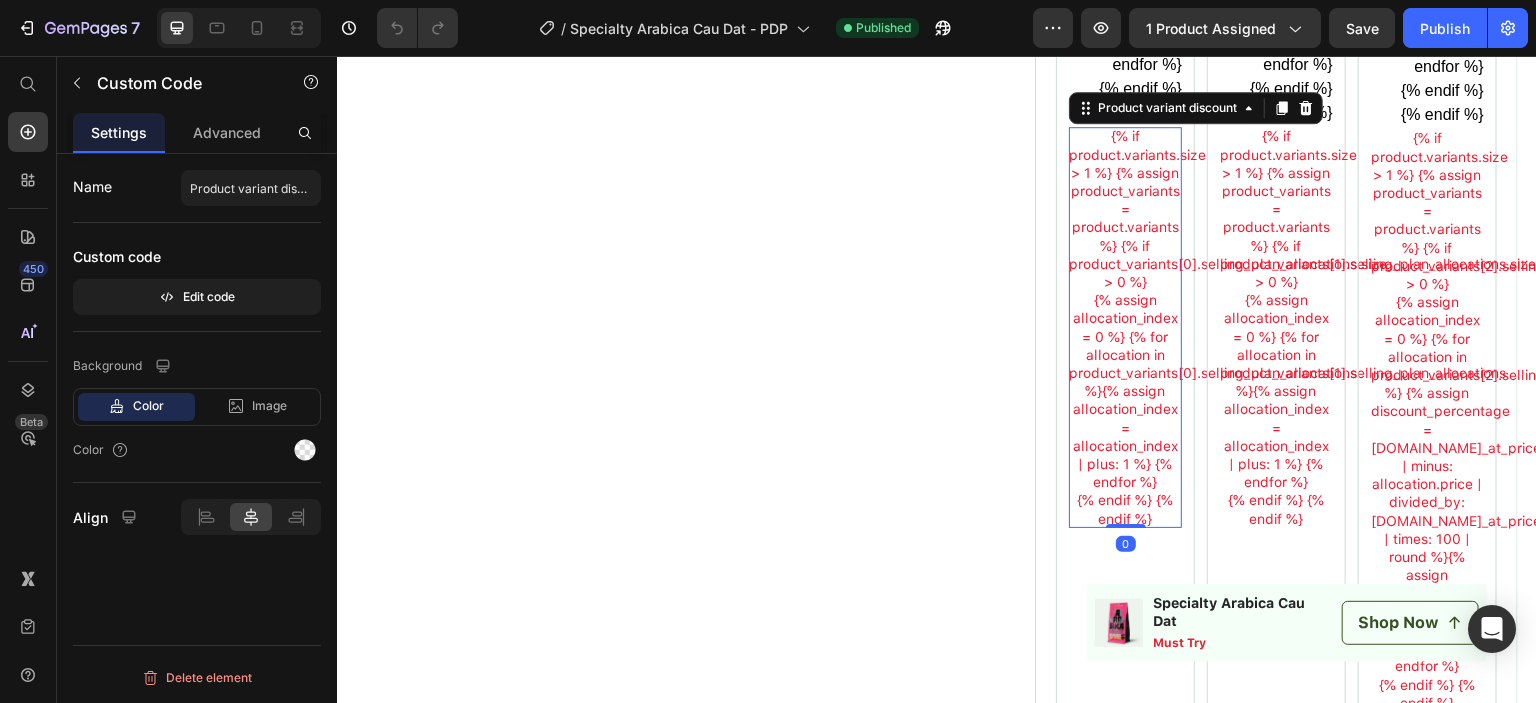 scroll, scrollTop: 0, scrollLeft: 0, axis: both 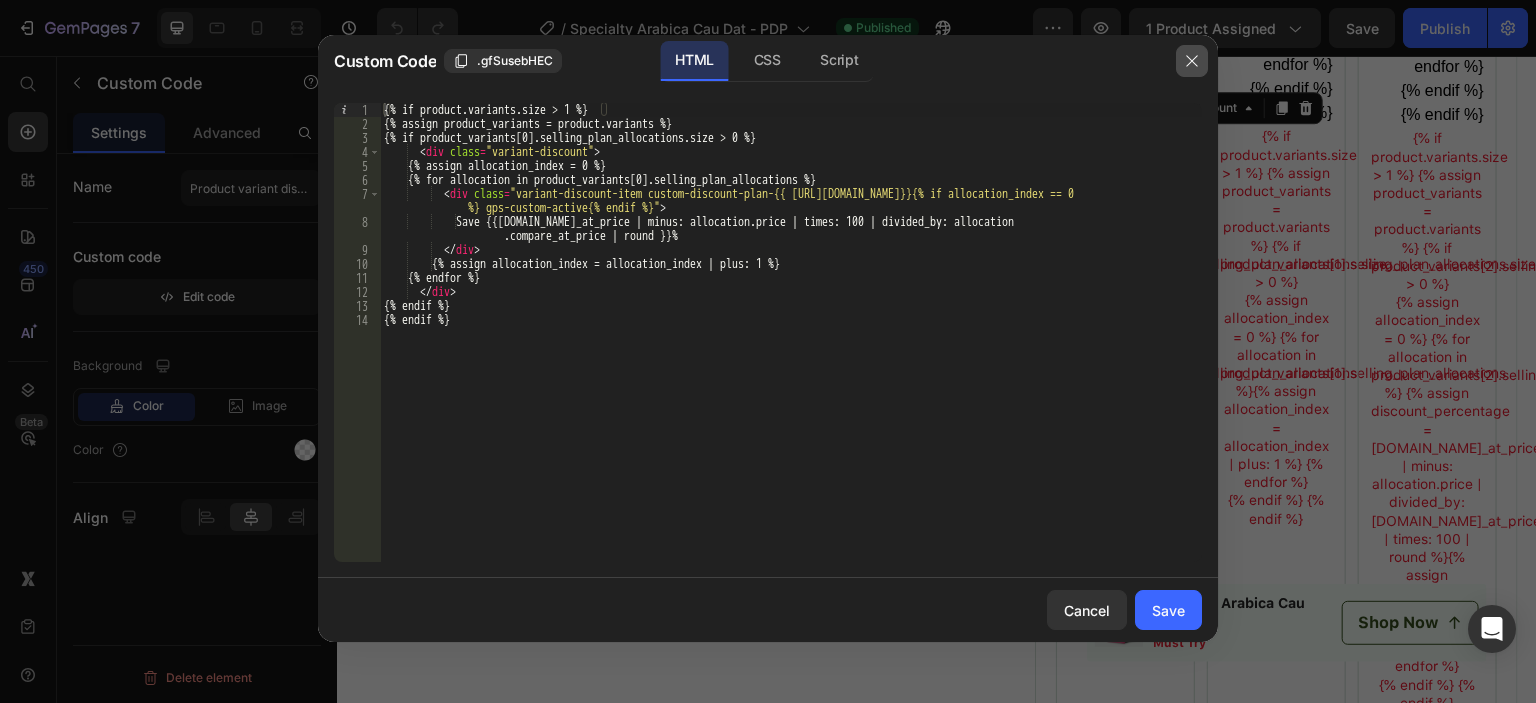 click 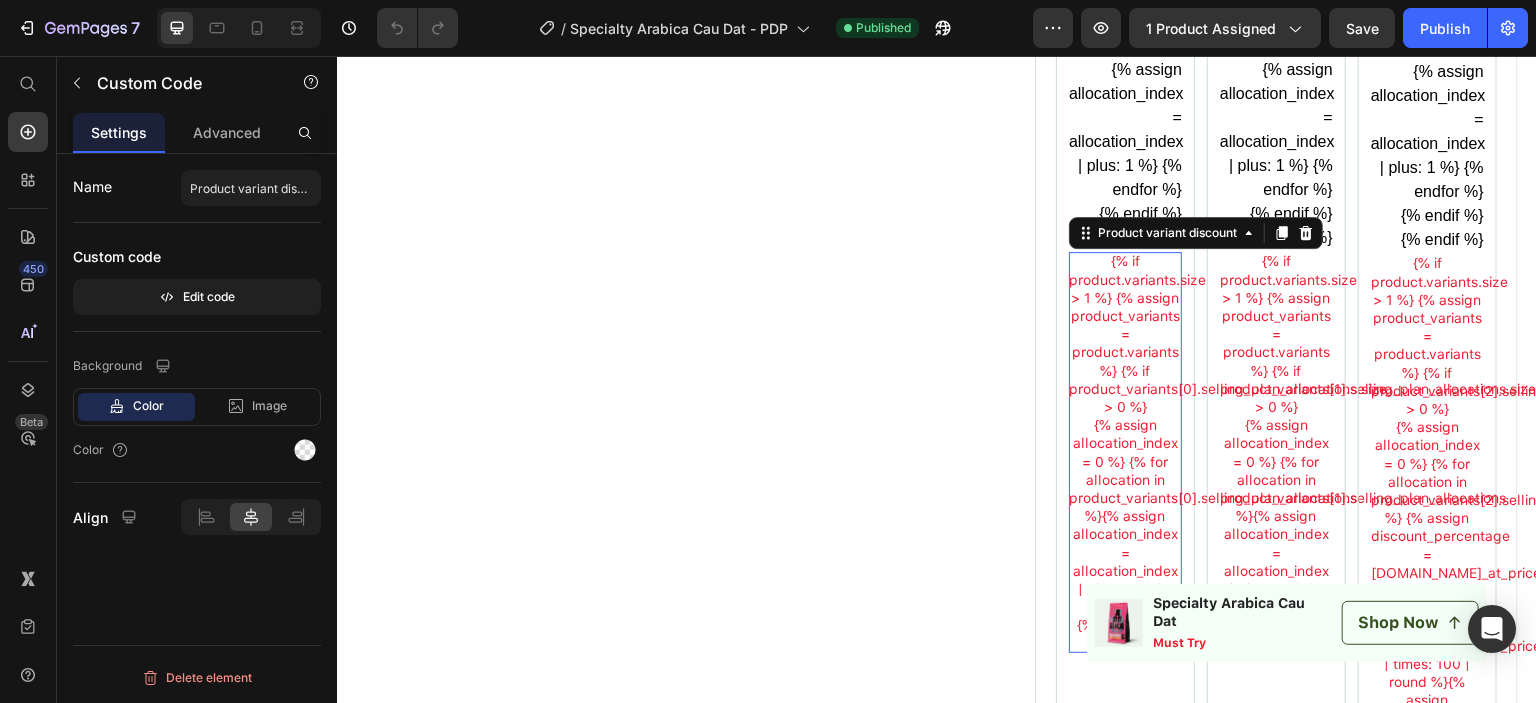 scroll, scrollTop: 1600, scrollLeft: 0, axis: vertical 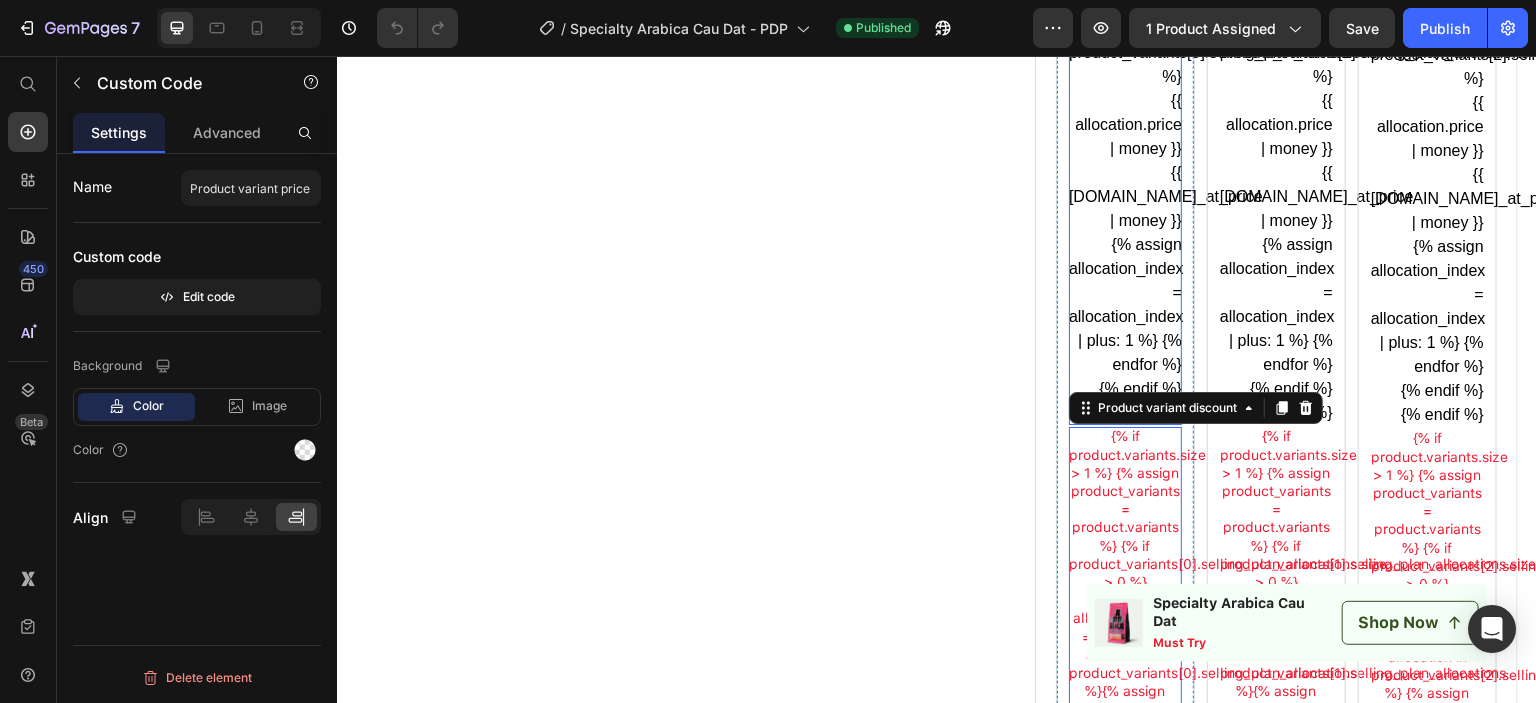 click on "{{product_variants[0].price | money | remove_last: '.00' }}
{% assign allocation_index = 0 %}
{% for allocation in product_variants[0].selling_plan_allocations %}
{{ allocation.price | money }}
{{ [DOMAIN_NAME]_at_price | money }}
{% assign allocation_index = allocation_index | plus: 1 %}
{% endfor %}" at bounding box center [1125, 113] 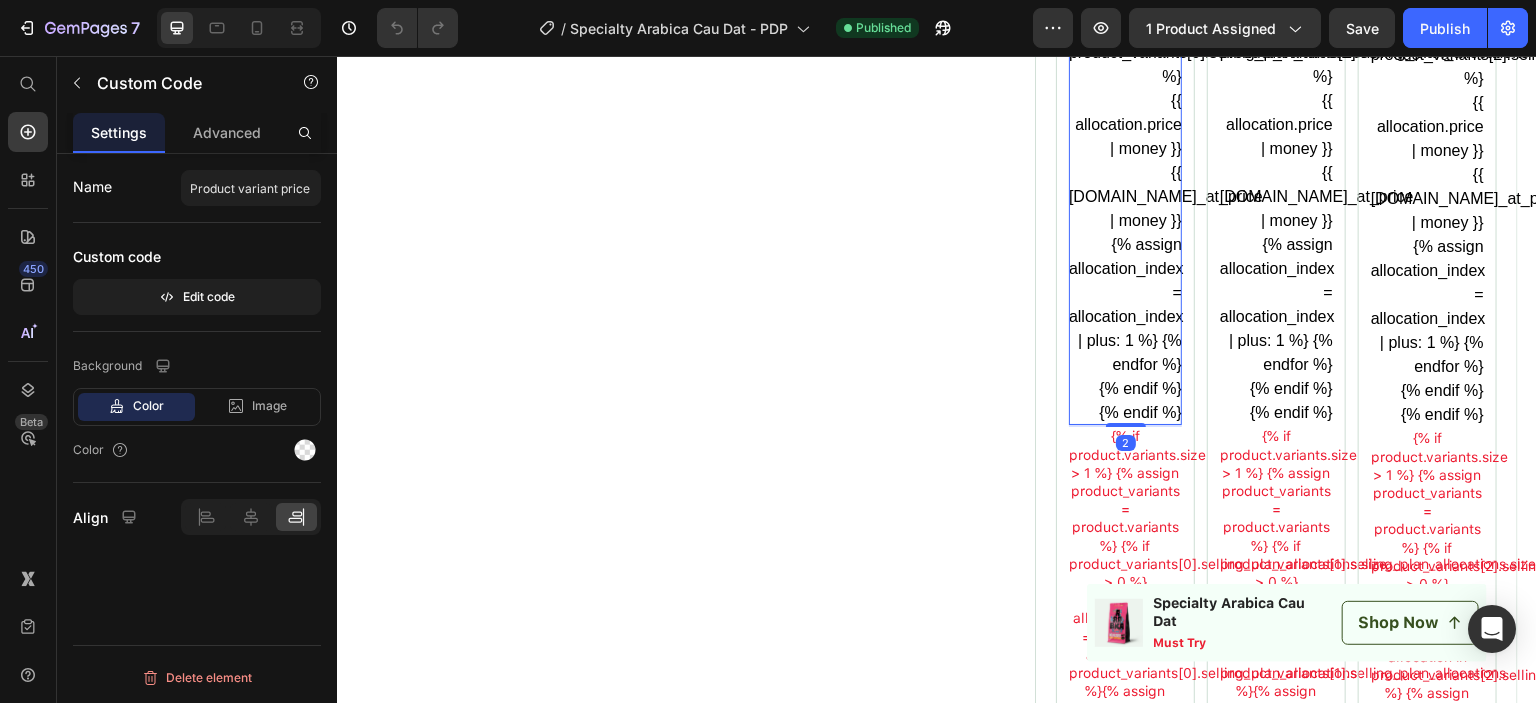 click on "{{product_variants[0].price | money | remove_last: '.00' }}
{% assign allocation_index = 0 %}
{% for allocation in product_variants[0].selling_plan_allocations %}
{{ allocation.price | money }}
{{ [DOMAIN_NAME]_at_price | money }}
{% assign allocation_index = allocation_index | plus: 1 %}
{% endfor %}" at bounding box center [1125, 113] 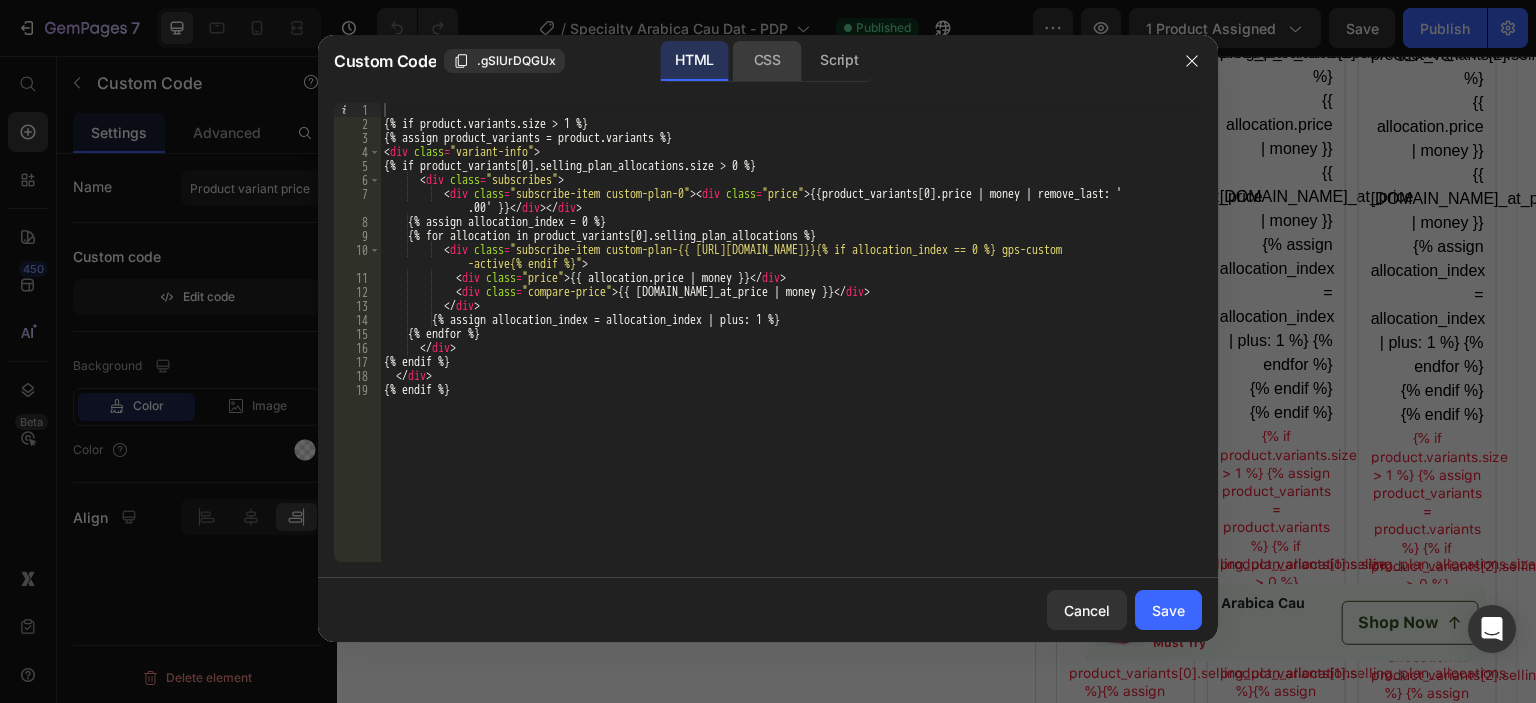click on "CSS" 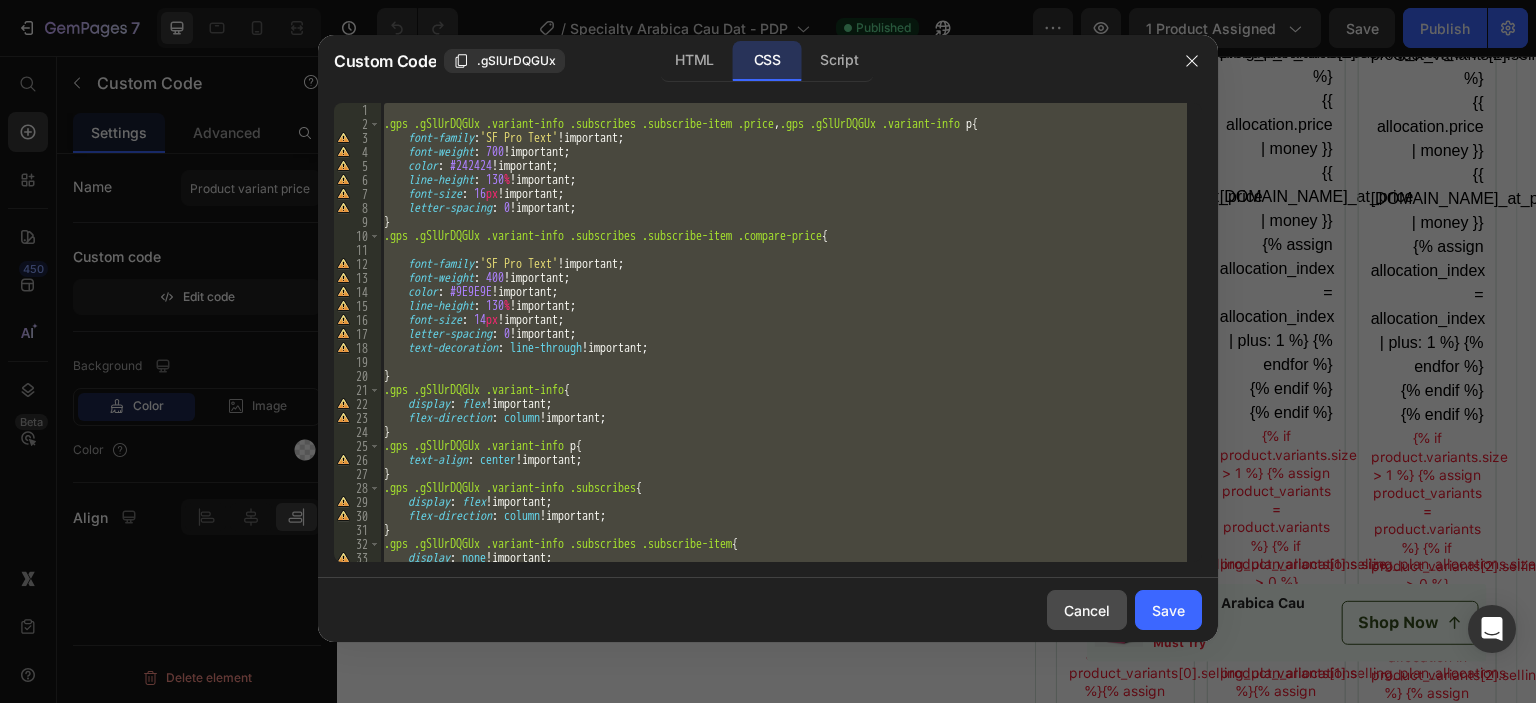drag, startPoint x: 1093, startPoint y: 592, endPoint x: 757, endPoint y: 543, distance: 339.5541 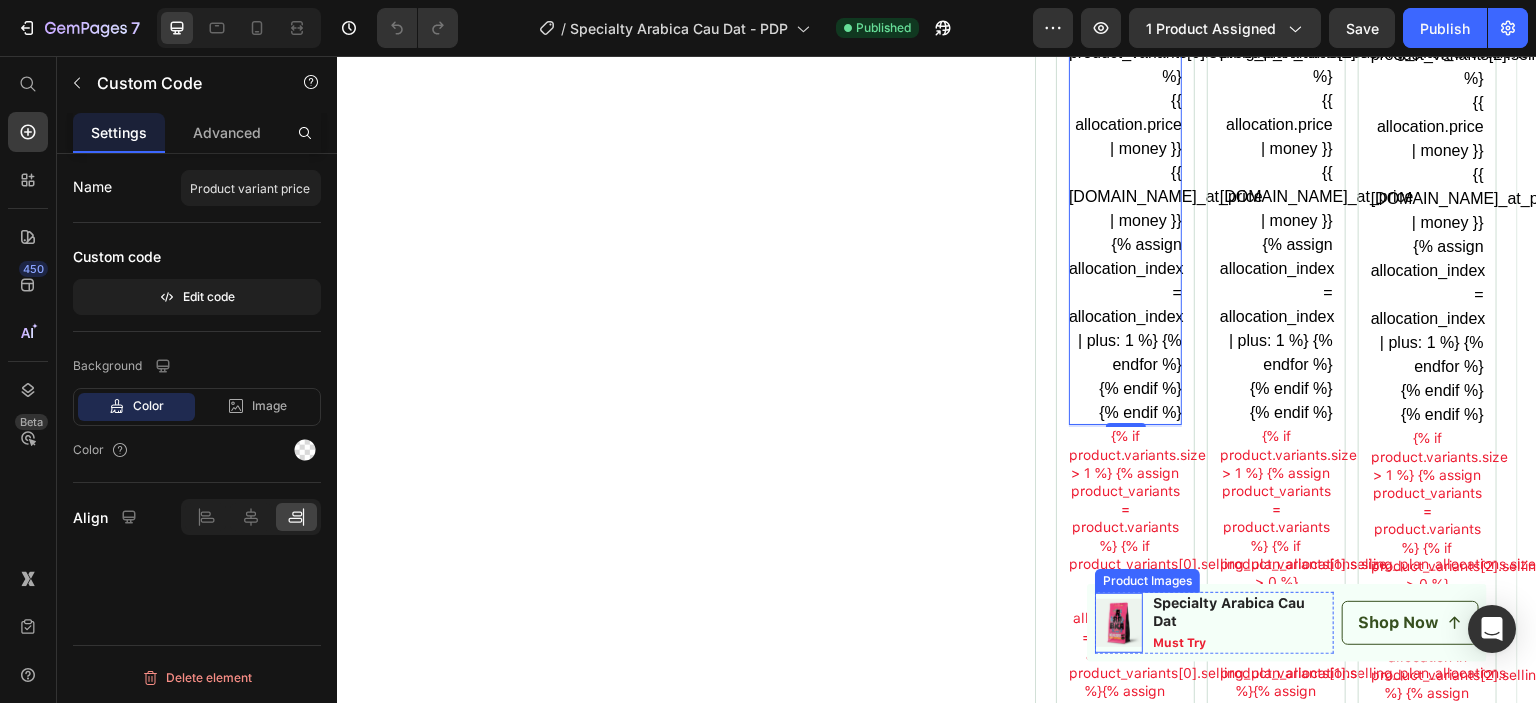 click at bounding box center [1119, 623] 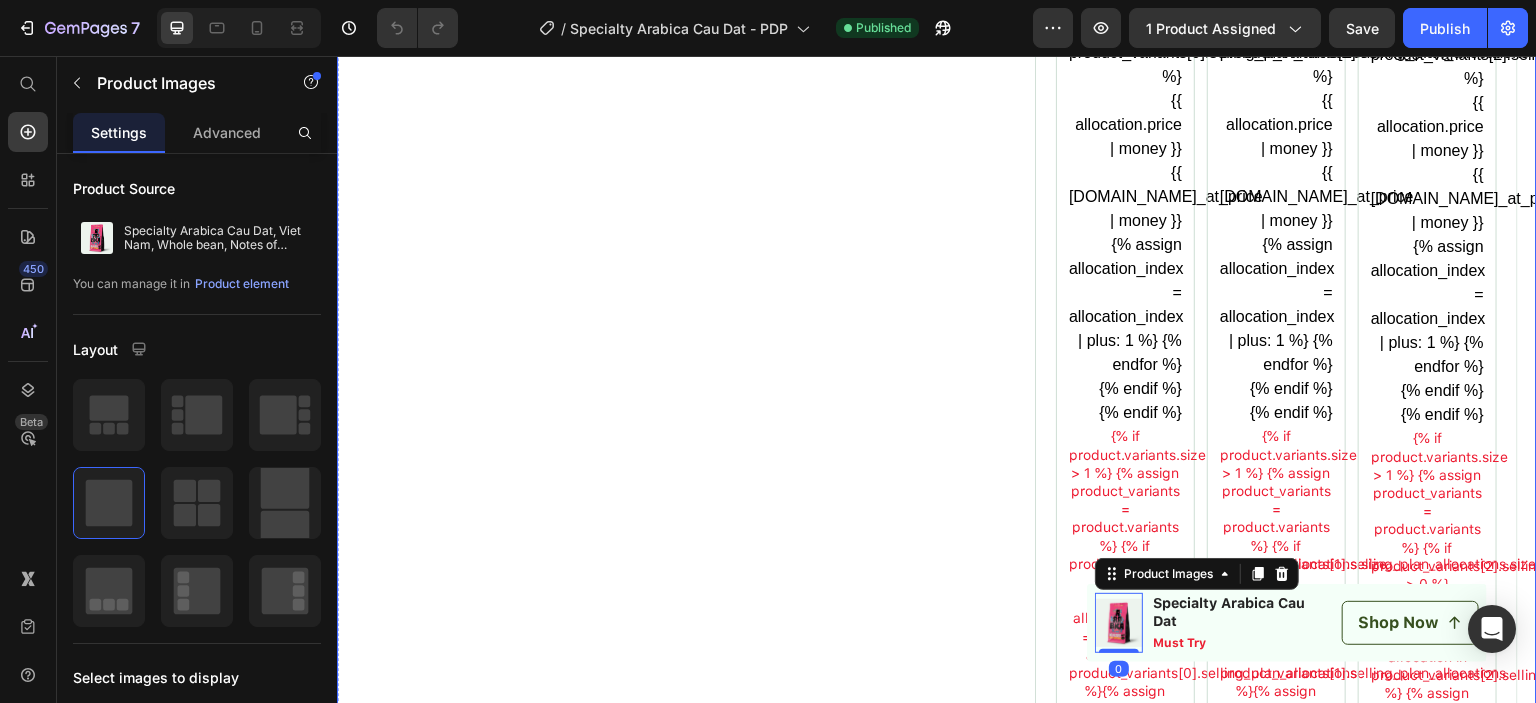 click on "Product Images Row Product LEARN MORE ABOUT EARLY EDITION Text Block Video Our ancestors taught us: “Protect the land, so our children can see its beauty.” We believe that being kind to each coffee bean we produce is a way of being kind to ourselves and to everyone around us.  Text Block
OUR PROCESS
Ask a question Accordion Row Specialty Arabica Cau Dat Heading Viet Nam, Whole bean, Notes of Caramel, Spices & Bell pepper Text Block $28.99 Product Price {{ product.price | money }} Product compare price Row
Icon
Icon
Icon
Icon
Icon Icon List (1245 Reviews) Text Block Row Row
50% OFF  COFFEE -  PRIME DAY ONLY!
Ethically Sourced, Freshly
Single Origin, FDA, Non GMO Item List Pack: PACK 1 PACK 1 PACK 1 PACK 1 PACK 2 PACK 2 PACK 2 PACK 3 PACK 3 PACK 3 Product Variants & Swatches PACK SIZE Text Block {% if product.variants.size > 1 %}
{% assign product_variants = product.variants %}
{% endif %} Product variant Image
{% endif %}" at bounding box center (937, 32) 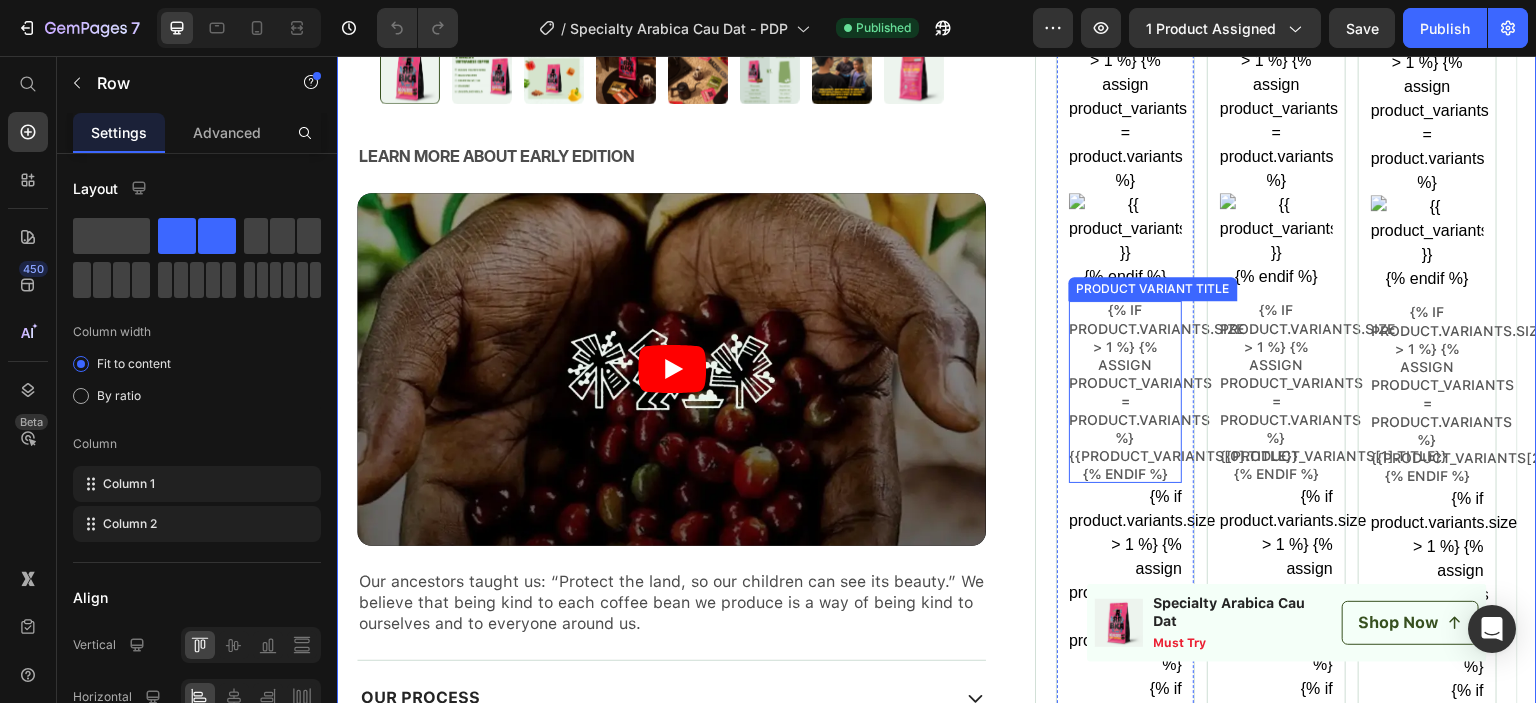 scroll, scrollTop: 300, scrollLeft: 0, axis: vertical 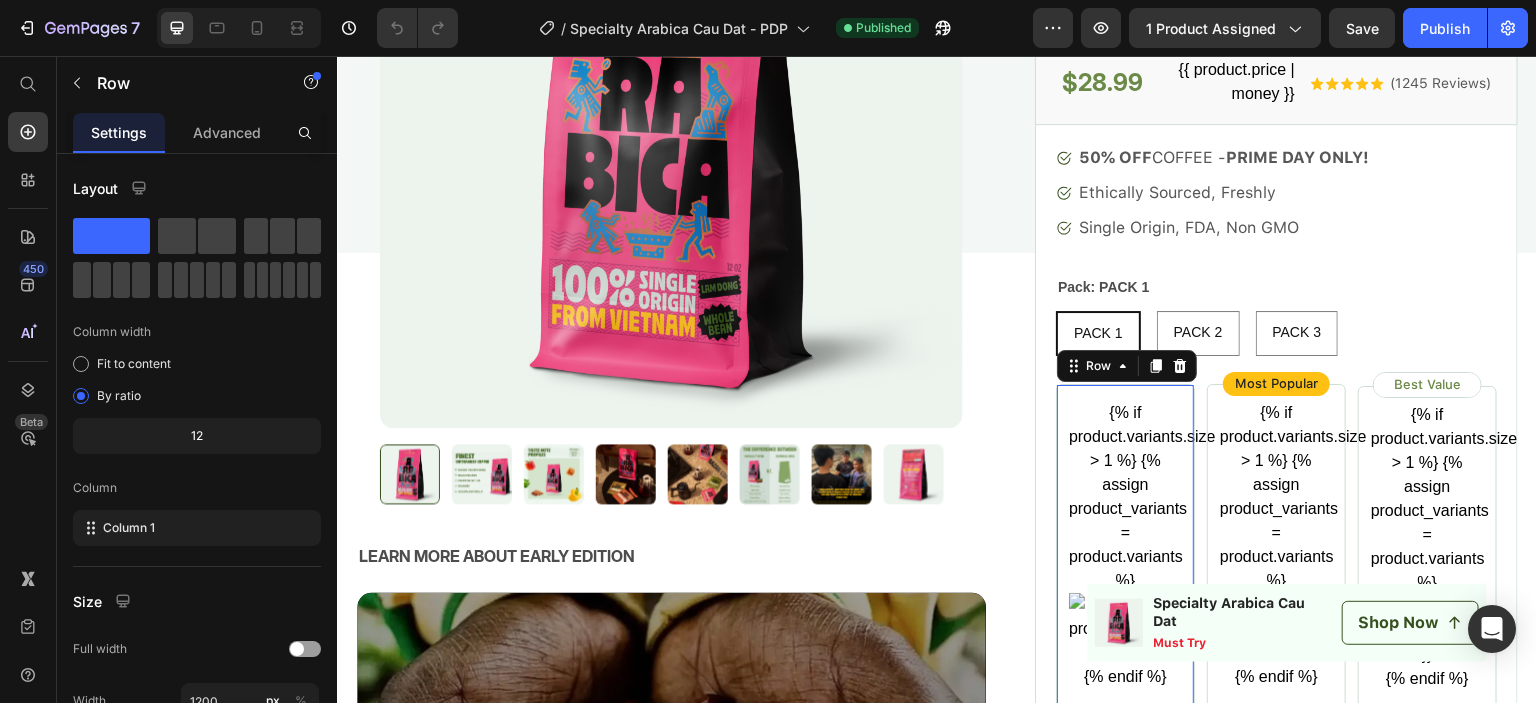 click on "{% if product.variants.size > 1 %}
{% assign product_variants = product.variants %}
{% endif %} Product variant Image {% if product.variants.size > 1 %}
{% assign product_variants = product.variants %}
{{product_variants[0].title}}
{% endif %} Product variant title {% if product.variants.size > 1 %}
{% assign product_variants = product.variants %}
{% if product_variants[0].selling_plan_allocations.size > 0 %}
{{product_variants[0].price | money | remove_last: '.00' }}
{% assign allocation_index = 0 %}
{% for allocation in product_variants[0].selling_plan_allocations %}
{{ allocation.price | money }}
{{ [DOMAIN_NAME]_at_price | money }}
{% assign allocation_index = allocation_index | plus: 1 %}
{% endfor %}
{% endif %}
{% endif %} Product variant price
{% assign allocation_index = allocation_index | plus: 1 %}
{% endfor %}
Product variant discount" at bounding box center (1125, 1354) 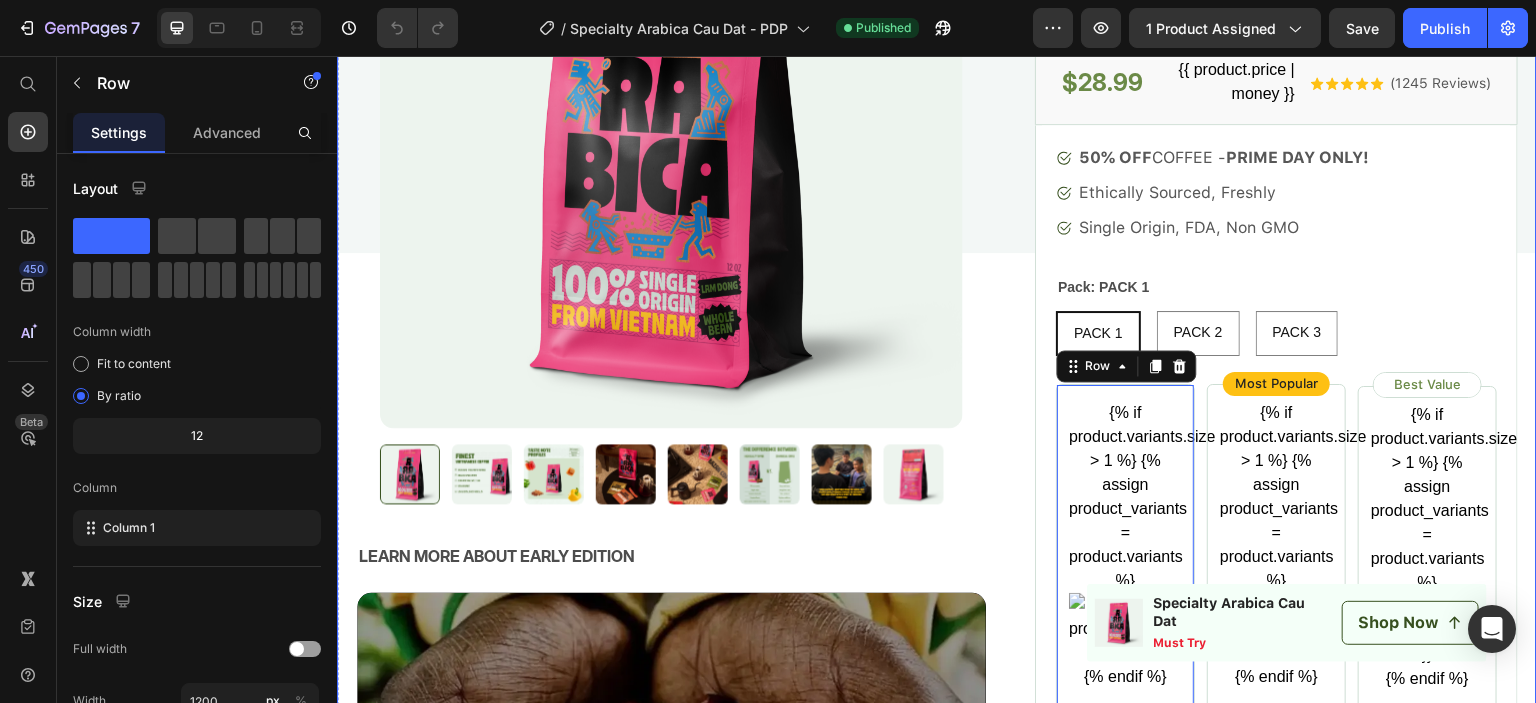 click on "Product Images Row Product LEARN MORE ABOUT EARLY EDITION Text Block Video Our ancestors taught us: “Protect the land, so our children can see its beauty.” We believe that being kind to each coffee bean we produce is a way of being kind to ourselves and to everyone around us.  Text Block
OUR PROCESS
Ask a question Accordion Row Specialty Arabica Cau Dat Heading Viet Nam, Whole bean, Notes of Caramel, Spices & Bell pepper Text Block $28.99 Product Price {{ product.price | money }} Product compare price Row
Icon
Icon
Icon
Icon
Icon Icon List (1245 Reviews) Text Block Row Row
50% OFF  COFFEE -  PRIME DAY ONLY!
Ethically Sourced, Freshly
Single Origin, FDA, Non GMO Item List Pack: PACK 1 PACK 1 PACK 1 PACK 1 PACK 2 PACK 2 PACK 2 PACK 3 PACK 3 PACK 3 Product Variants & Swatches PACK SIZE Text Block {% if product.variants.size > 1 %}
{% assign product_variants = product.variants %}
{% endif %} Product variant Image
{% endif %}" at bounding box center [937, 1332] 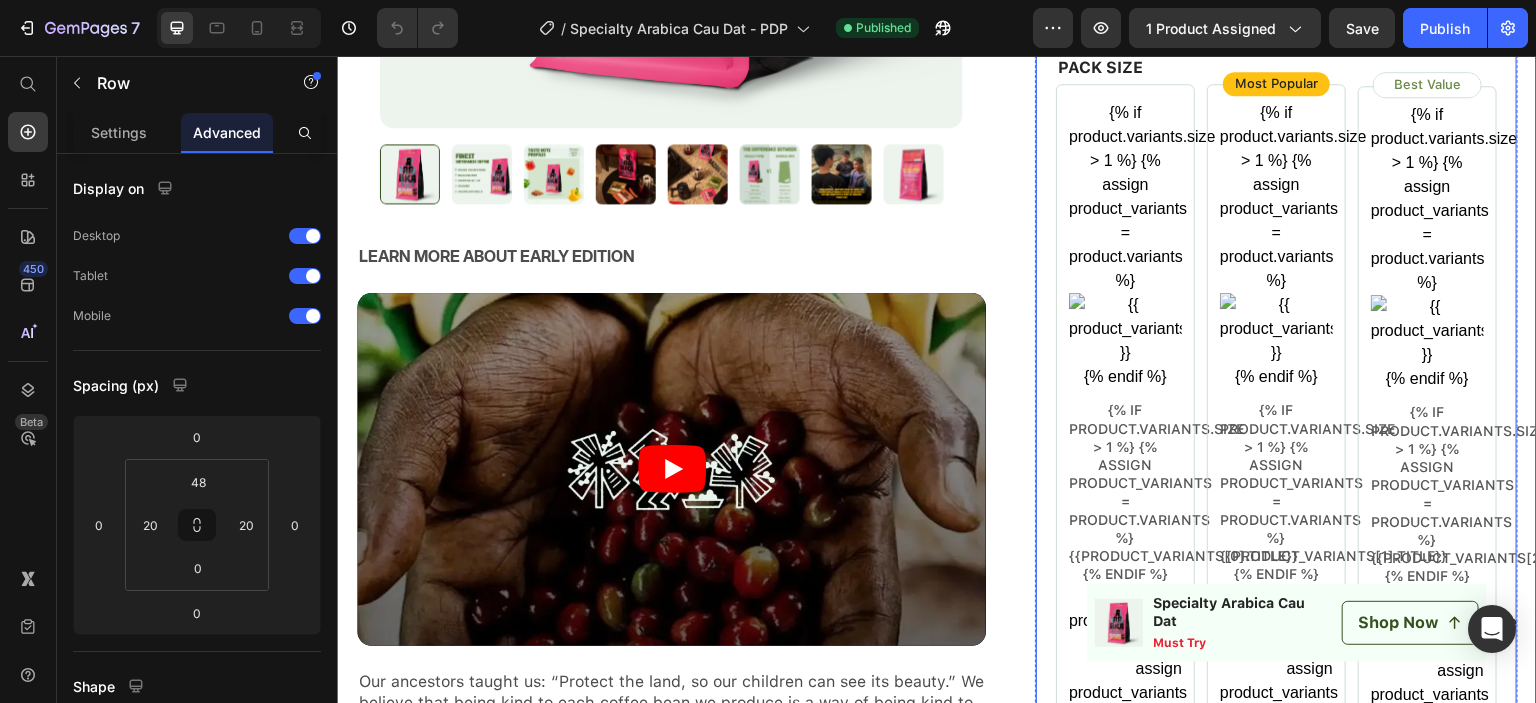 scroll, scrollTop: 400, scrollLeft: 0, axis: vertical 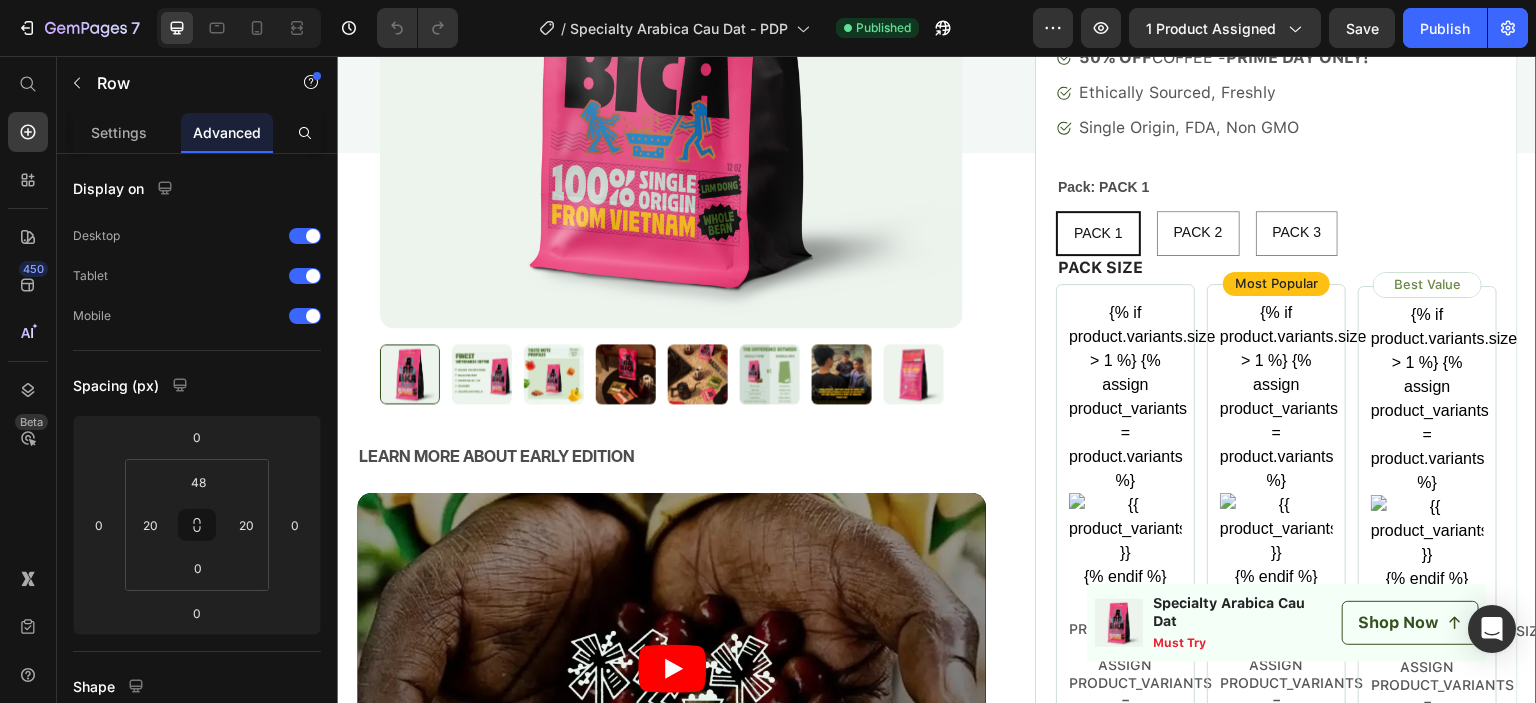 click on "Product Images Row Product LEARN MORE ABOUT EARLY EDITION Text Block Video Our ancestors taught us: “Protect the land, so our children can see its beauty.” We believe that being kind to each coffee bean we produce is a way of being kind to ourselves and to everyone around us.  Text Block
OUR PROCESS
Ask a question Accordion Row Specialty Arabica Cau Dat Heading Viet Nam, Whole bean, Notes of Caramel, Spices & Bell pepper Text Block $28.99 Product Price {{ product.price | money }} Product compare price Row
Icon
Icon
Icon
Icon
Icon Icon List (1245 Reviews) Text Block Row Row
50% OFF  COFFEE -  PRIME DAY ONLY!
Ethically Sourced, Freshly
Single Origin, FDA, Non GMO Item List Pack: PACK 1 PACK 1 PACK 1 PACK 1 PACK 2 PACK 2 PACK 2 PACK 3 PACK 3 PACK 3 Product Variants & Swatches PACK SIZE Text Block {% if product.variants.size > 1 %}
{% assign product_variants = product.variants %}
{% endif %} Product variant Image
{% endif %}" at bounding box center (937, 1232) 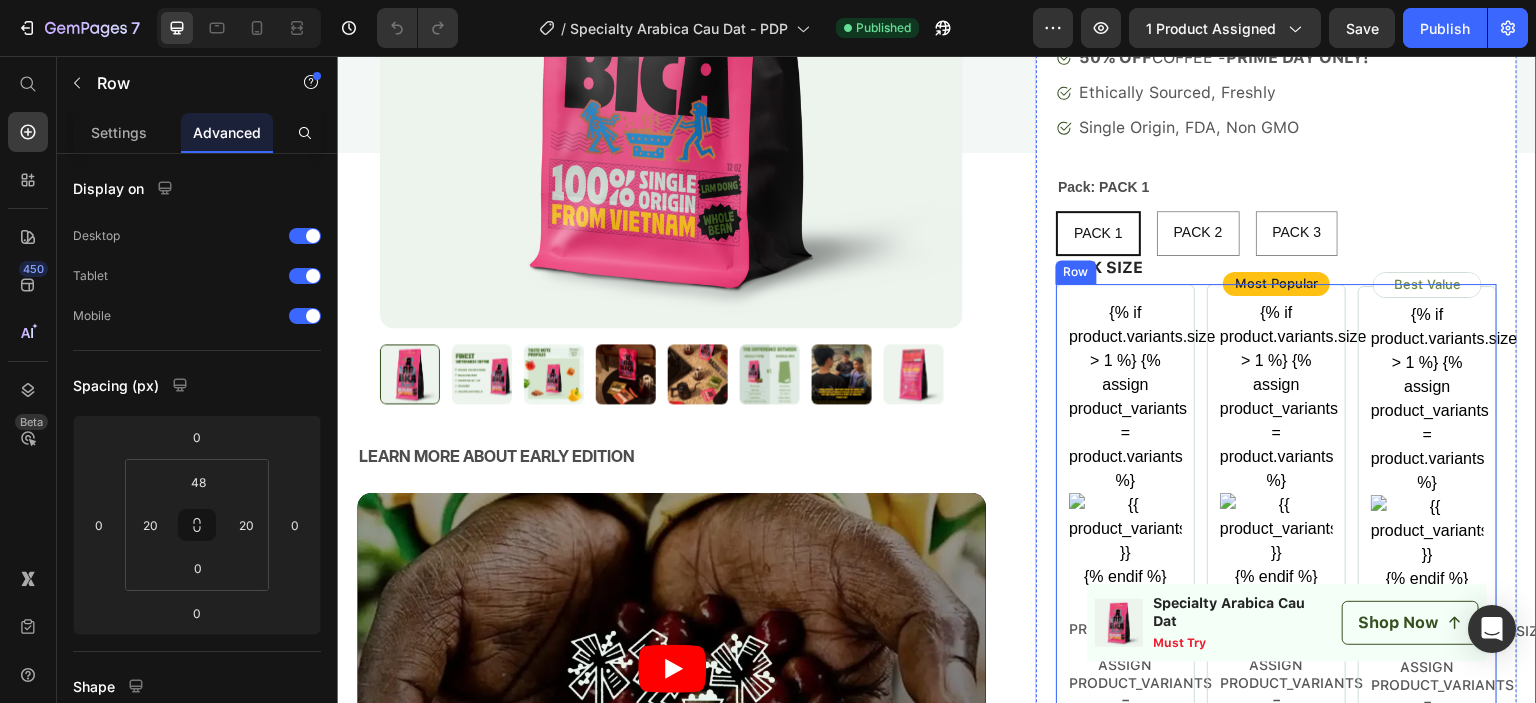 click on "{% if product.variants.size > 1 %}
{% assign product_variants = product.variants %}
{% endif %} Product variant Image {% if product.variants.size > 1 %}
{% assign product_variants = product.variants %}
{{product_variants[0].title}}
{% endif %} Product variant title {% if product.variants.size > 1 %}
{% assign product_variants = product.variants %}
{% if product_variants[0].selling_plan_allocations.size > 0 %}
{{product_variants[0].price | money | remove_last: '.00' }}
{% assign allocation_index = 0 %}
{% for allocation in product_variants[0].selling_plan_allocations %}
{{ allocation.price | money }}
{{ [DOMAIN_NAME]_at_price | money }}
{% assign allocation_index = allocation_index | plus: 1 %}
{% endfor %}
{% endif %}
{% endif %} Product variant price
{% assign allocation_index = allocation_index | plus: 1 %}
{% endfor %}
Product variant discount" at bounding box center (1276, 1254) 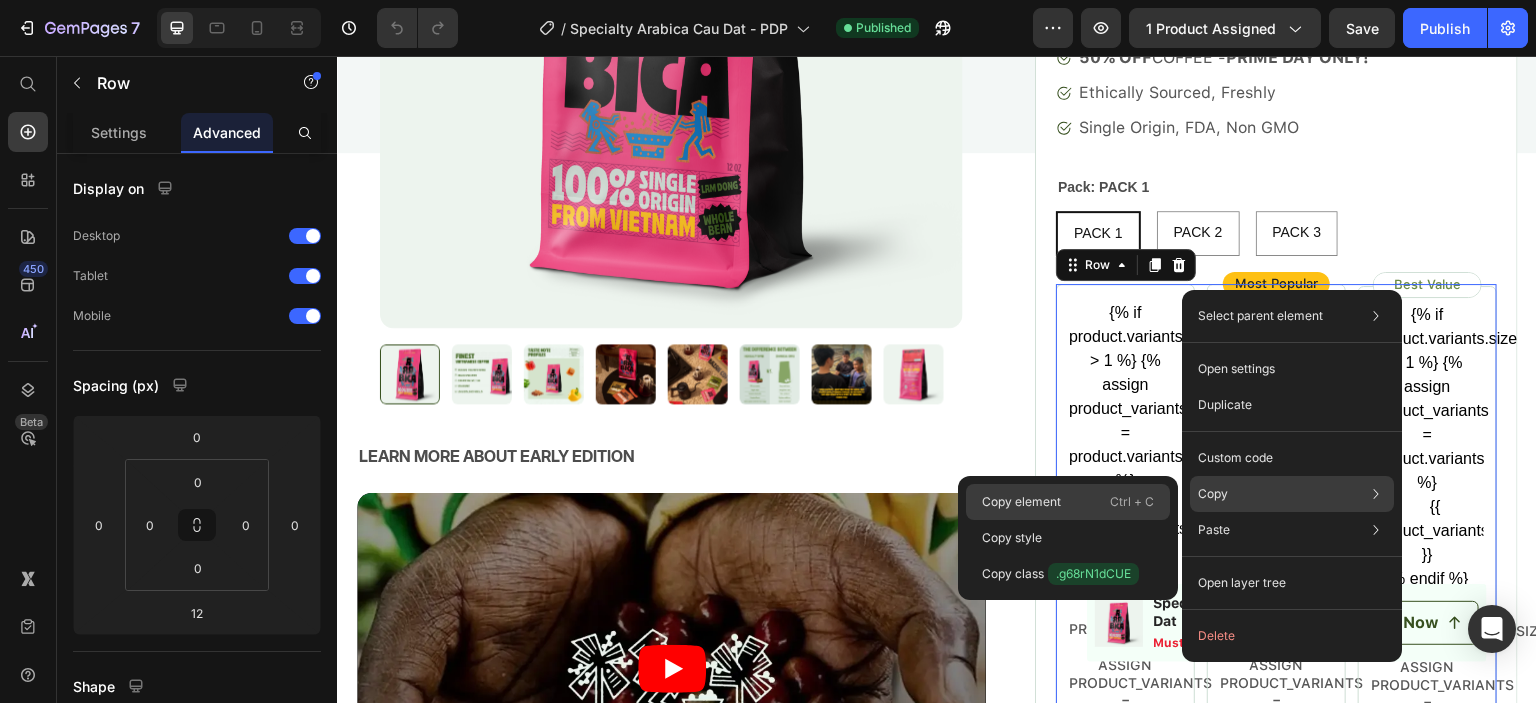 drag, startPoint x: 1111, startPoint y: 503, endPoint x: 782, endPoint y: 445, distance: 334.07333 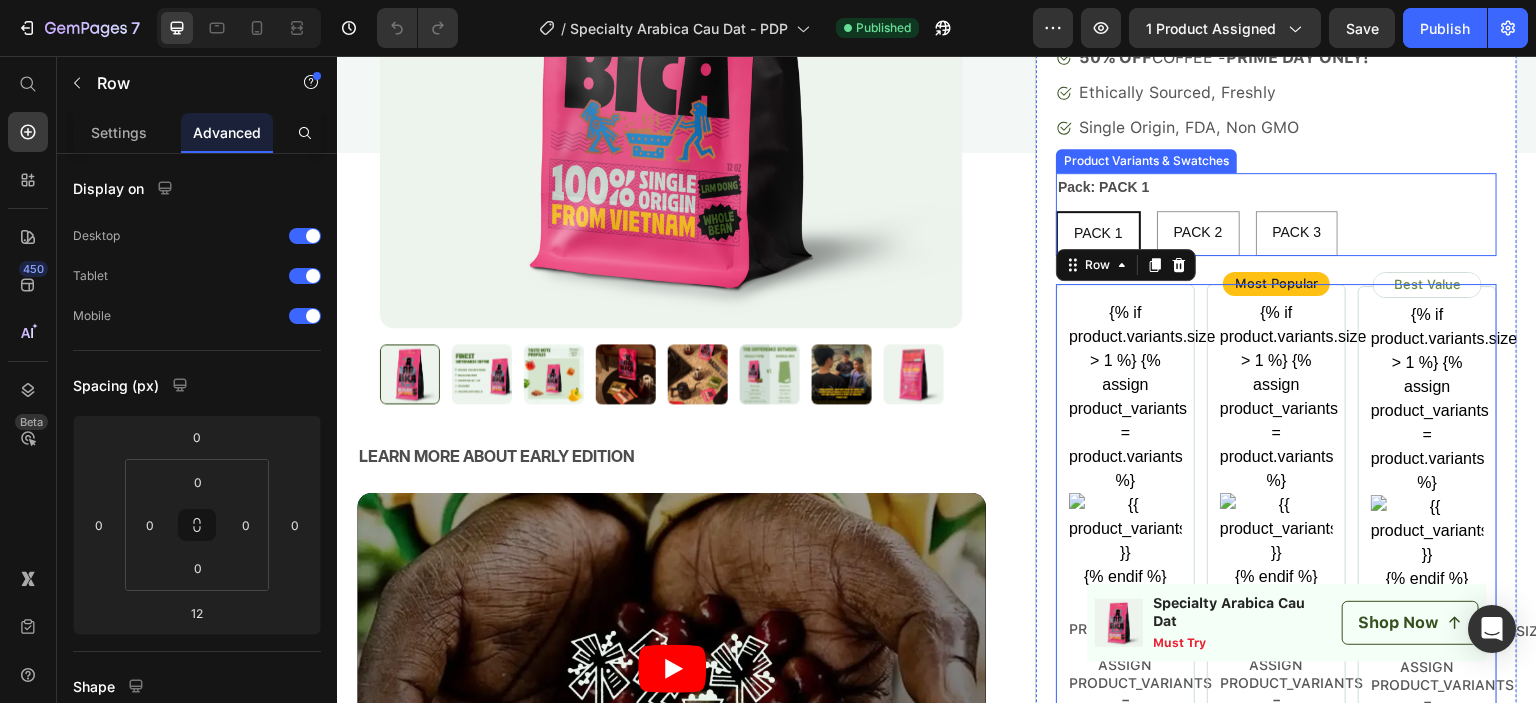 click on "PACK 1 PACK 1 PACK 1 PACK 2 PACK 2 PACK 2 PACK 3 PACK 3 PACK 3" at bounding box center [1276, 233] 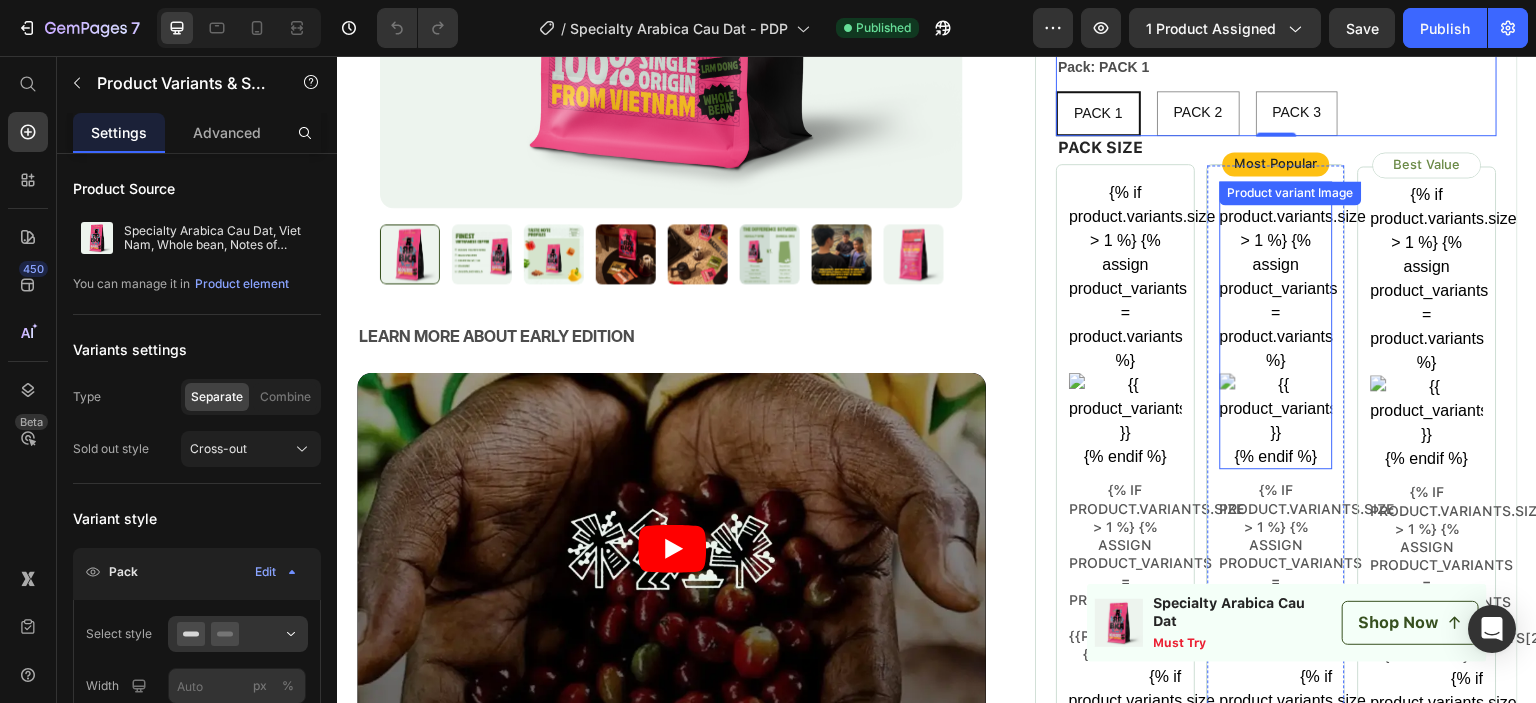scroll, scrollTop: 400, scrollLeft: 0, axis: vertical 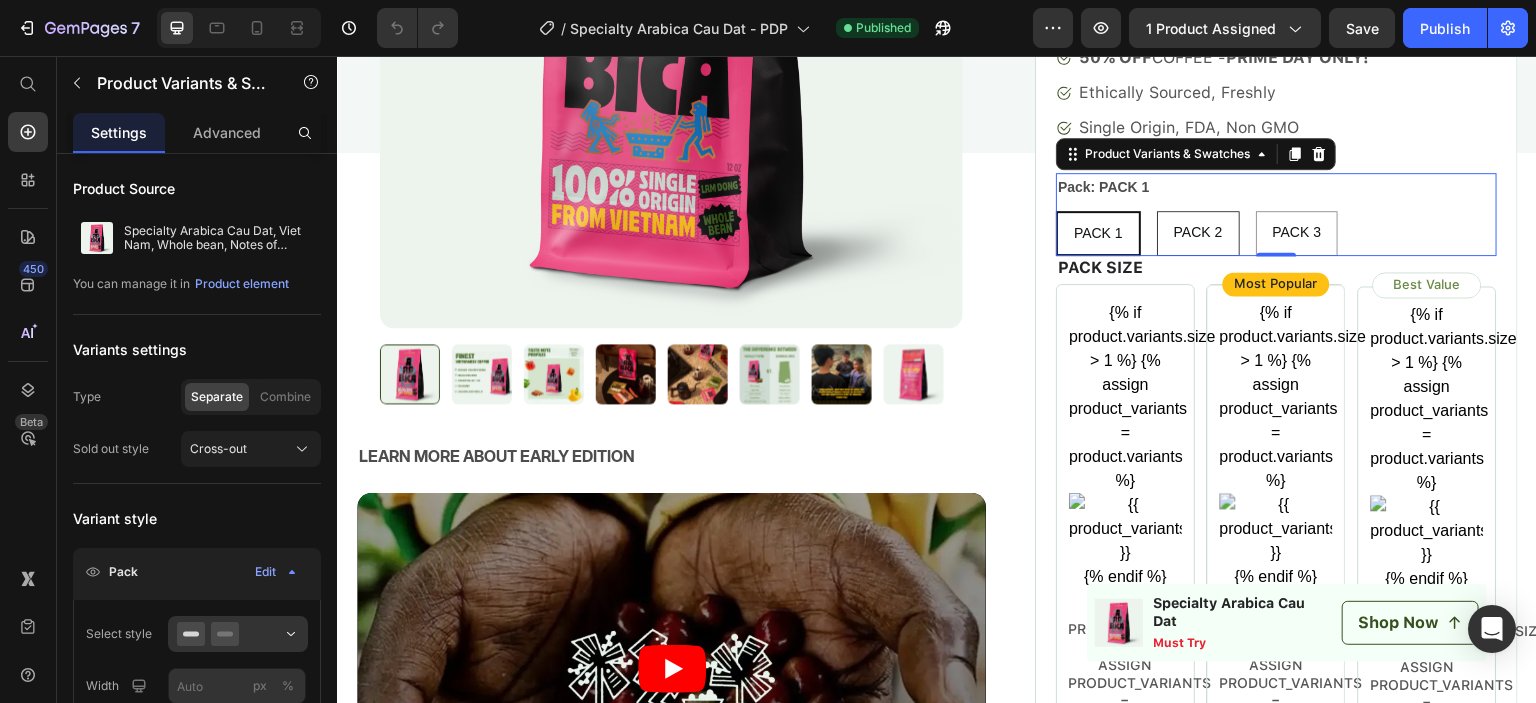 click on "PACK 2" at bounding box center (1198, 232) 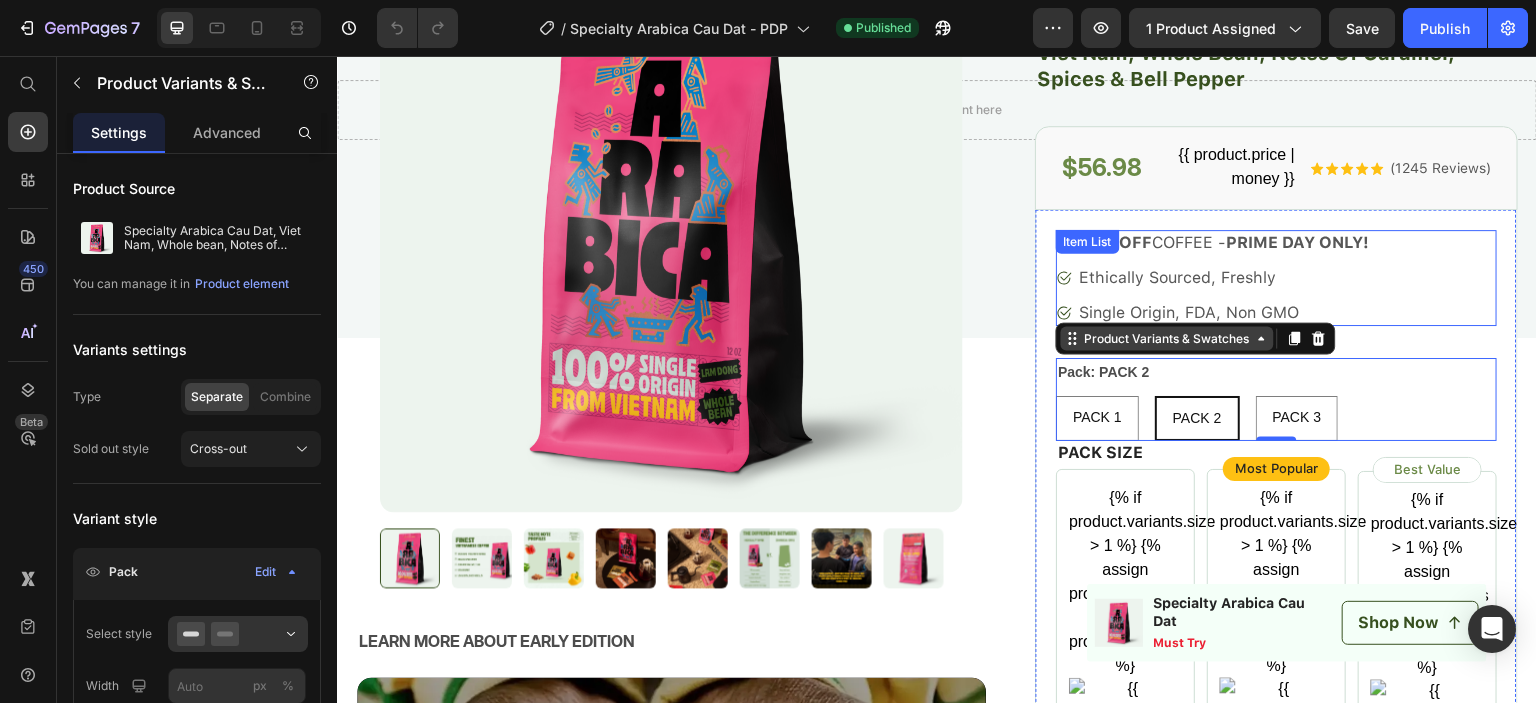 scroll, scrollTop: 0, scrollLeft: 0, axis: both 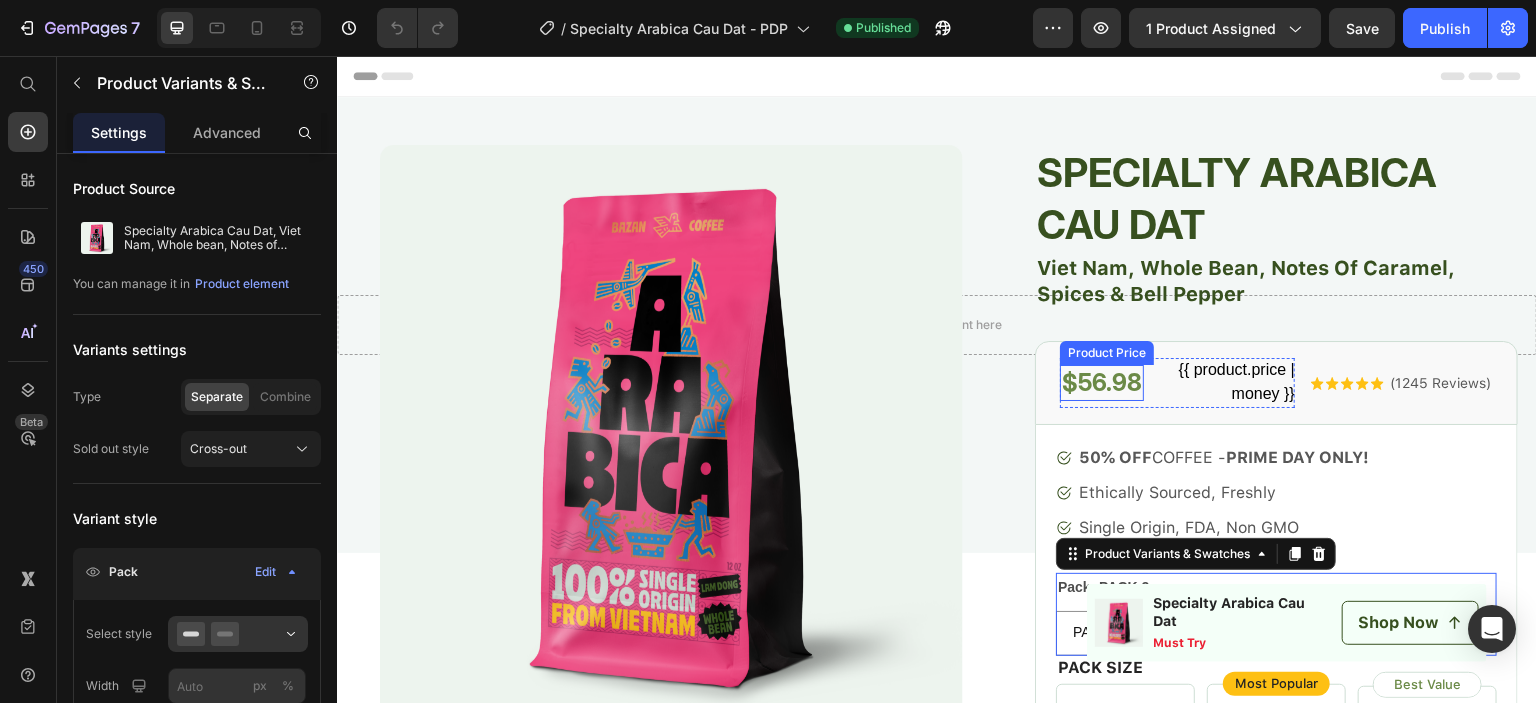 click on "$56.98" at bounding box center (1102, 382) 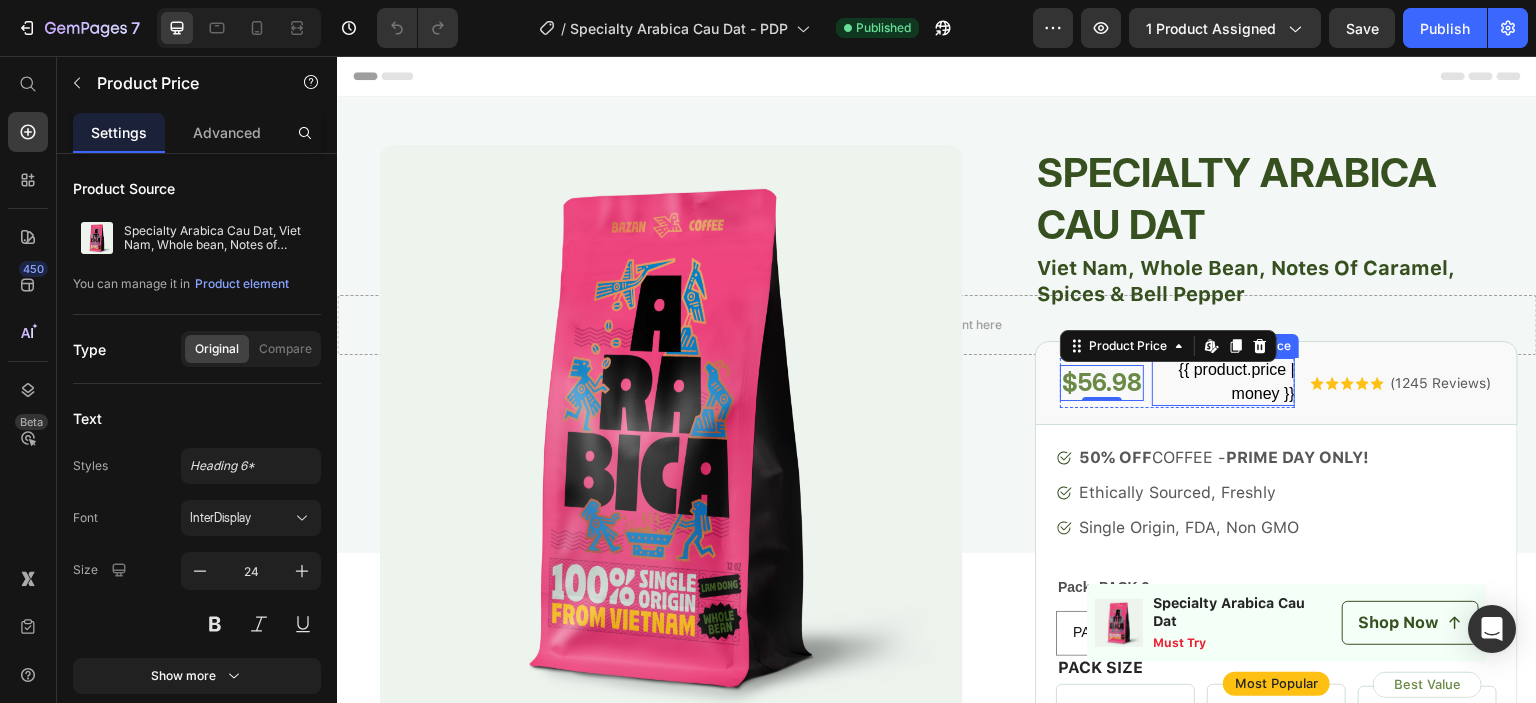 click on "{{ product.price | money }}" at bounding box center (1223, 382) 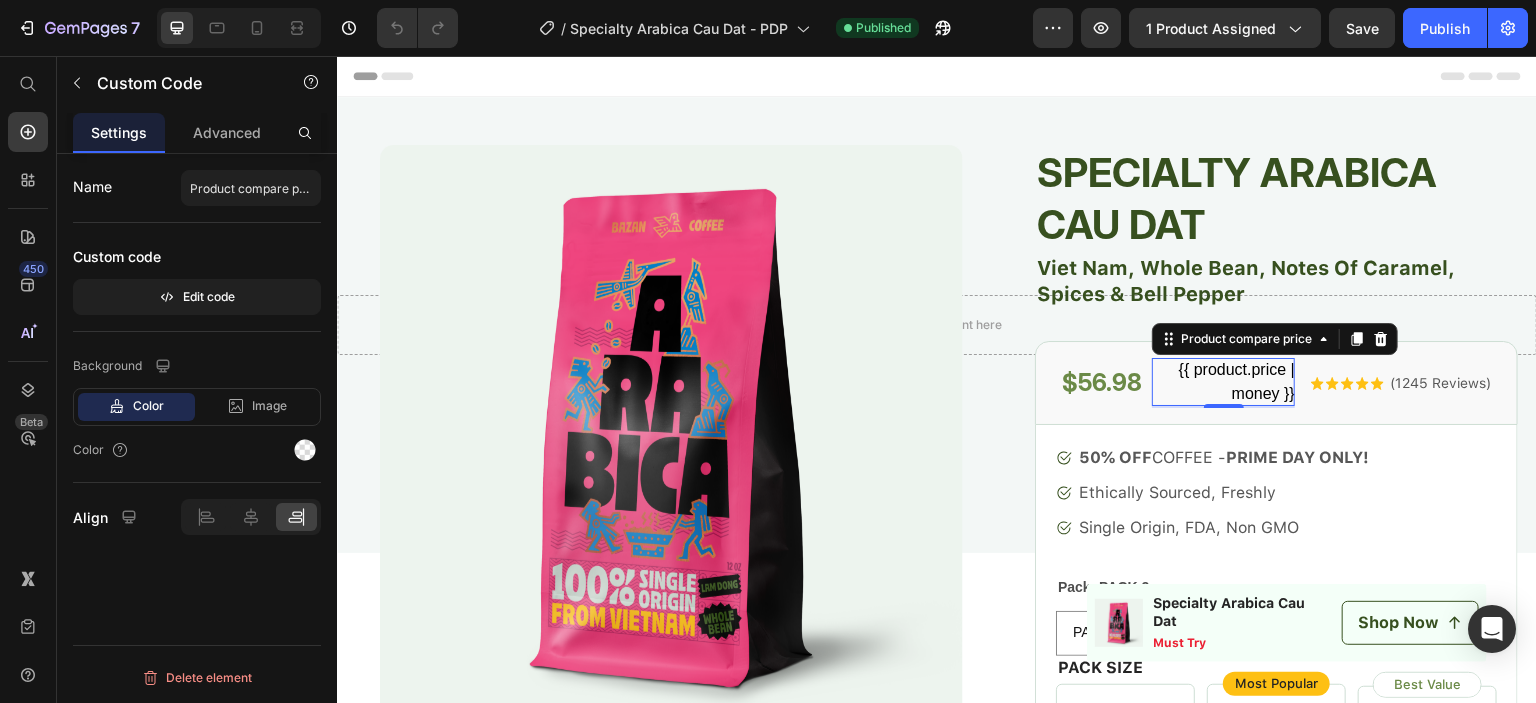 click on "{{ product.price | money }}" at bounding box center [1223, 382] 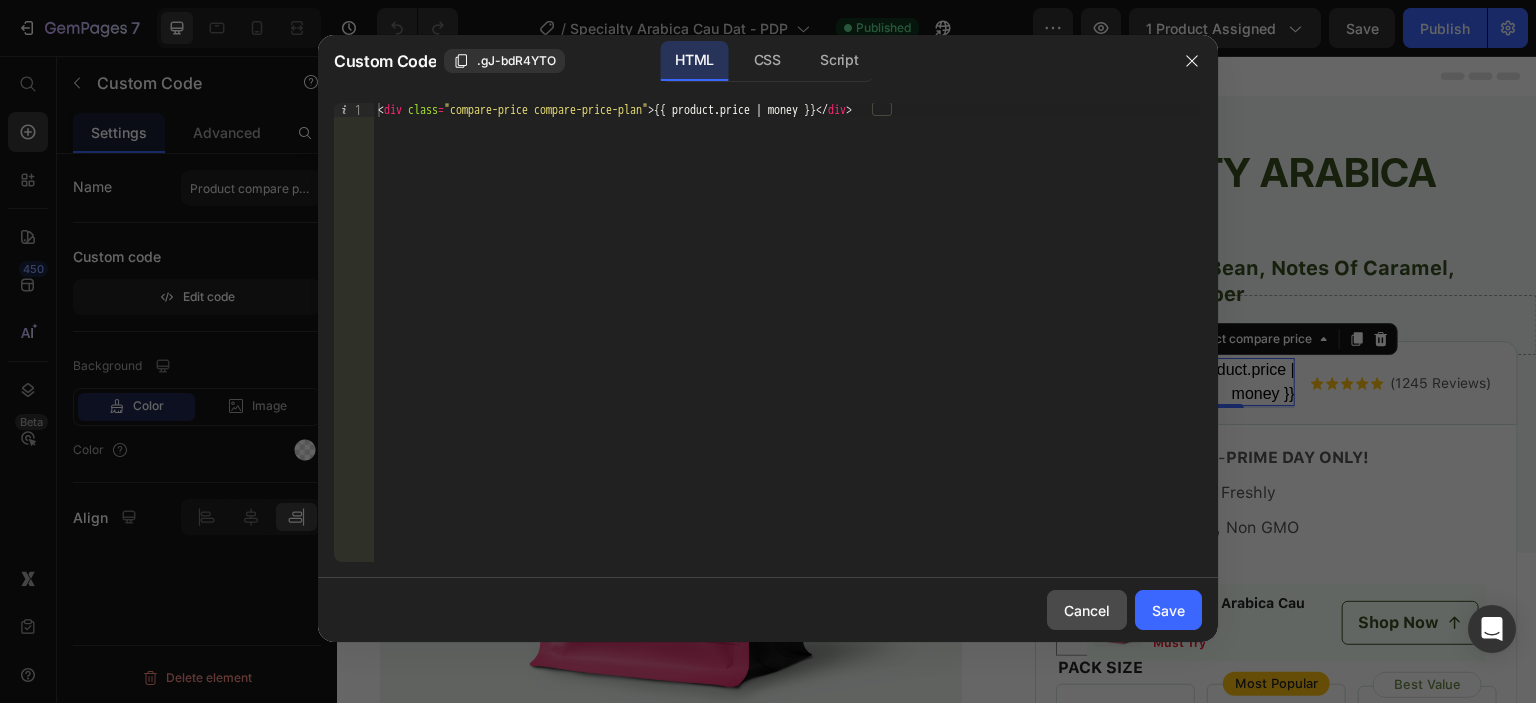click on "Cancel" at bounding box center (1087, 610) 